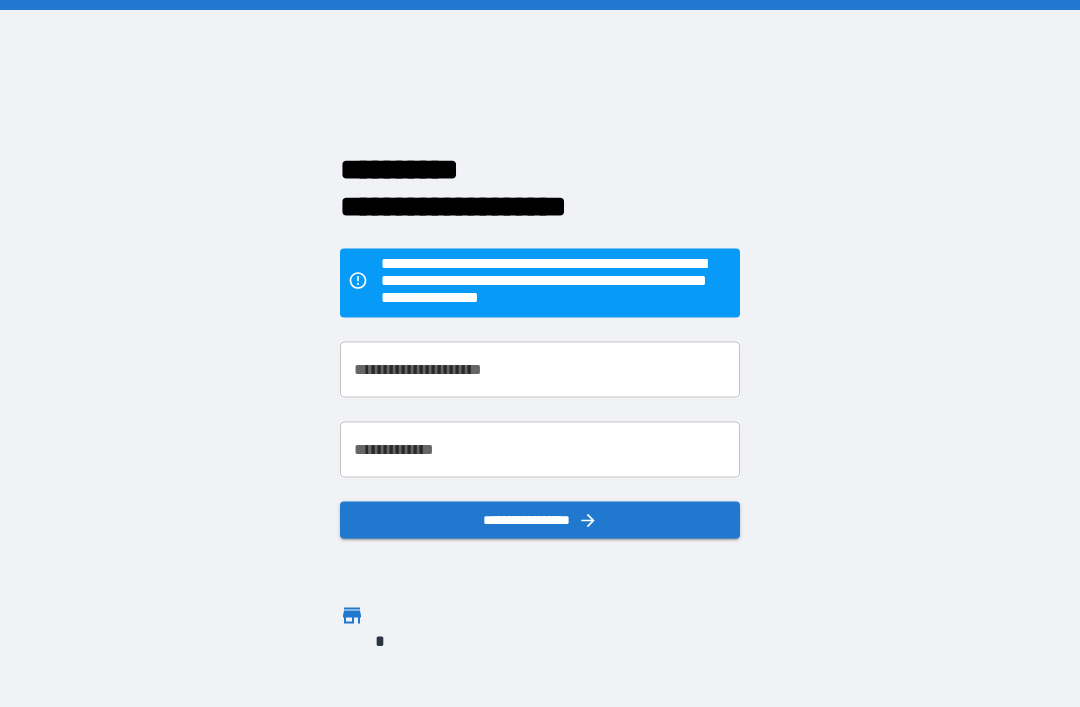 scroll, scrollTop: 0, scrollLeft: 0, axis: both 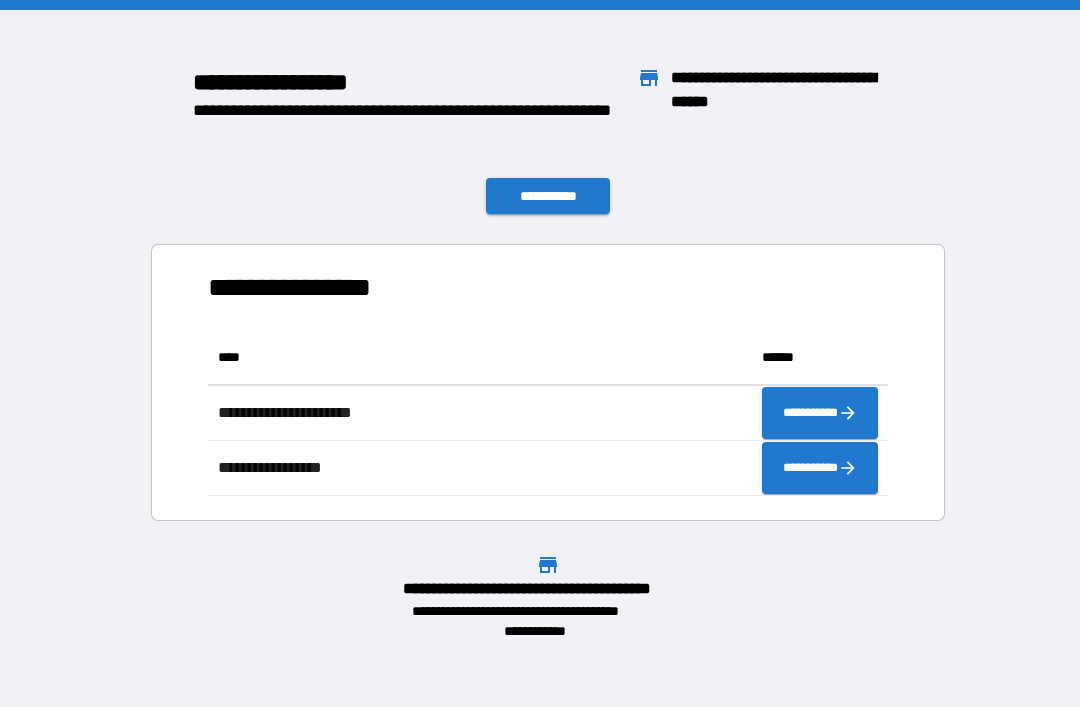 click on "**********" at bounding box center [548, 196] 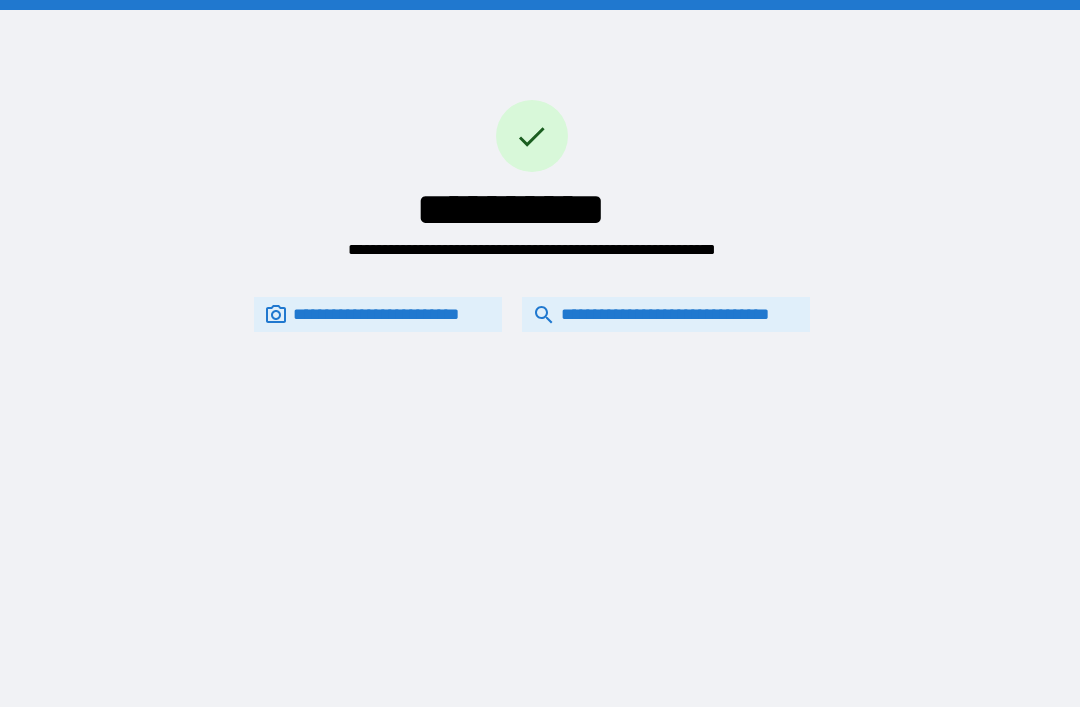 click on "**********" at bounding box center [666, 314] 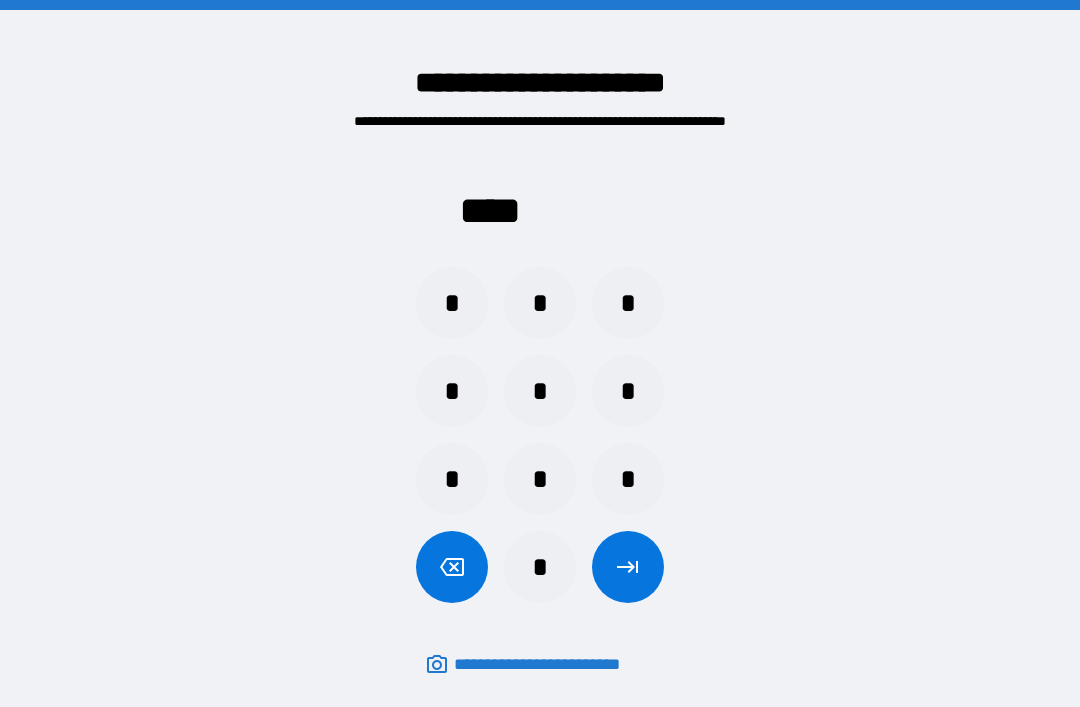 click on "*" at bounding box center [628, 391] 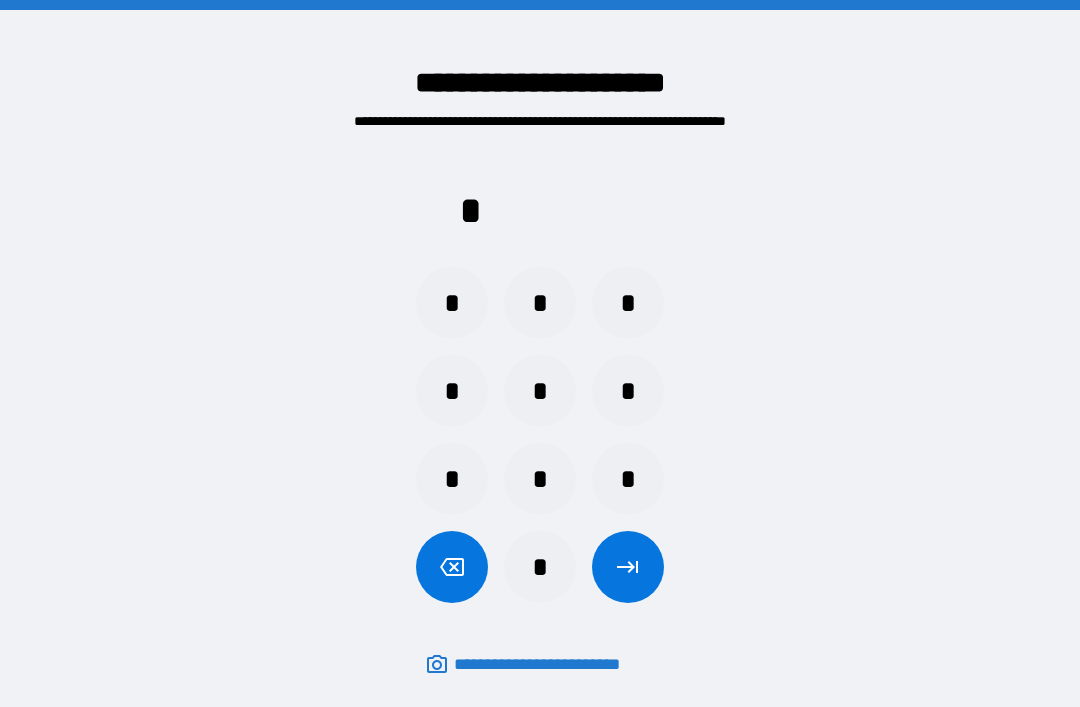 click on "*" at bounding box center (540, 479) 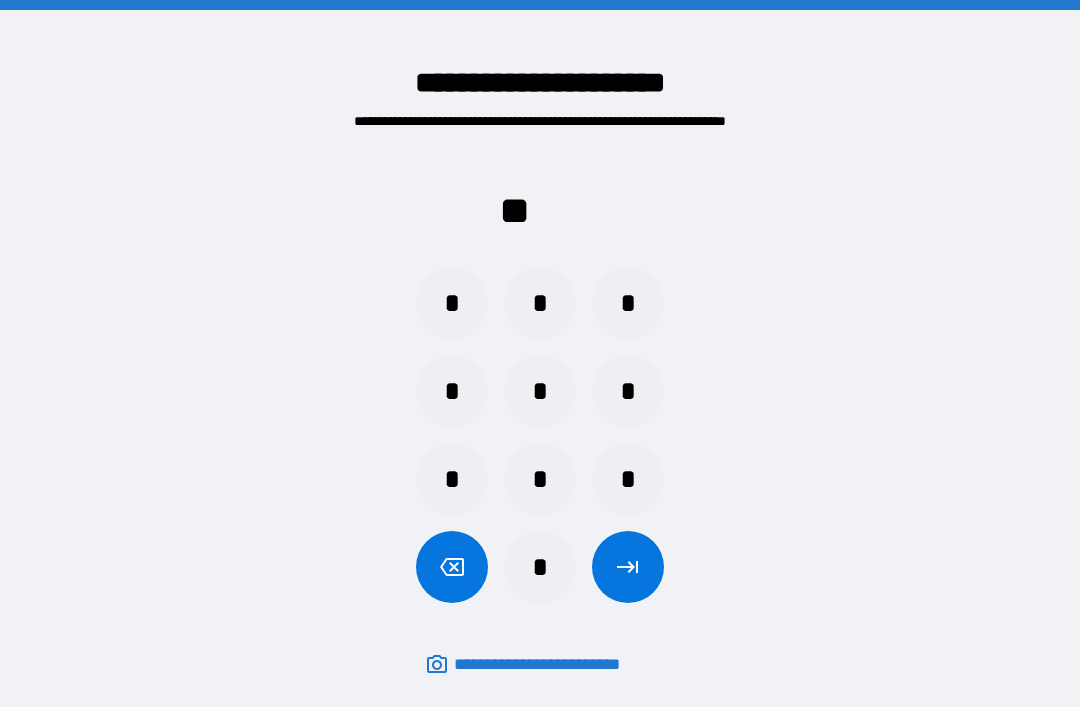 click on "*" at bounding box center [628, 391] 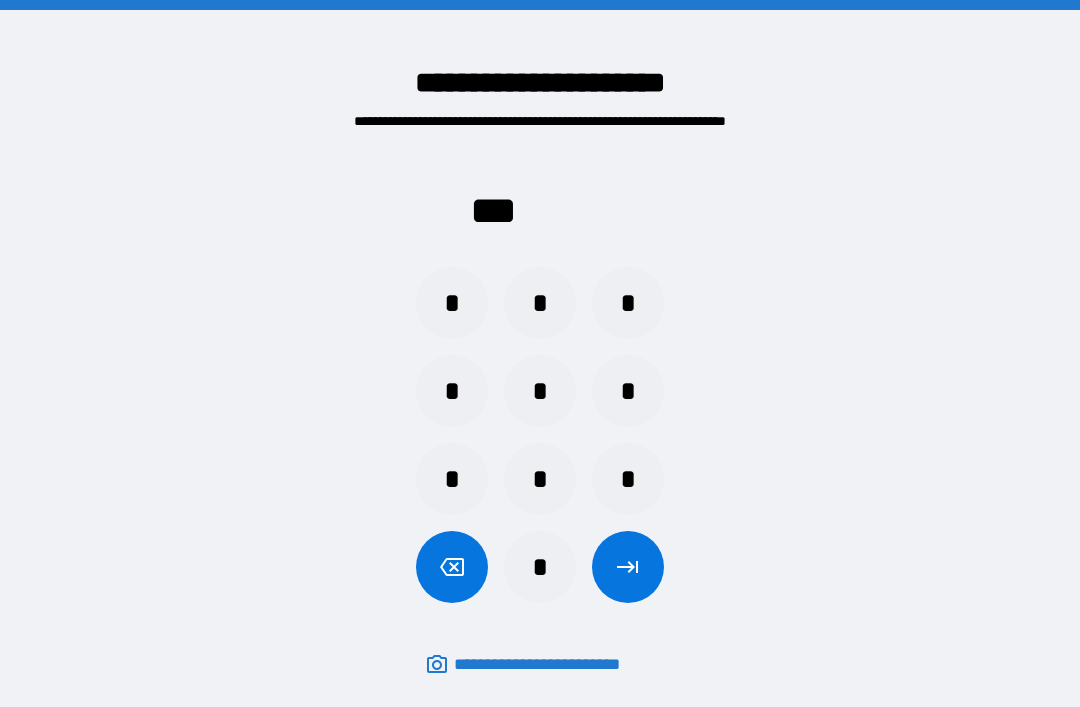 click on "*" at bounding box center (452, 303) 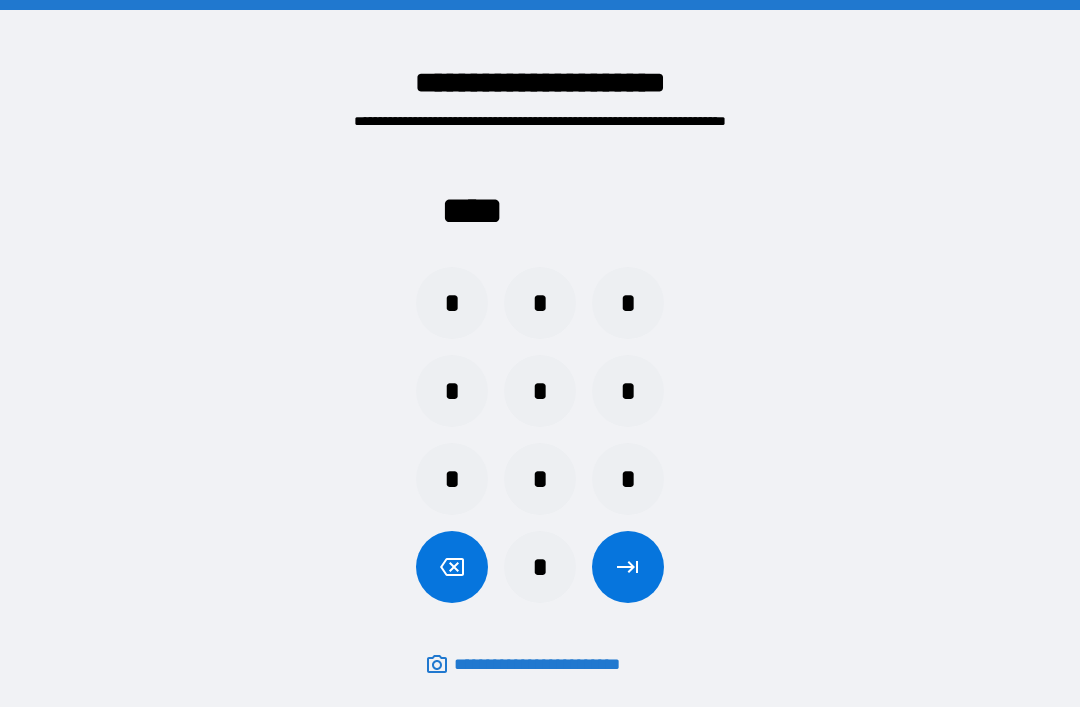 click 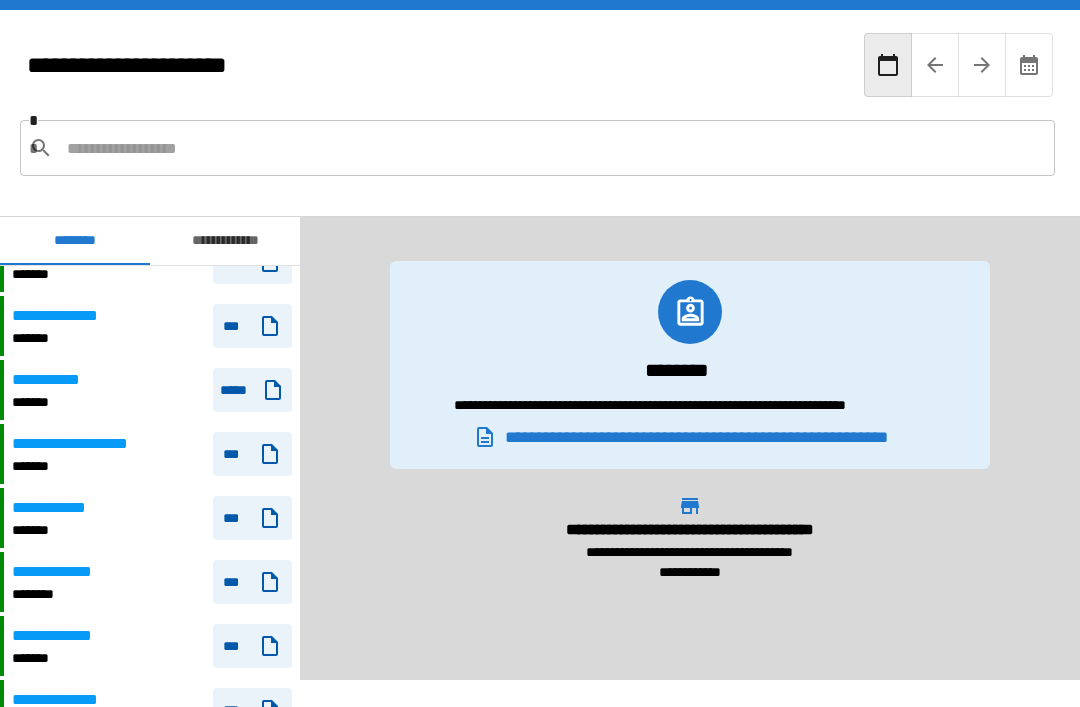 scroll, scrollTop: 1353, scrollLeft: 0, axis: vertical 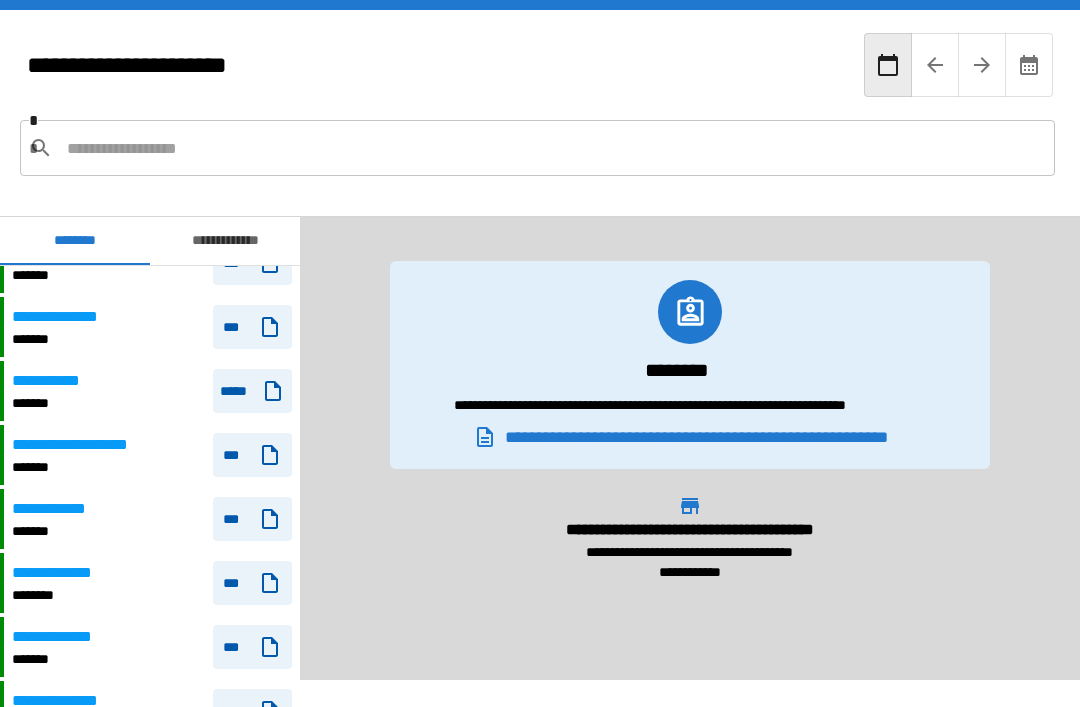 click on "**********" at bounding box center (152, 519) 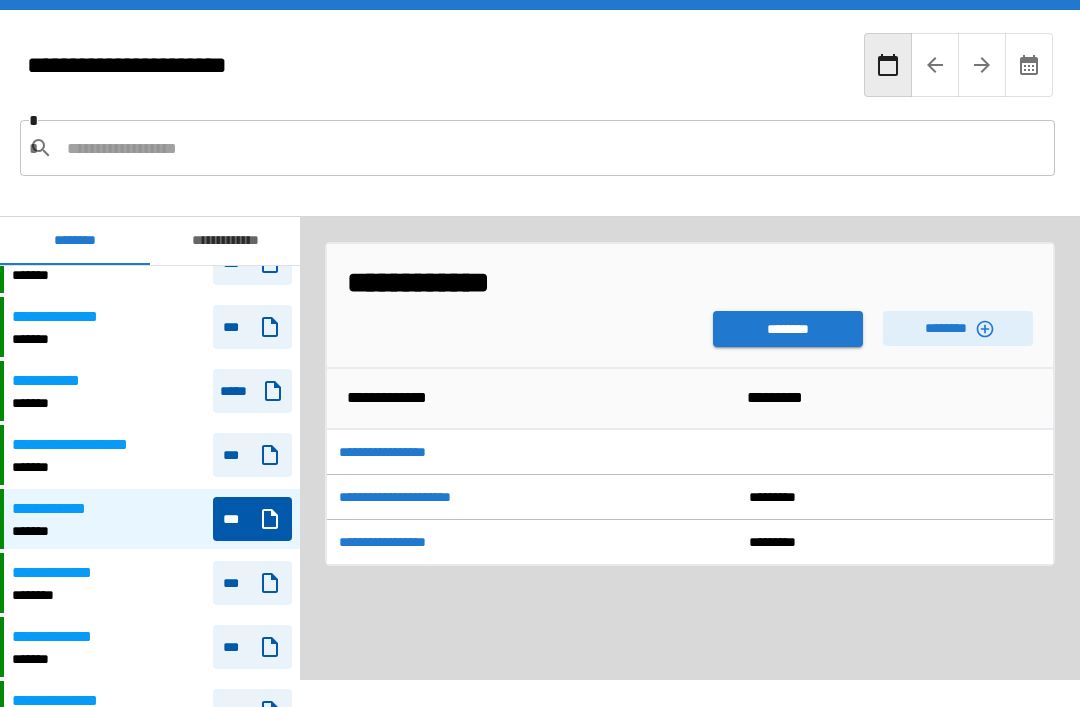 click on "********" at bounding box center (788, 329) 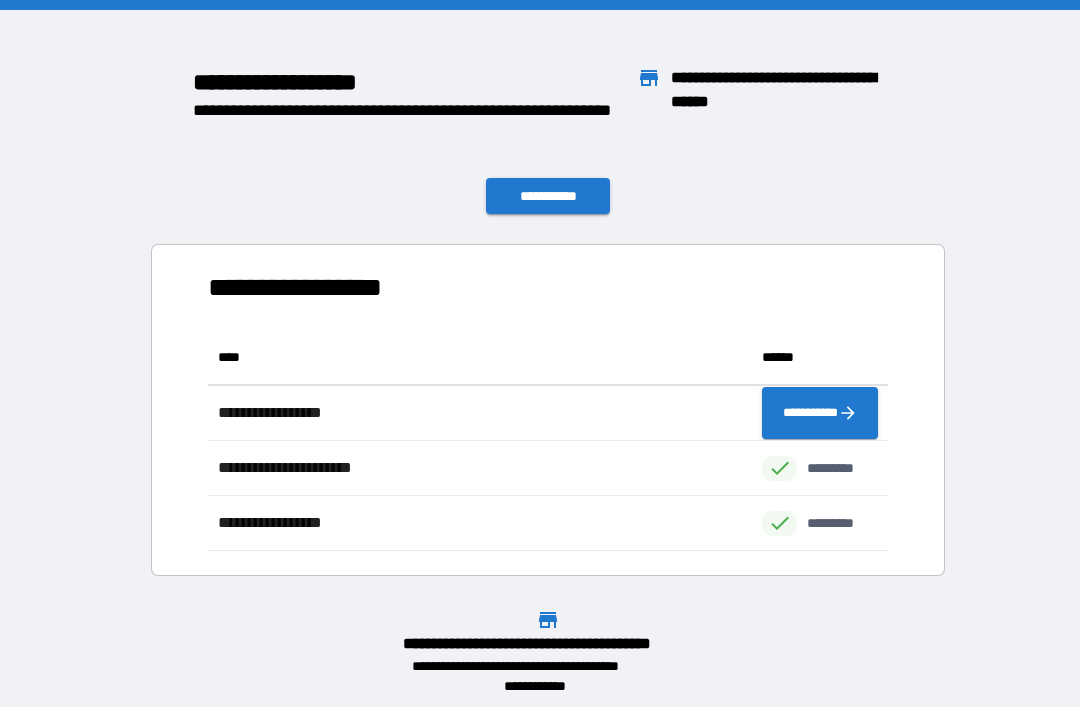 scroll, scrollTop: 221, scrollLeft: 680, axis: both 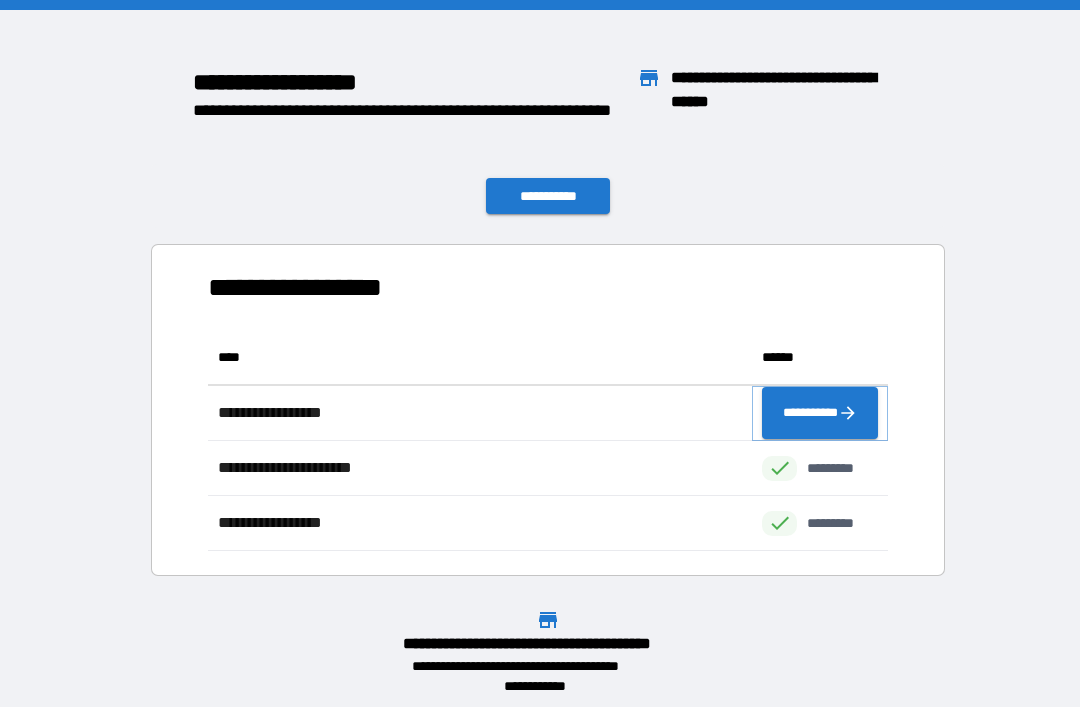 click on "**********" at bounding box center [820, 413] 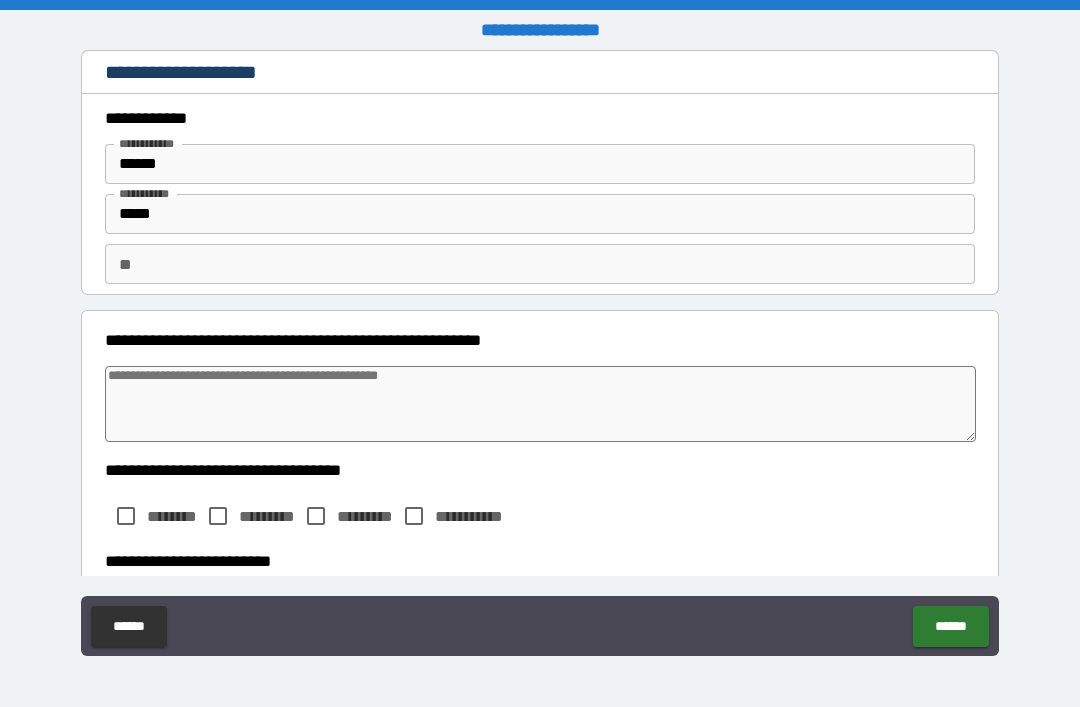 type on "*" 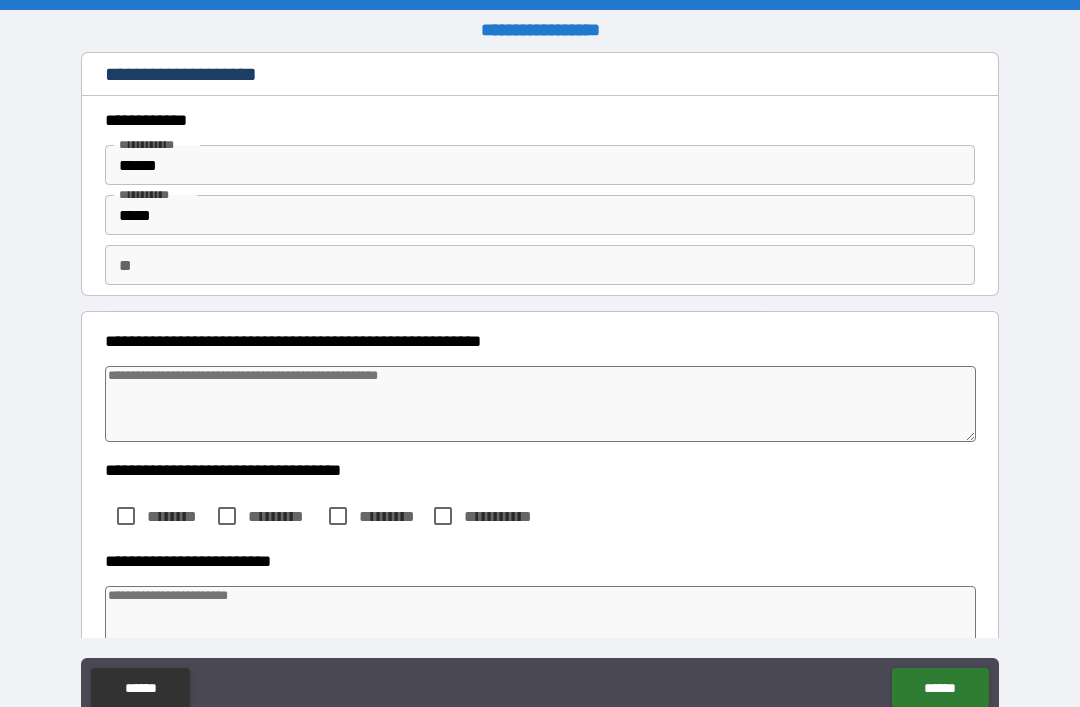type on "*" 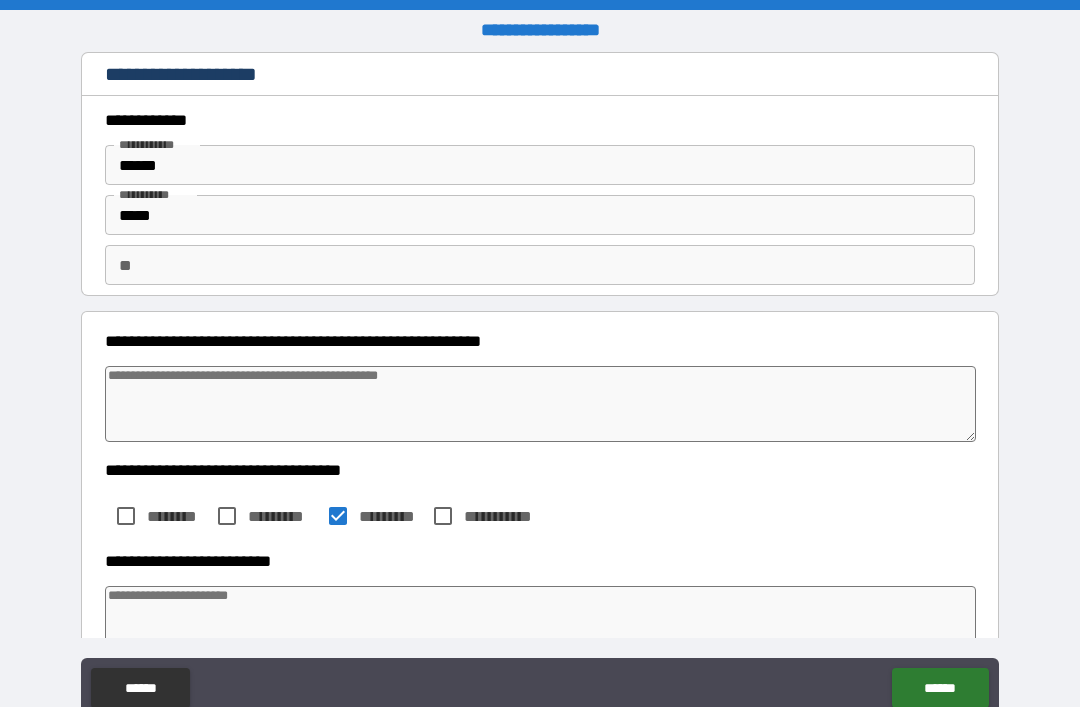 type on "*" 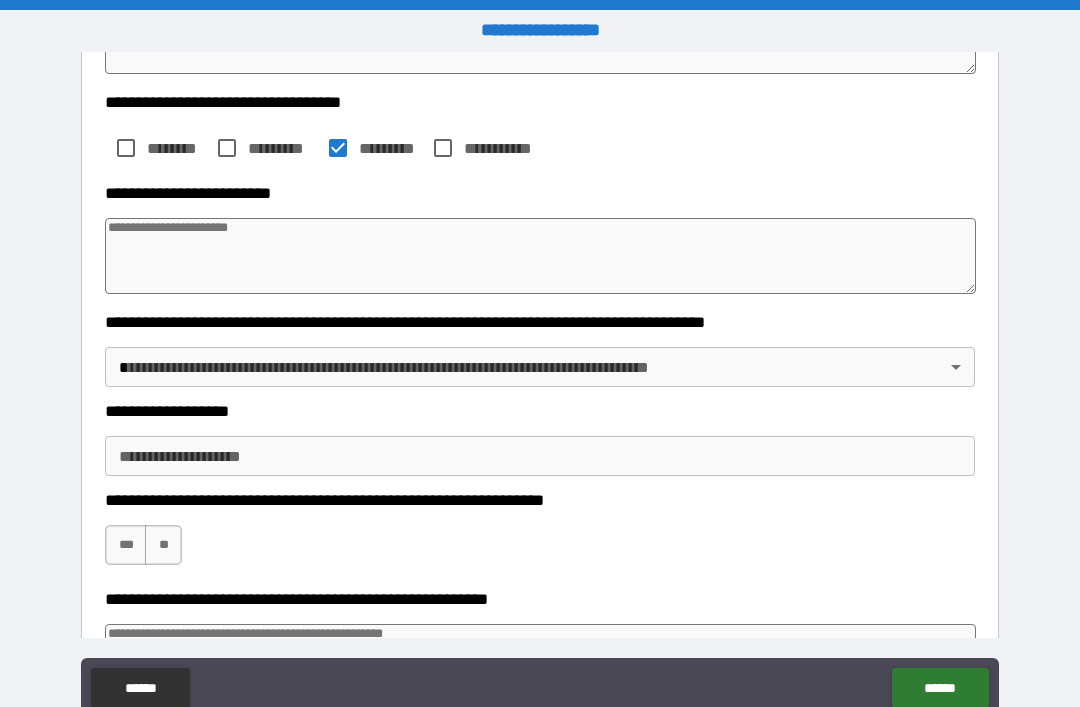 scroll, scrollTop: 372, scrollLeft: 0, axis: vertical 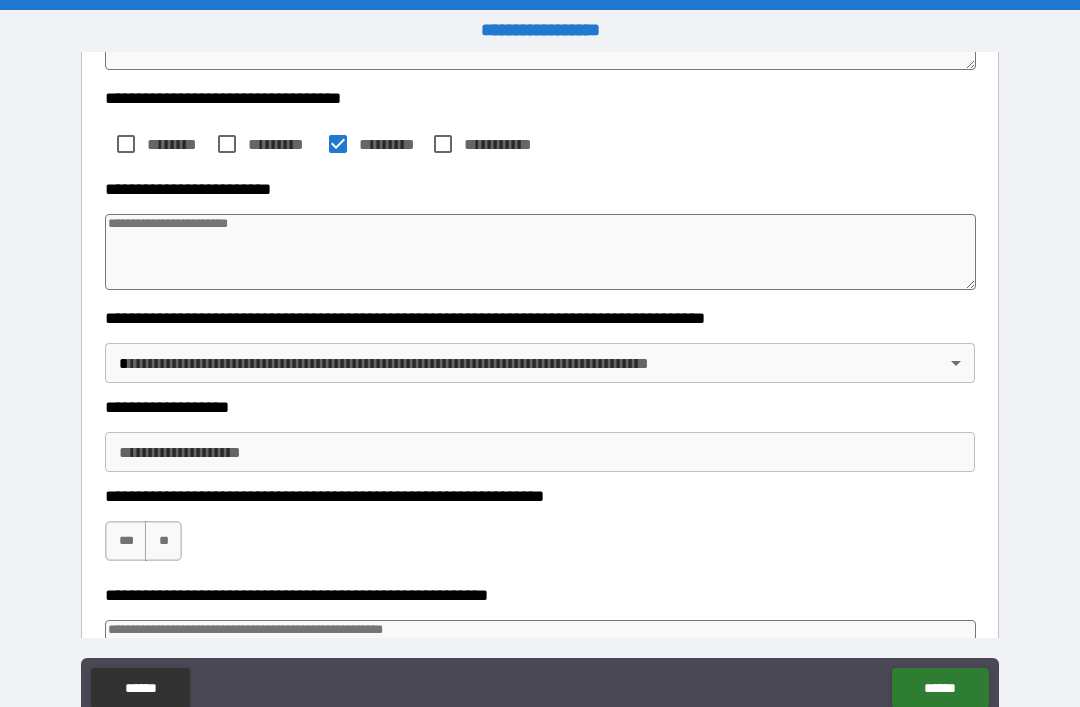 click at bounding box center [540, 252] 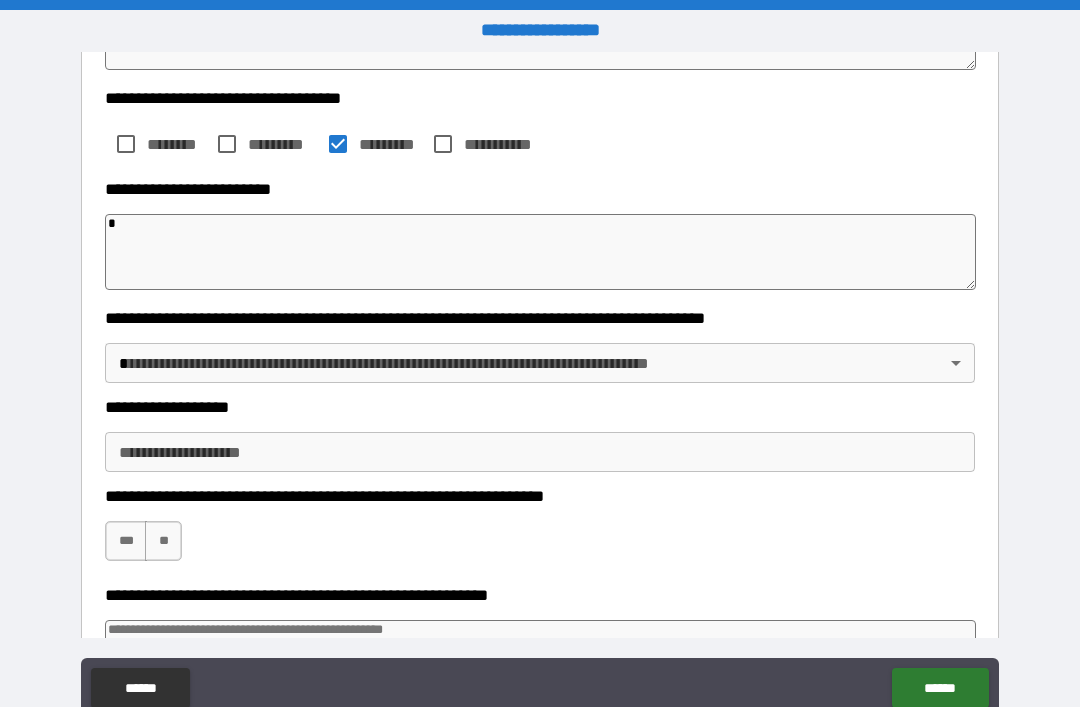 type on "*" 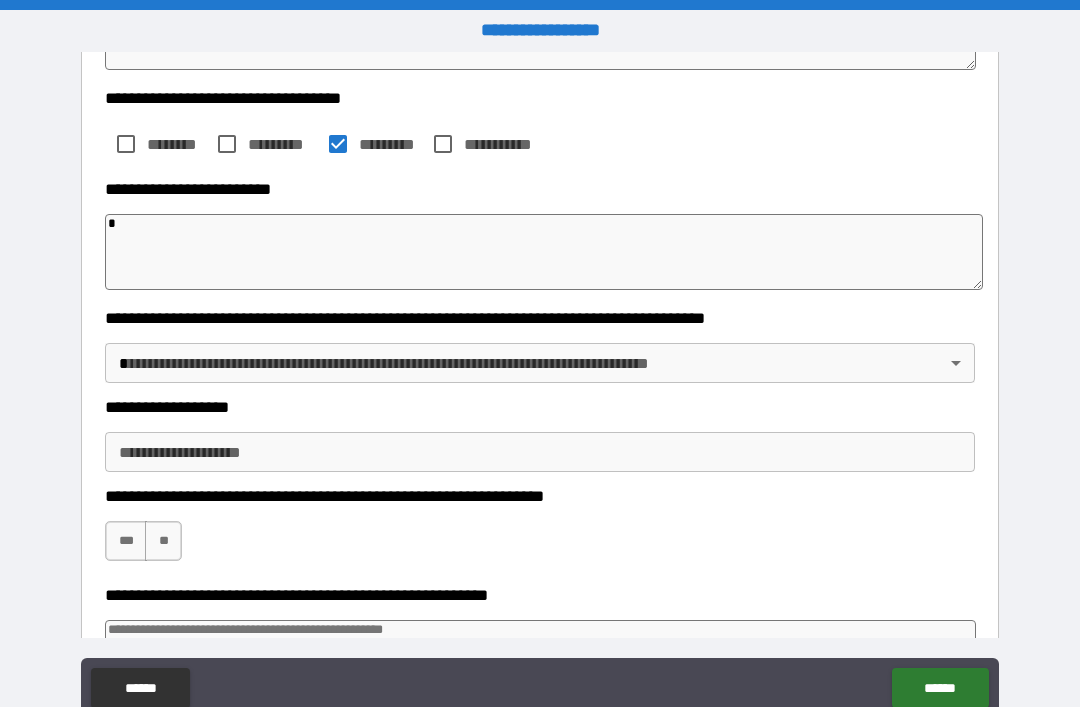 type on "*" 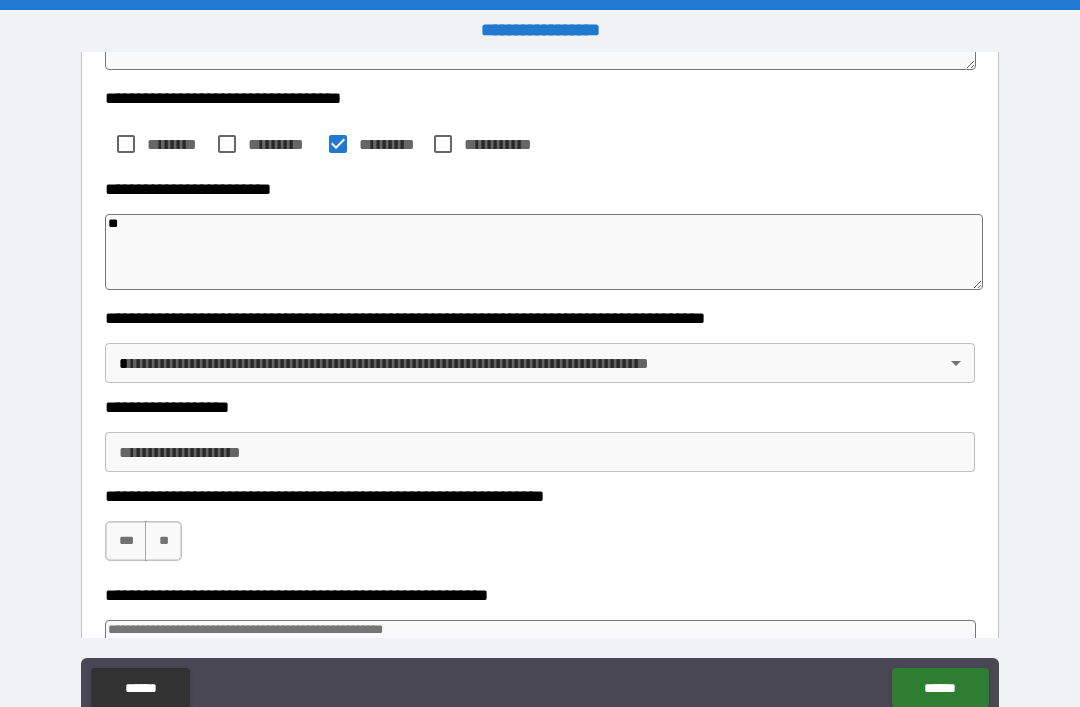 type on "*" 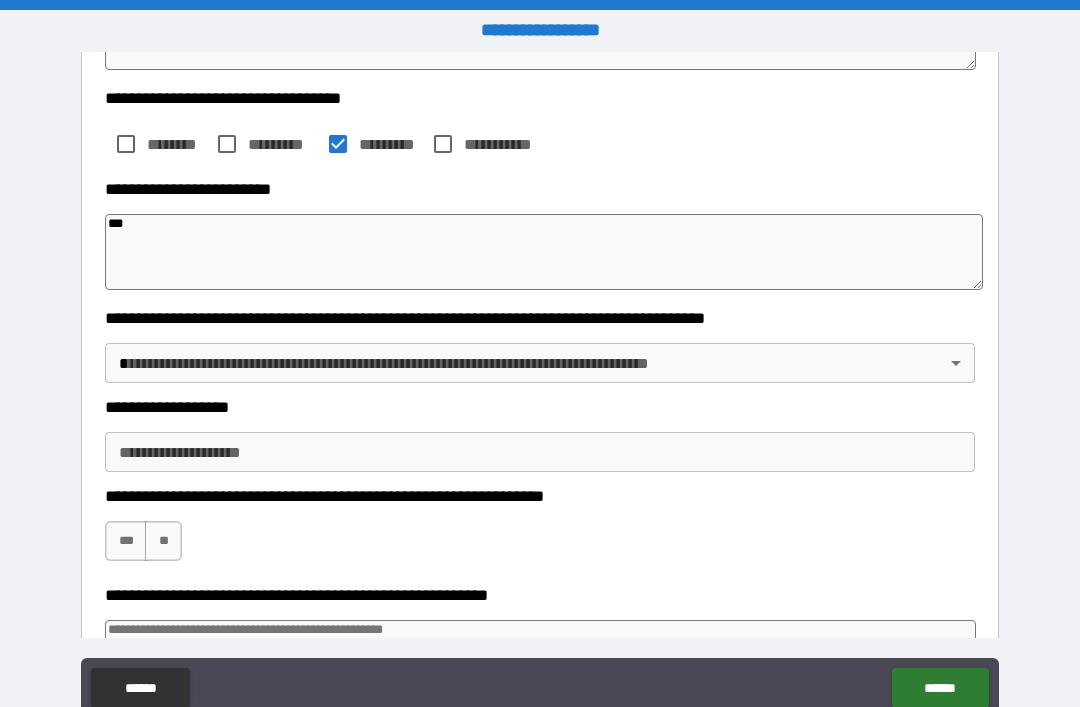 type on "*" 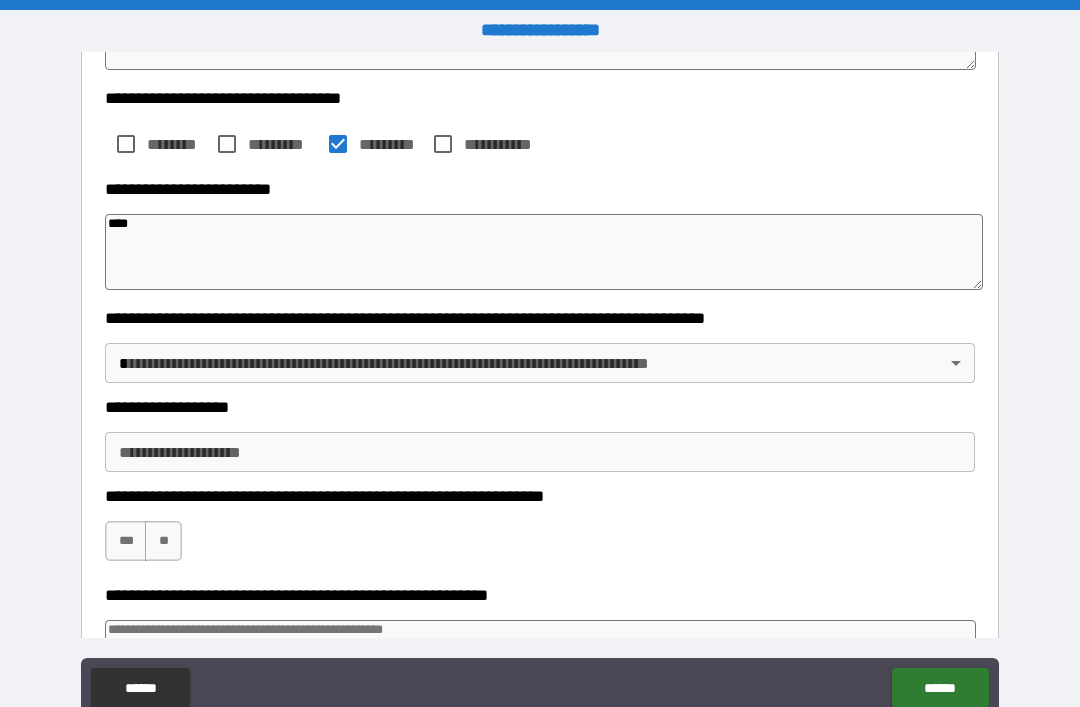 type on "*" 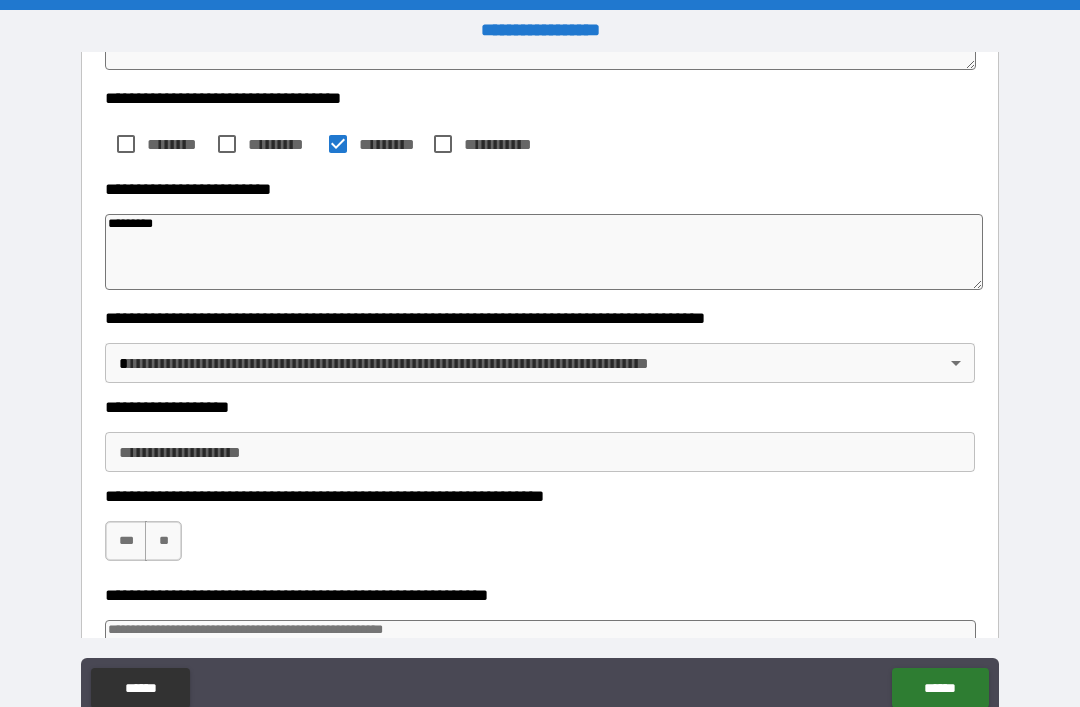 type on "*" 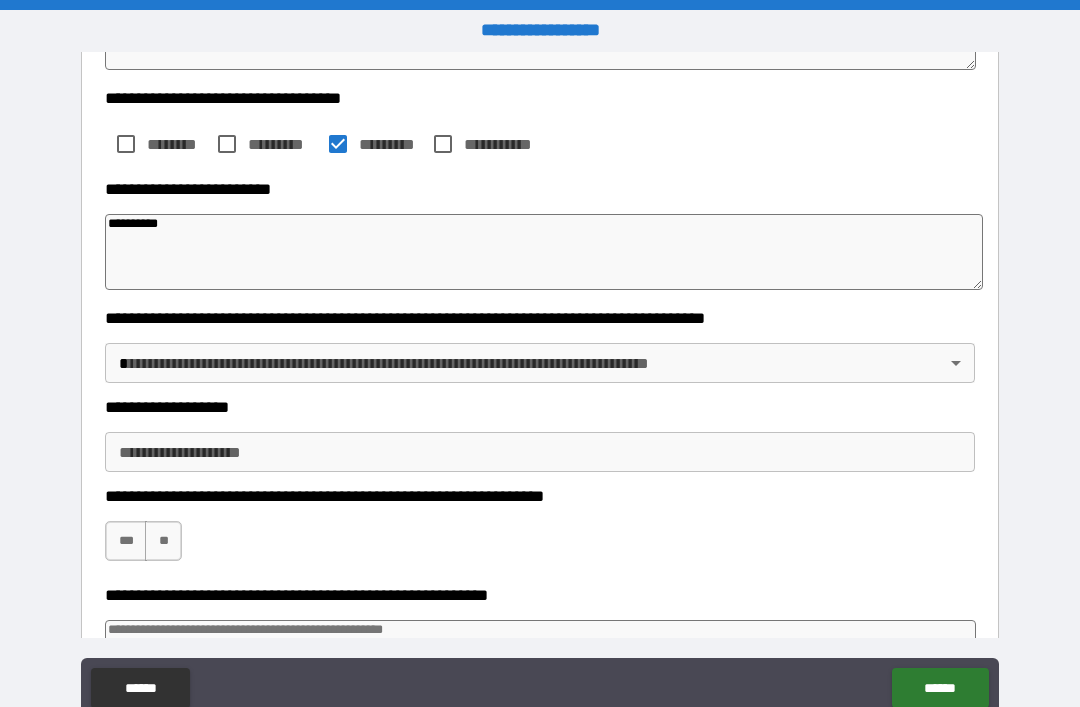 type on "*" 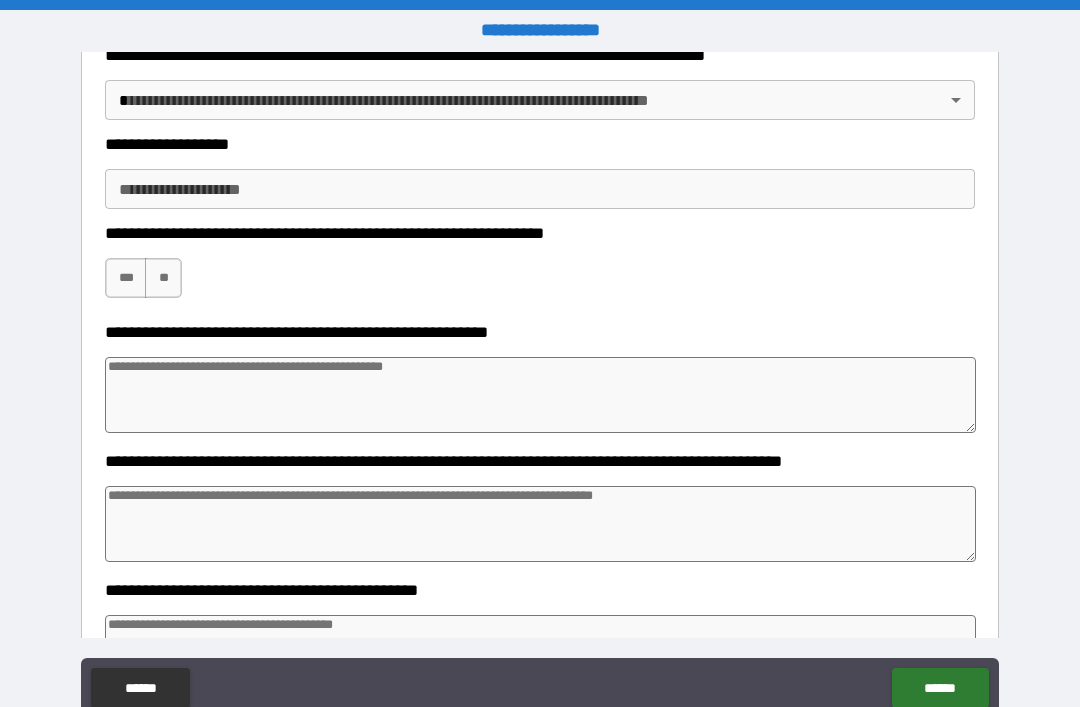 scroll, scrollTop: 623, scrollLeft: 0, axis: vertical 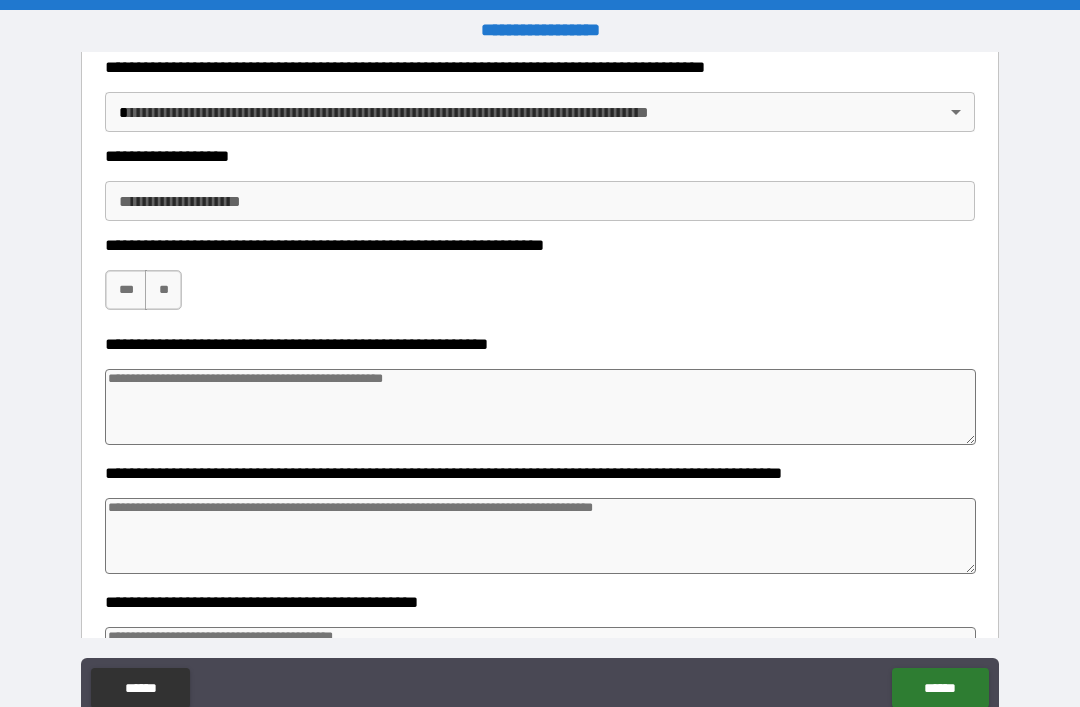 type on "*********" 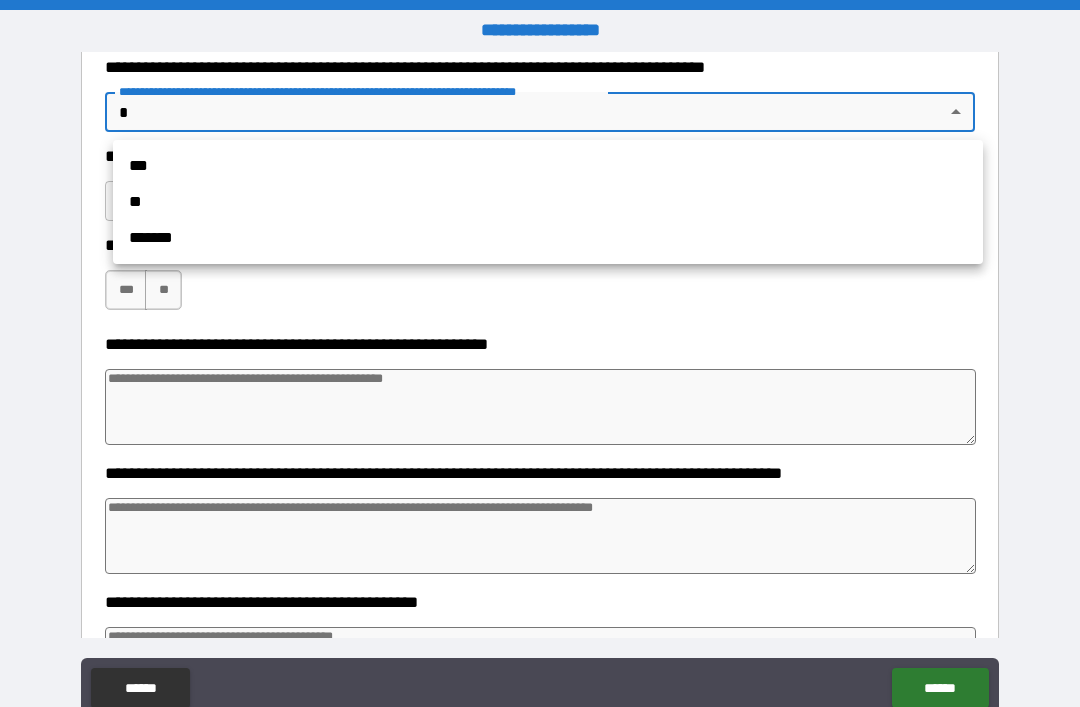 click on "**" at bounding box center (548, 202) 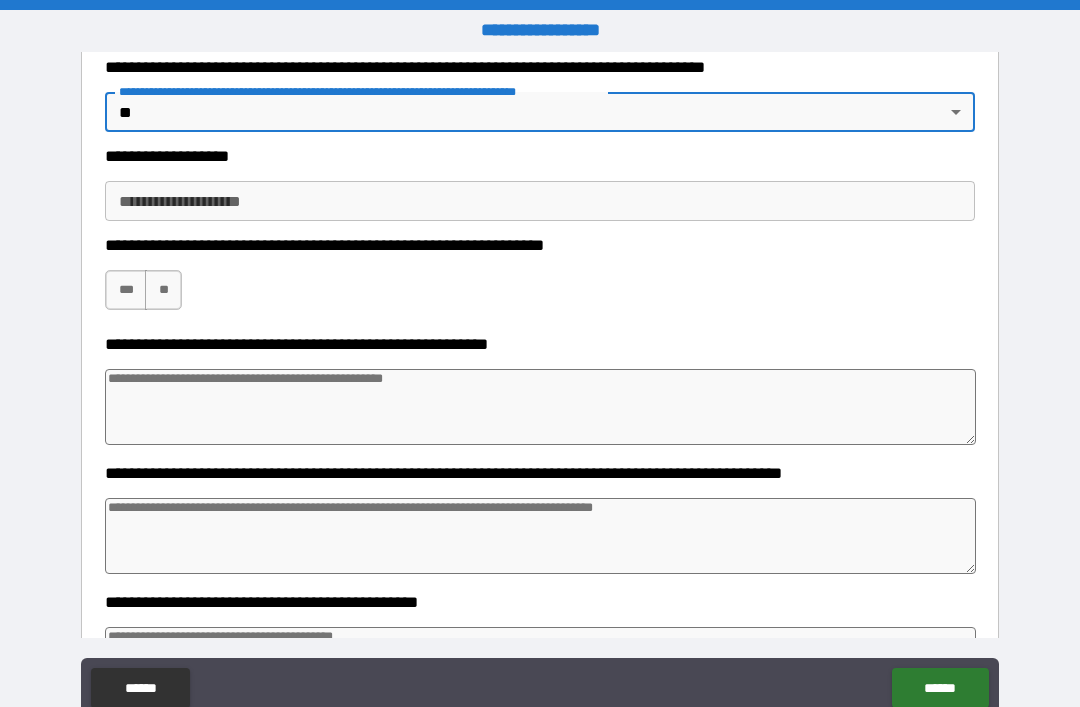 type on "*" 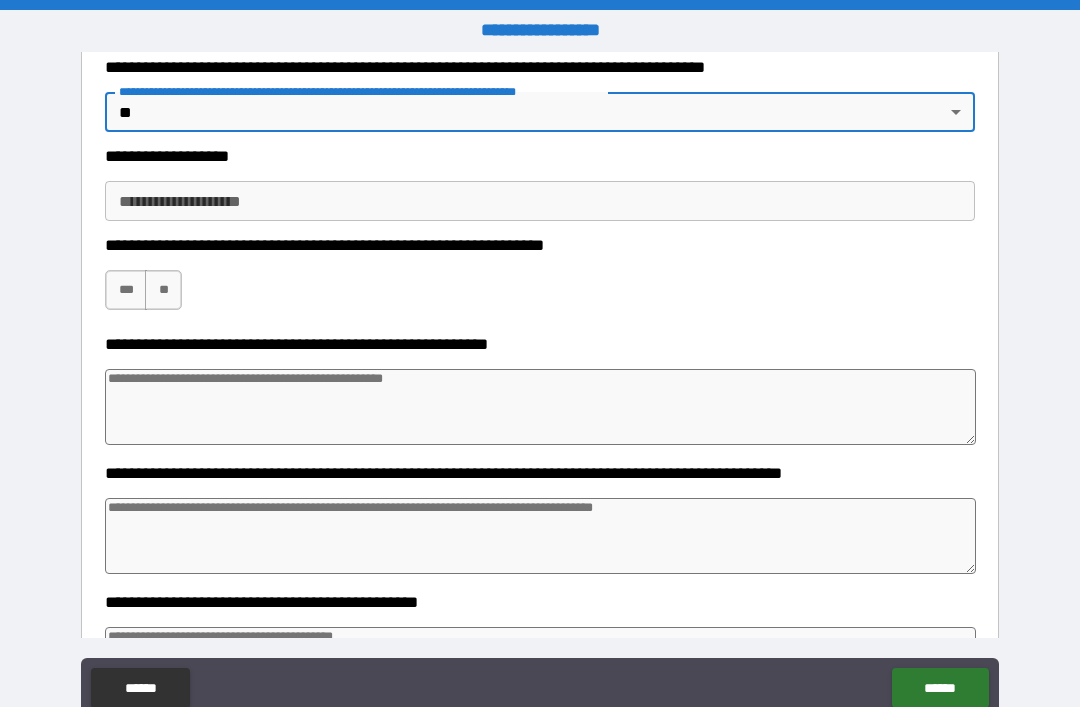type on "*" 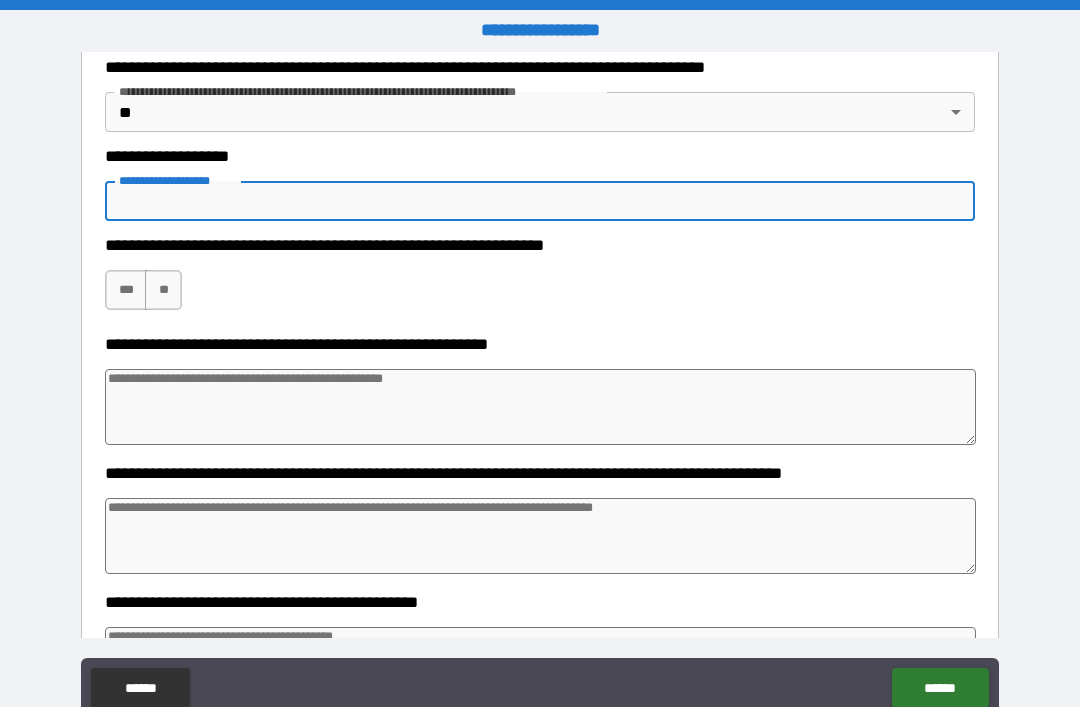 type on "*" 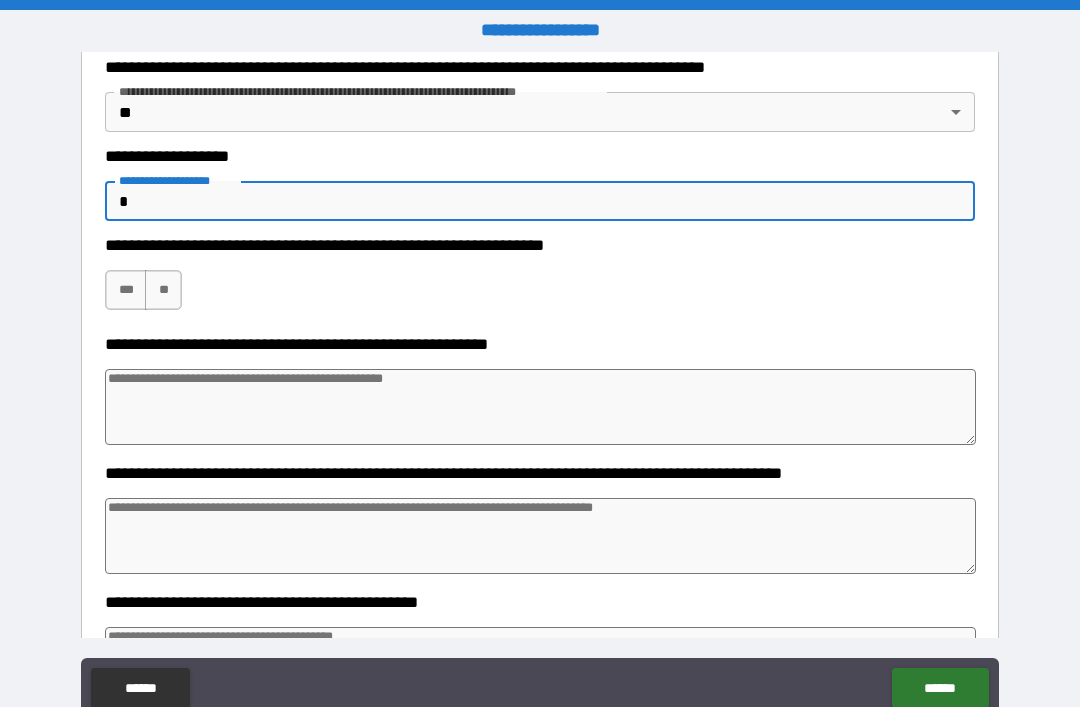 type on "*" 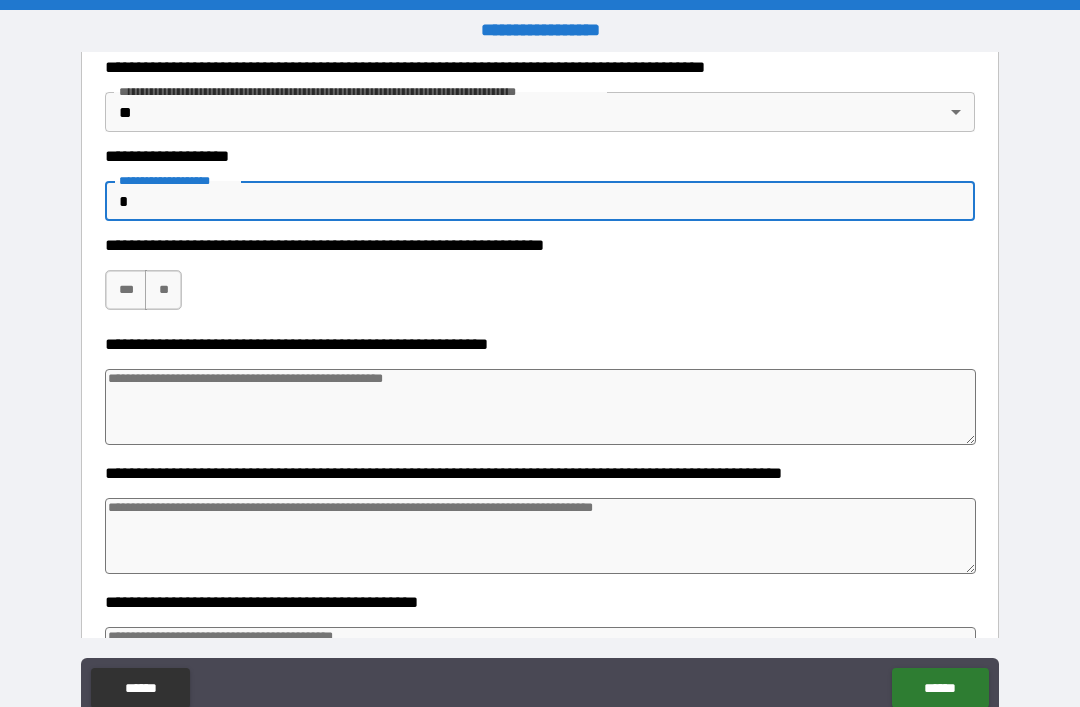 type on "*" 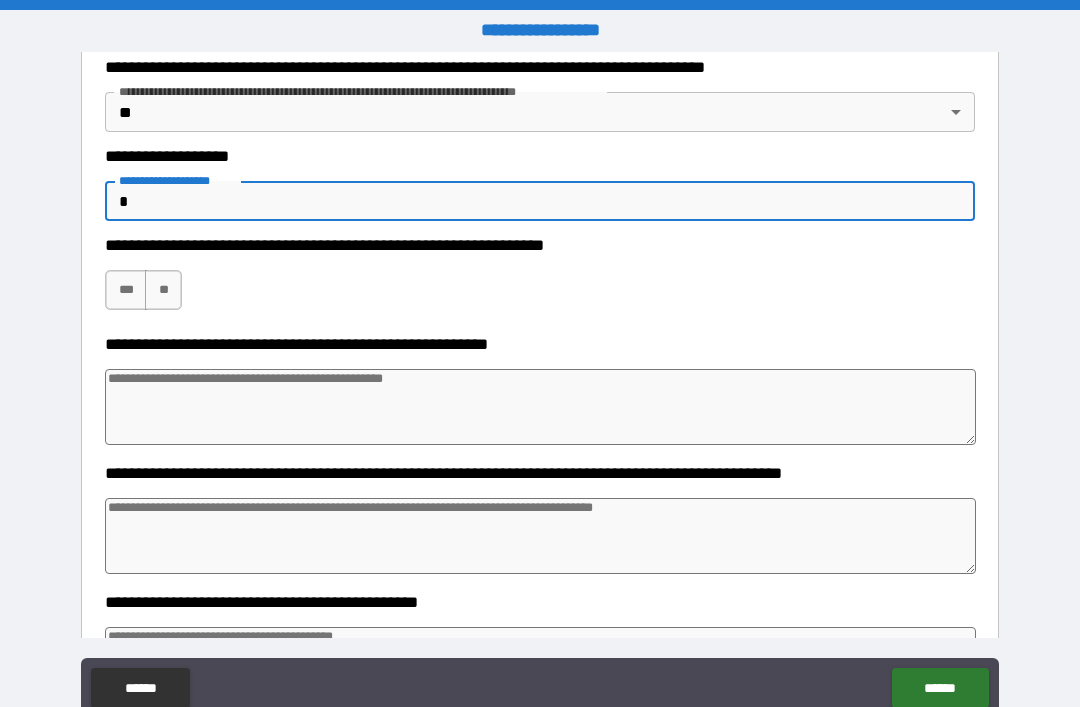 type on "*" 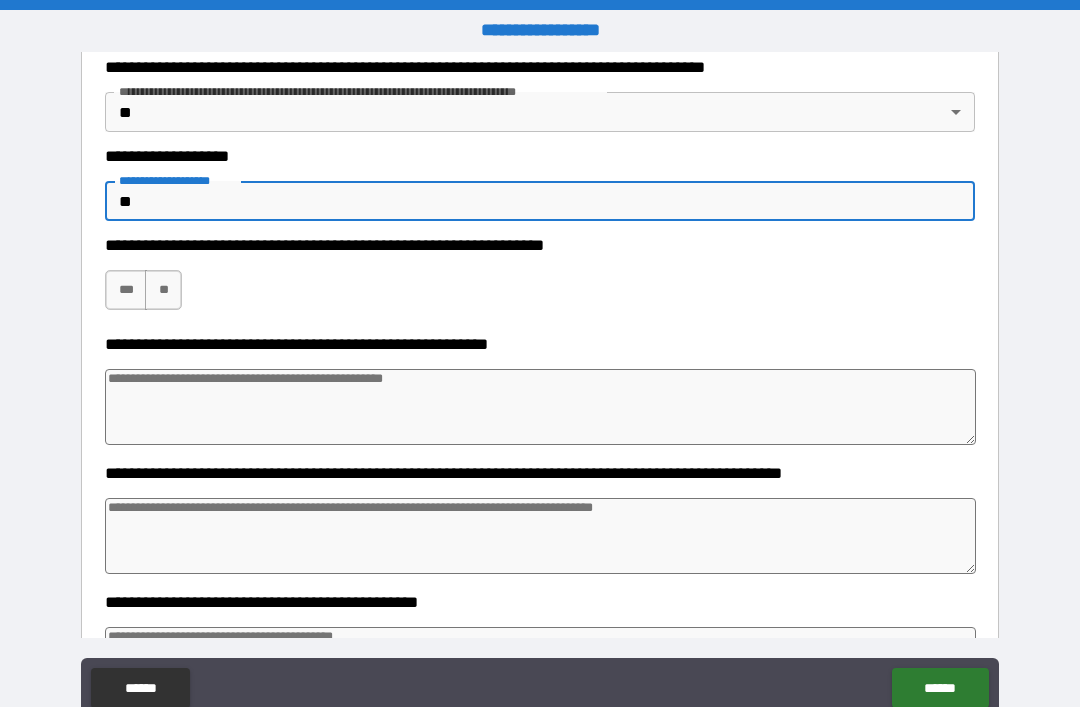 type on "*" 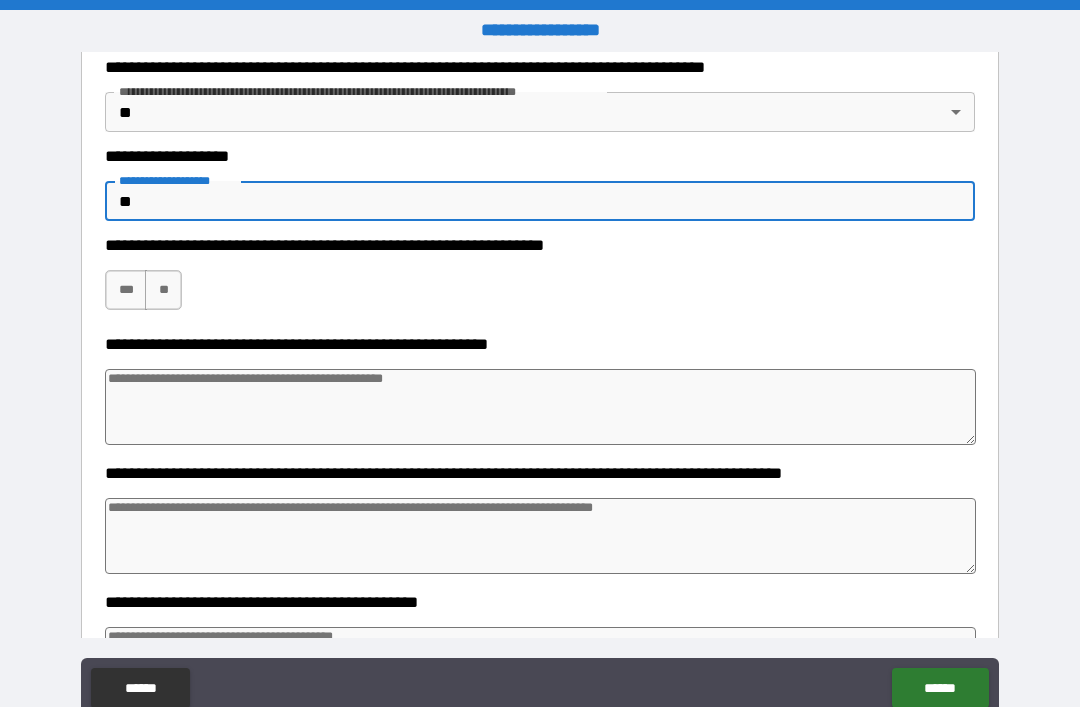 type on "*" 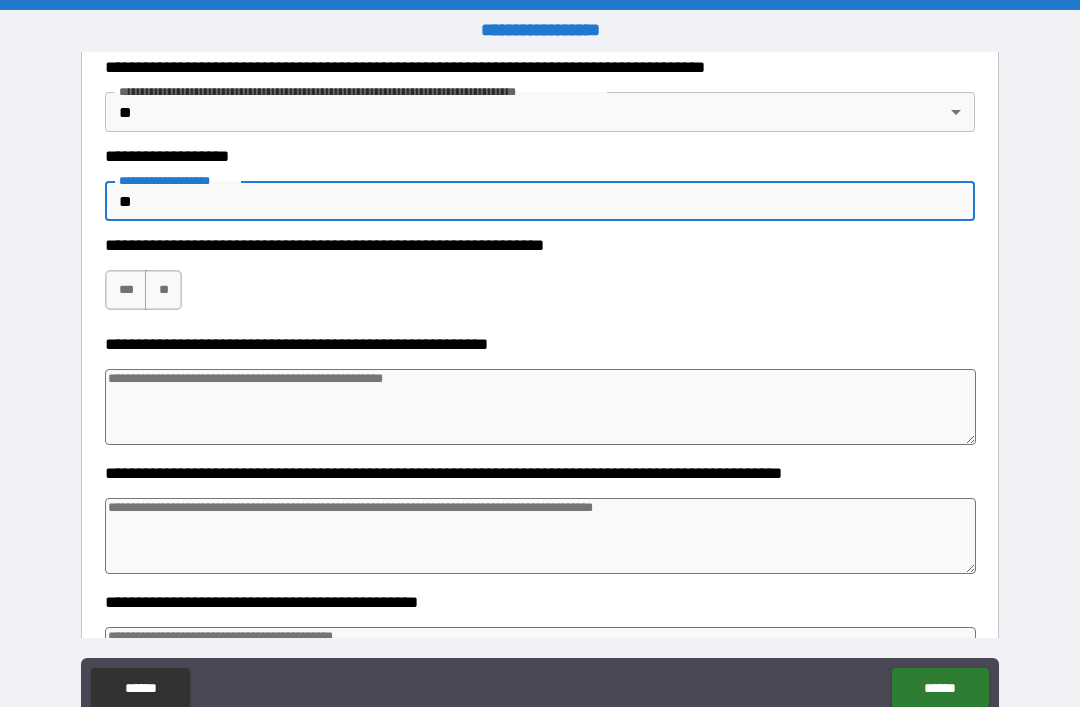 type on "*" 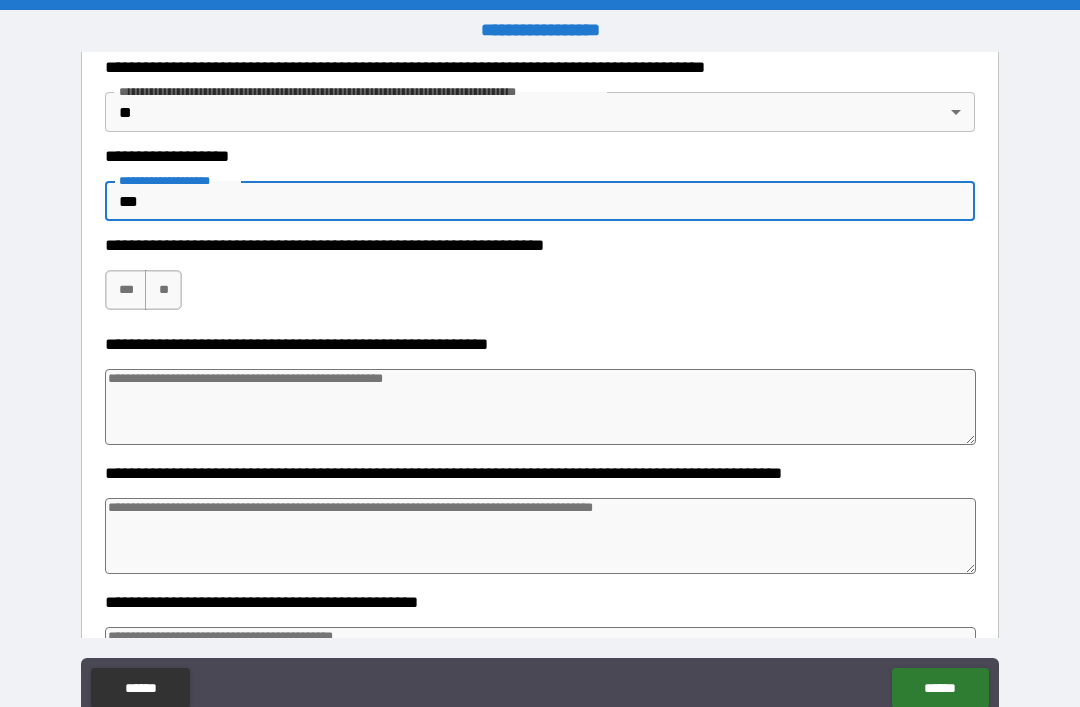 type on "*" 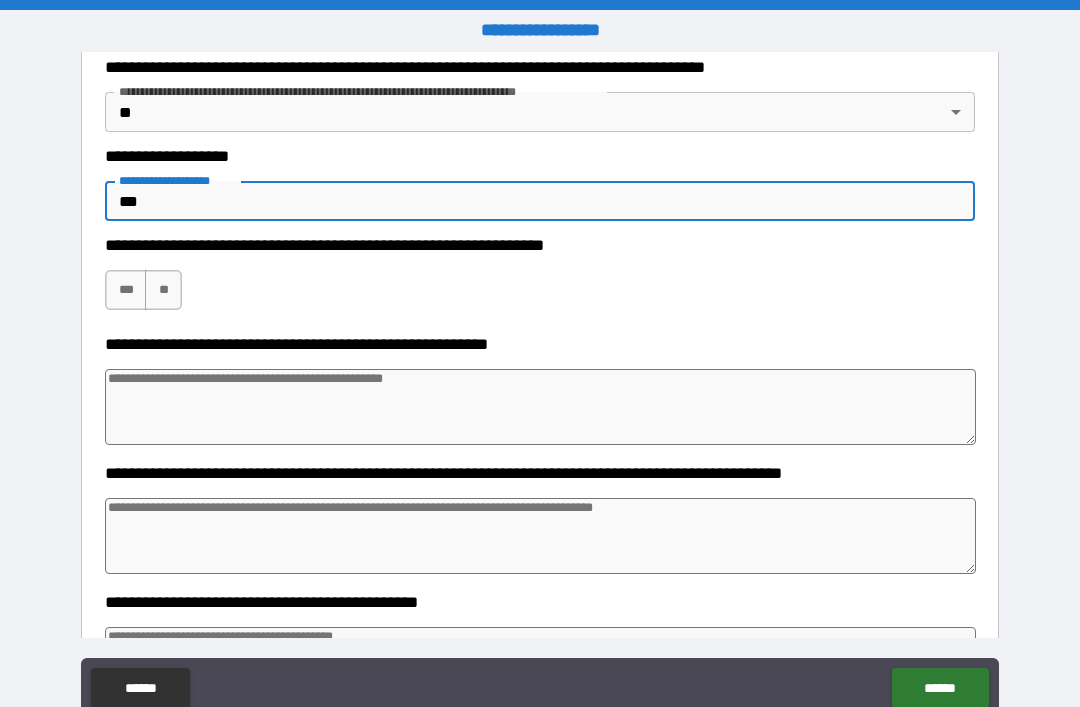 type on "*" 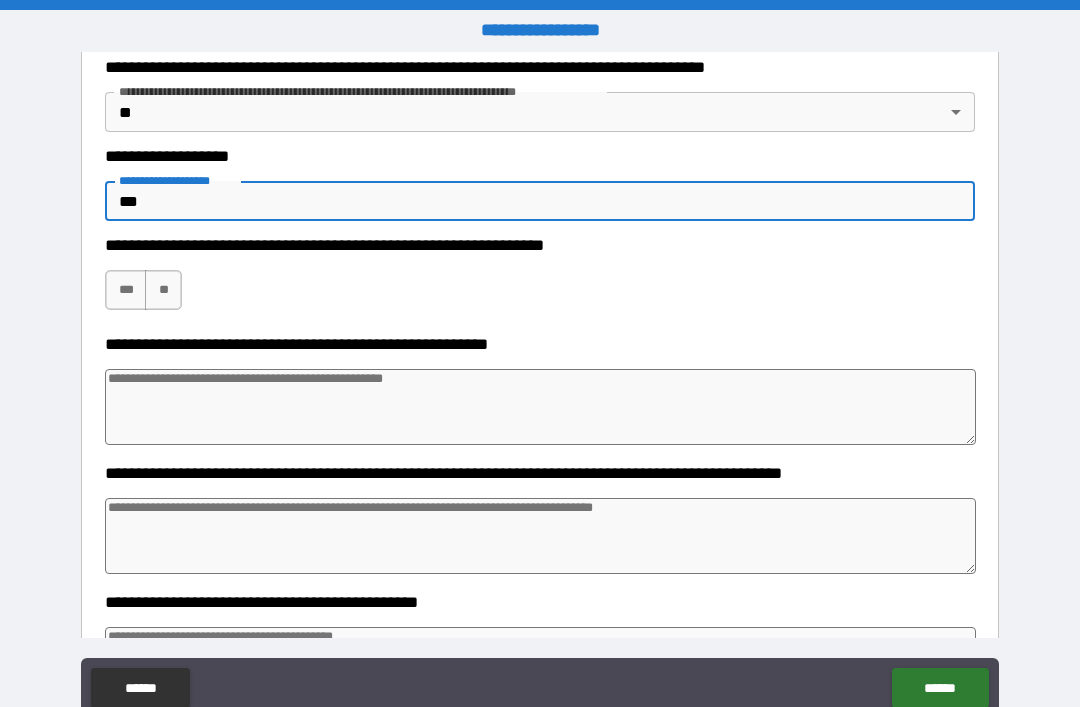 type on "*" 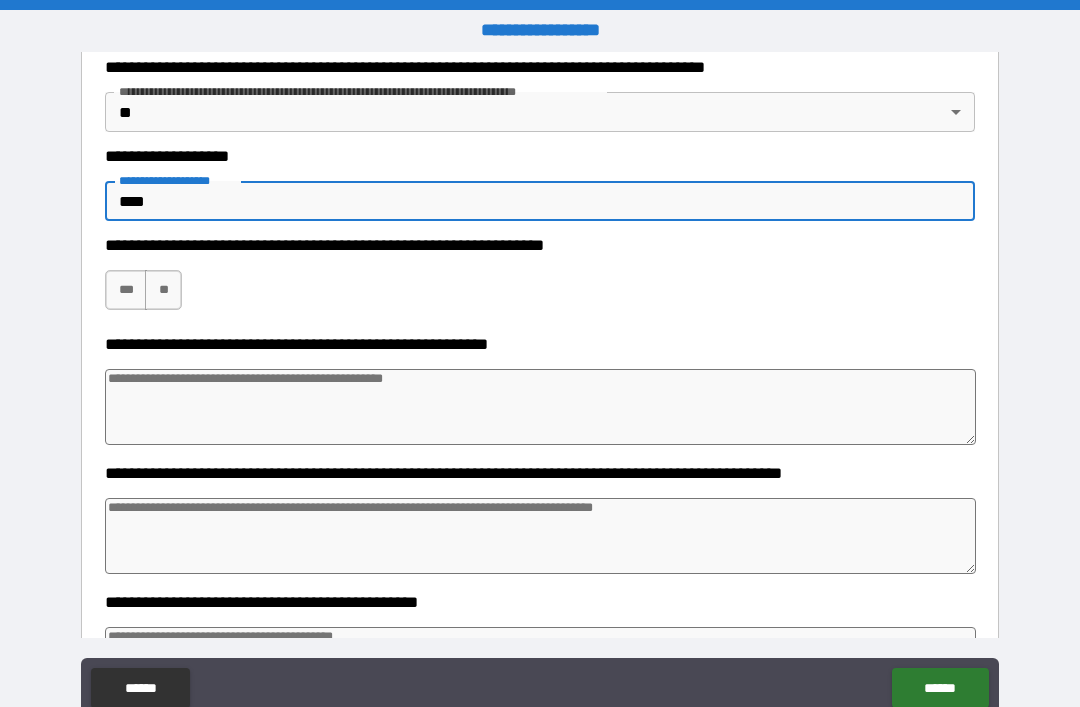 type on "*" 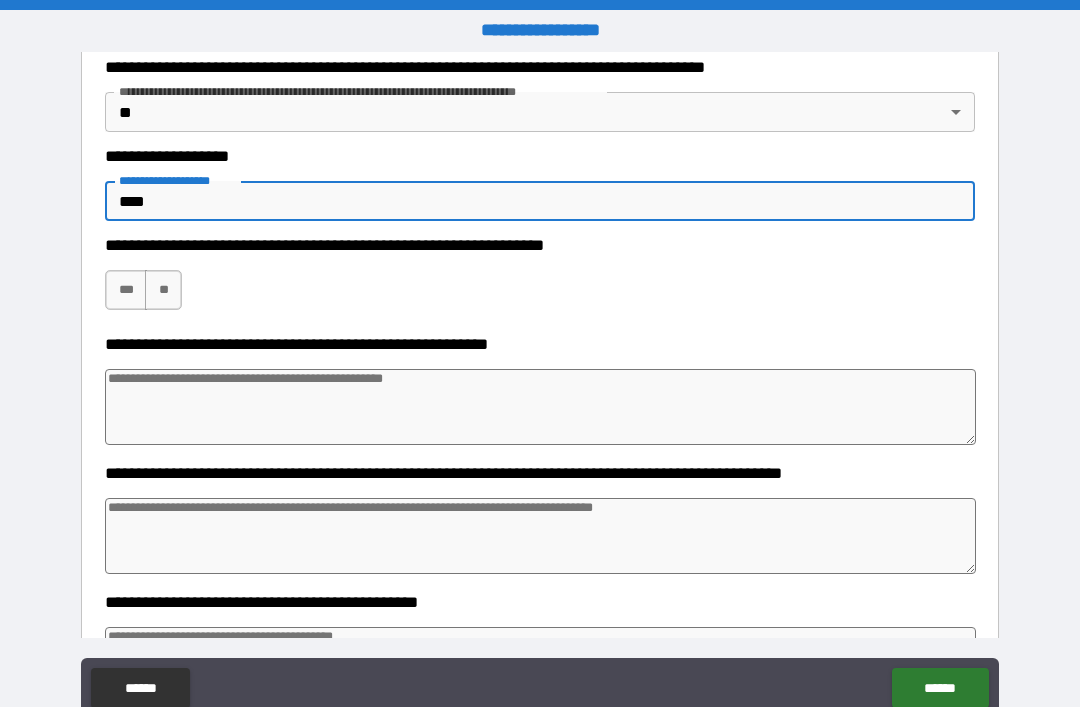 type on "*" 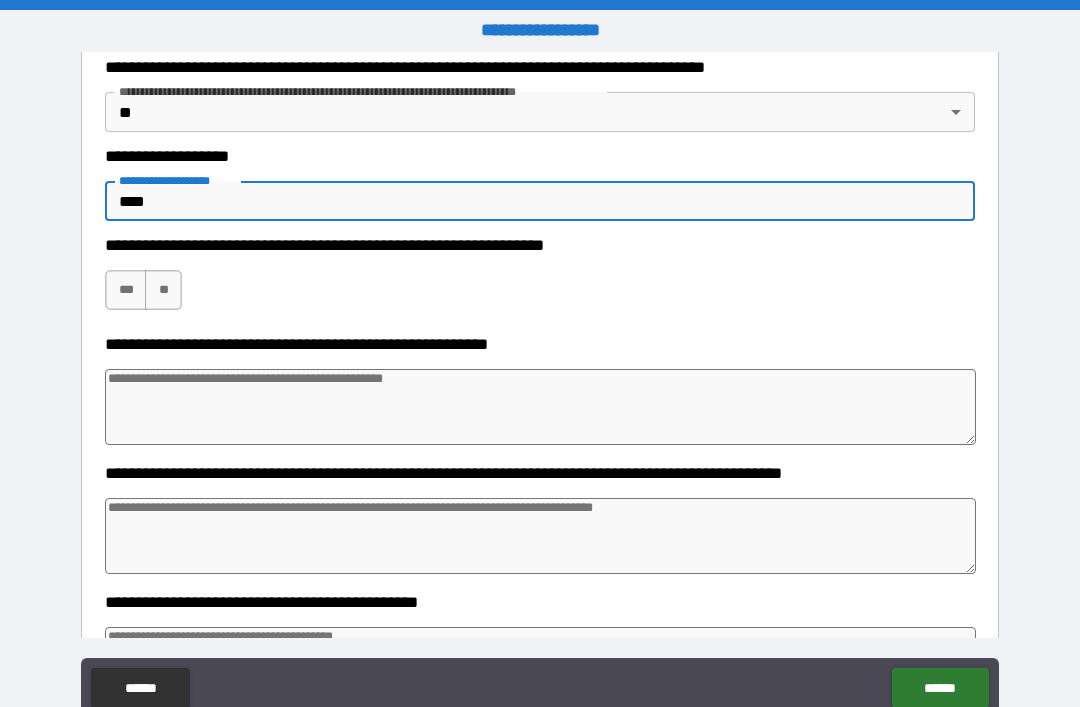 type on "*" 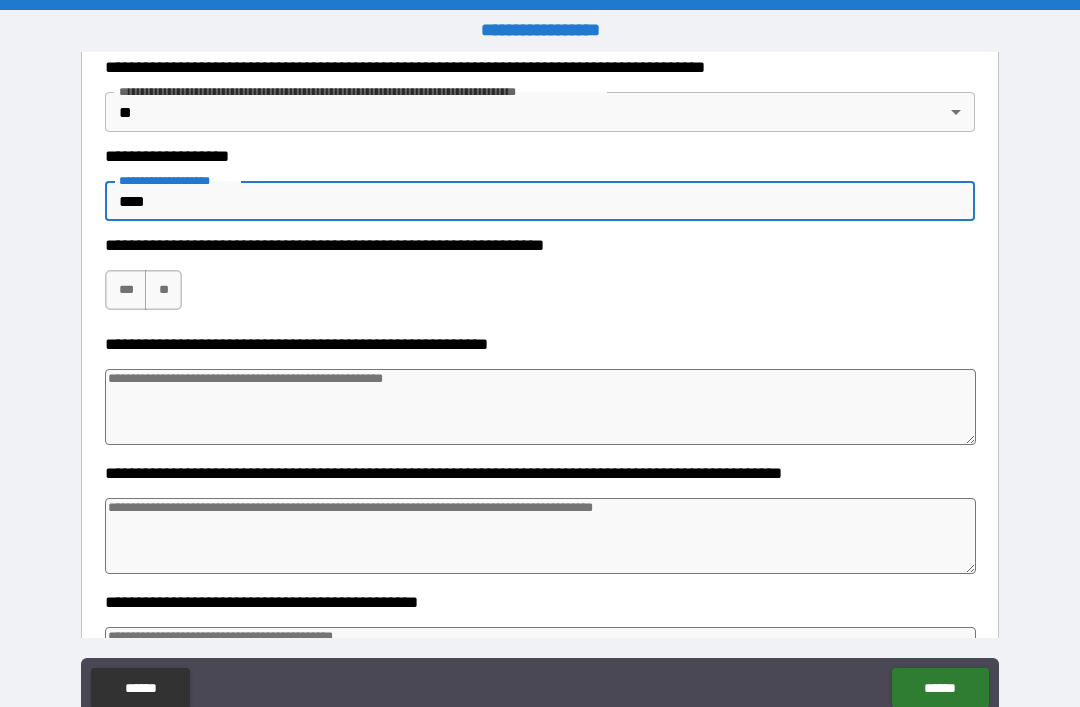 type on "****" 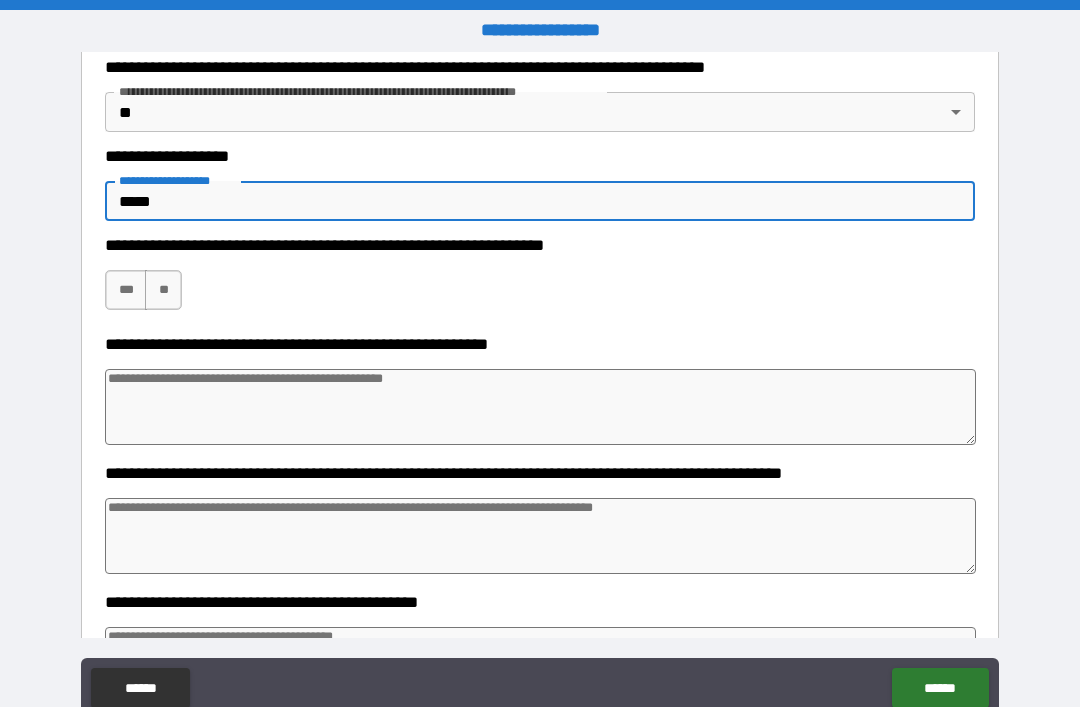 type on "*" 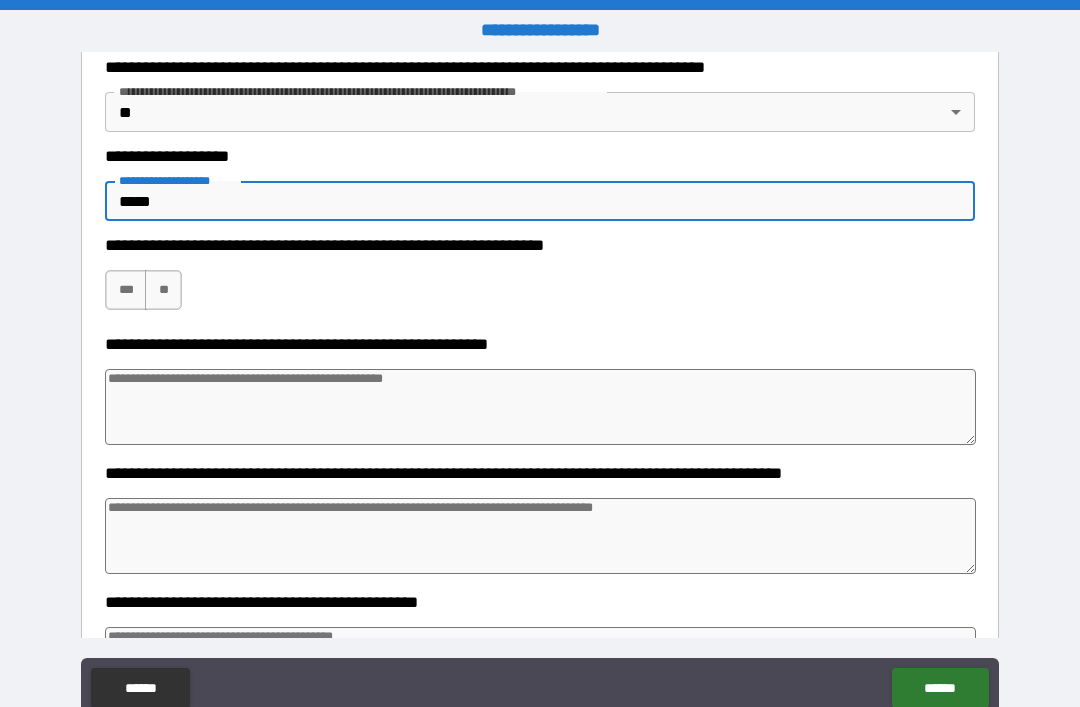 type on "*" 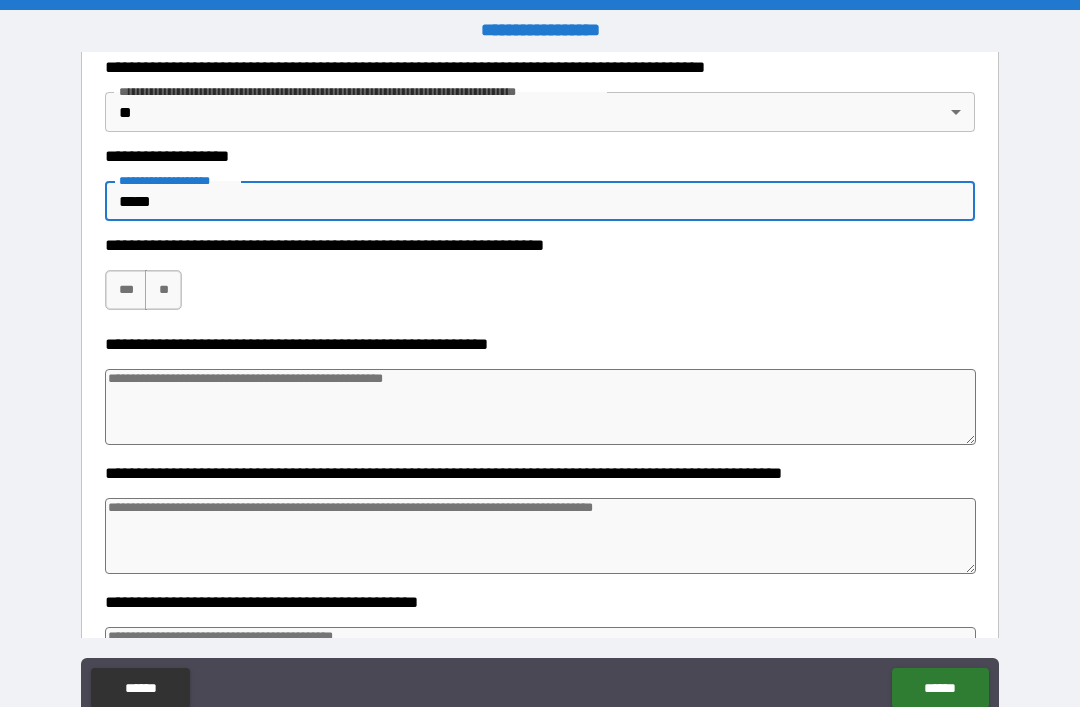 type on "*" 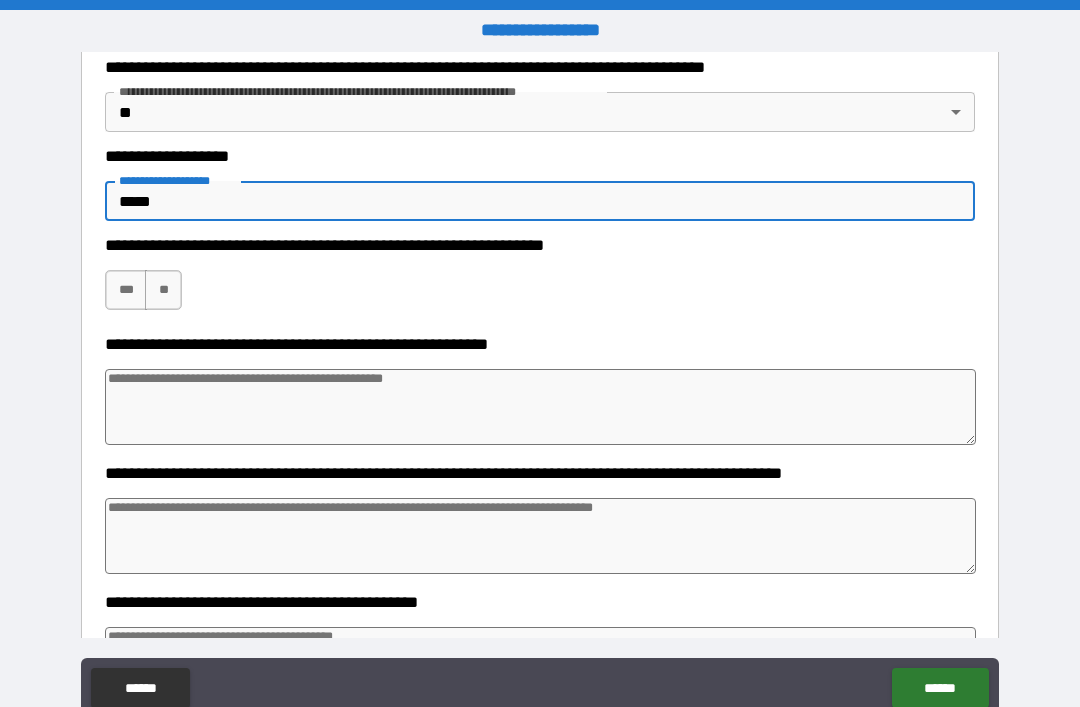type on "******" 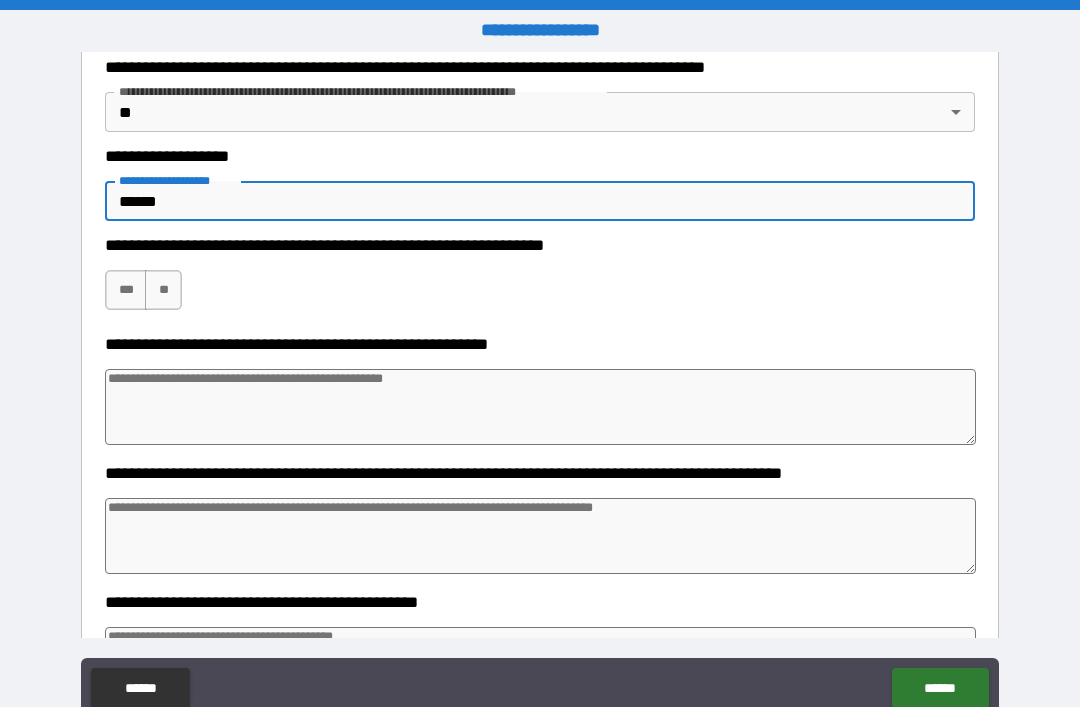 type on "*" 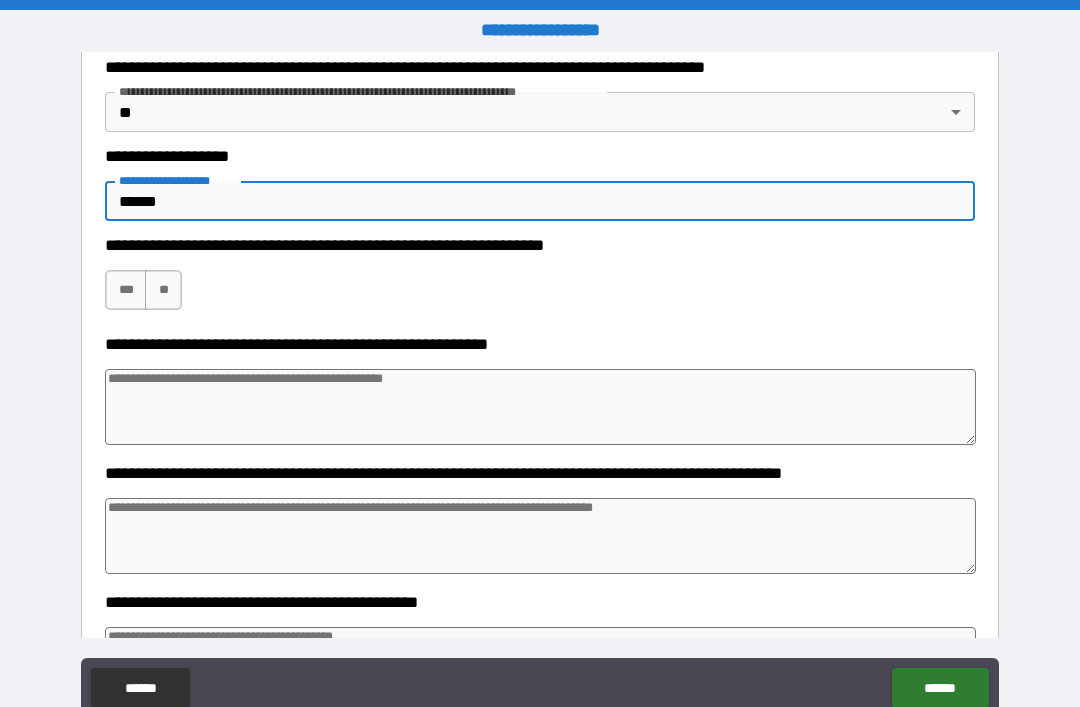 type on "*******" 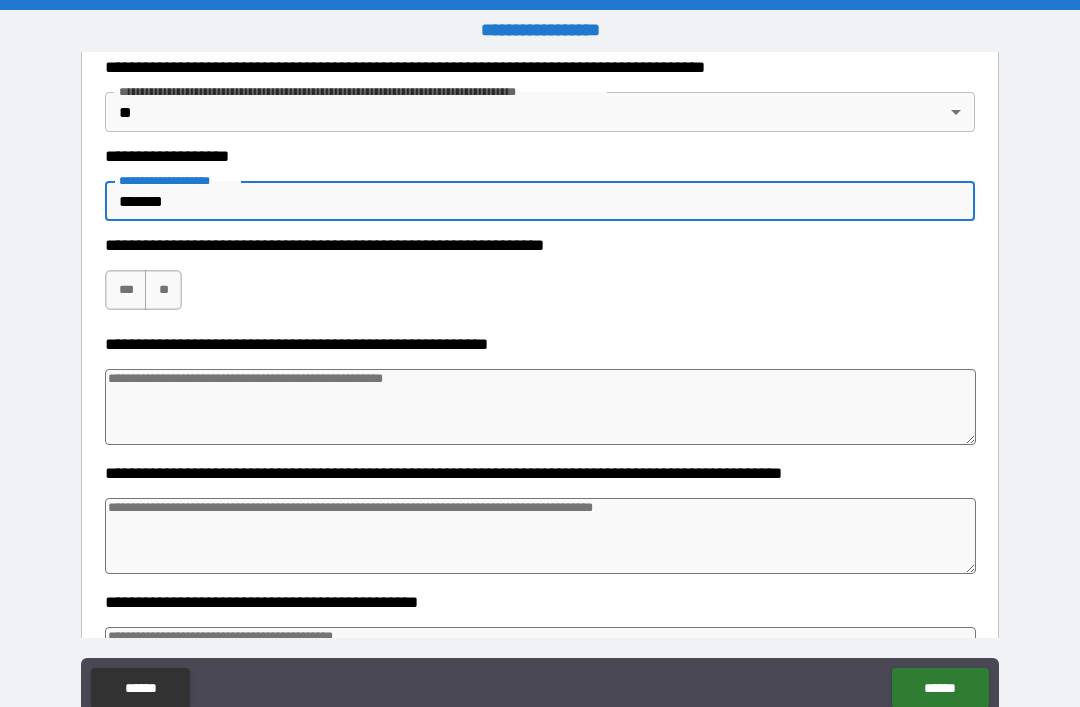 type on "*" 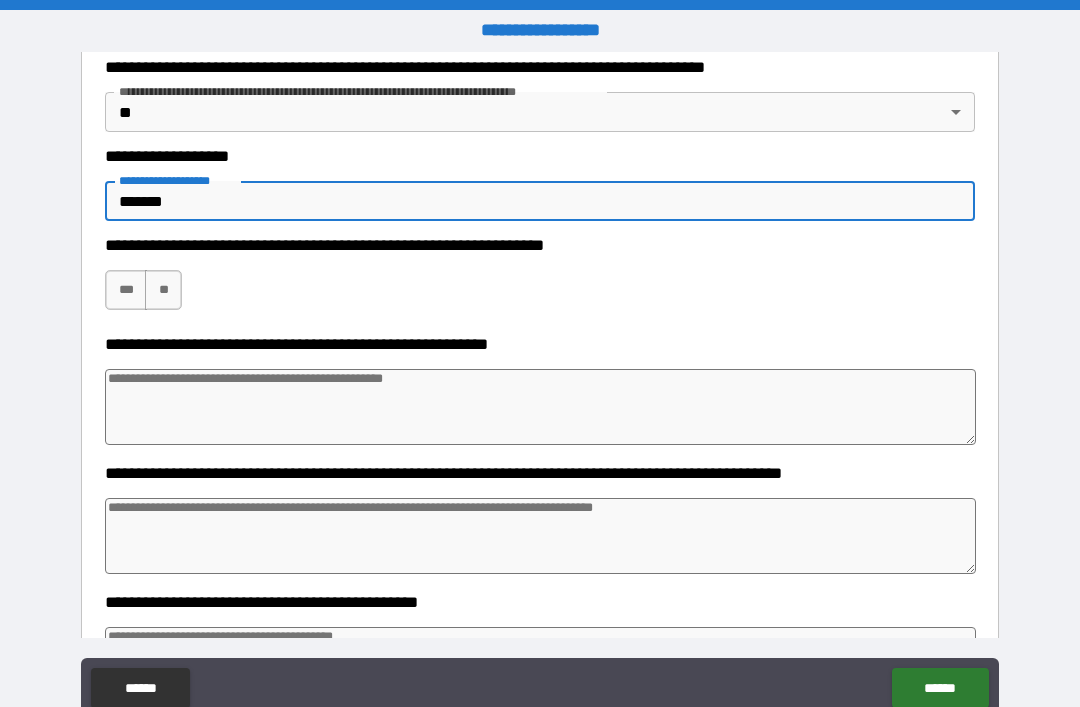 type on "*" 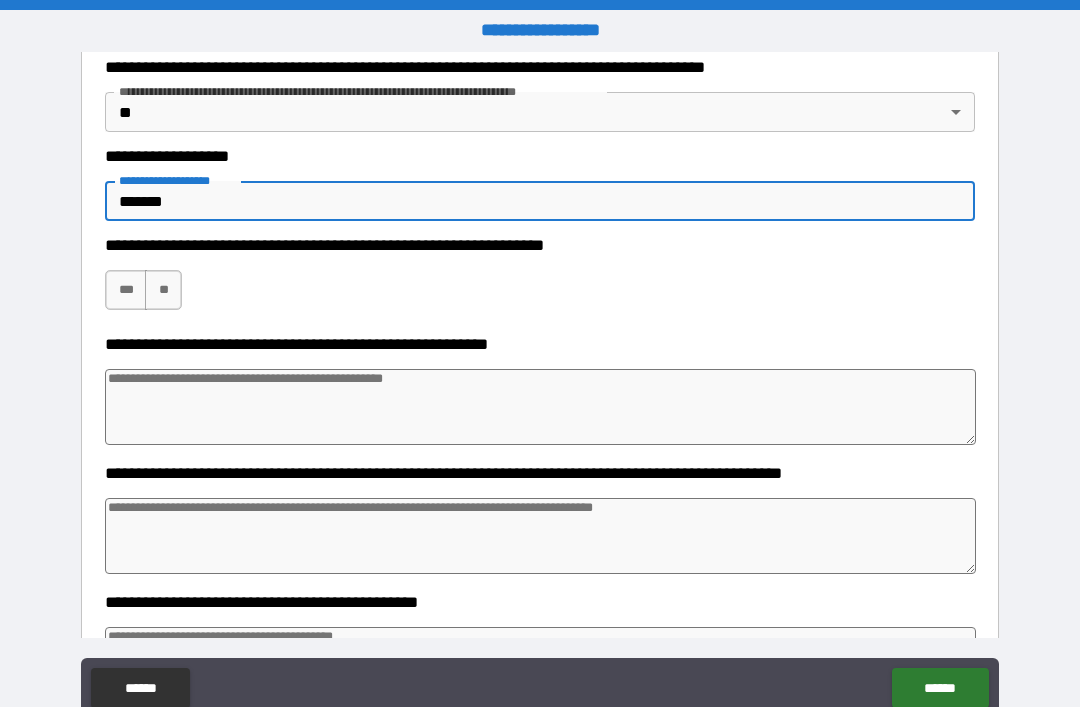 type on "*" 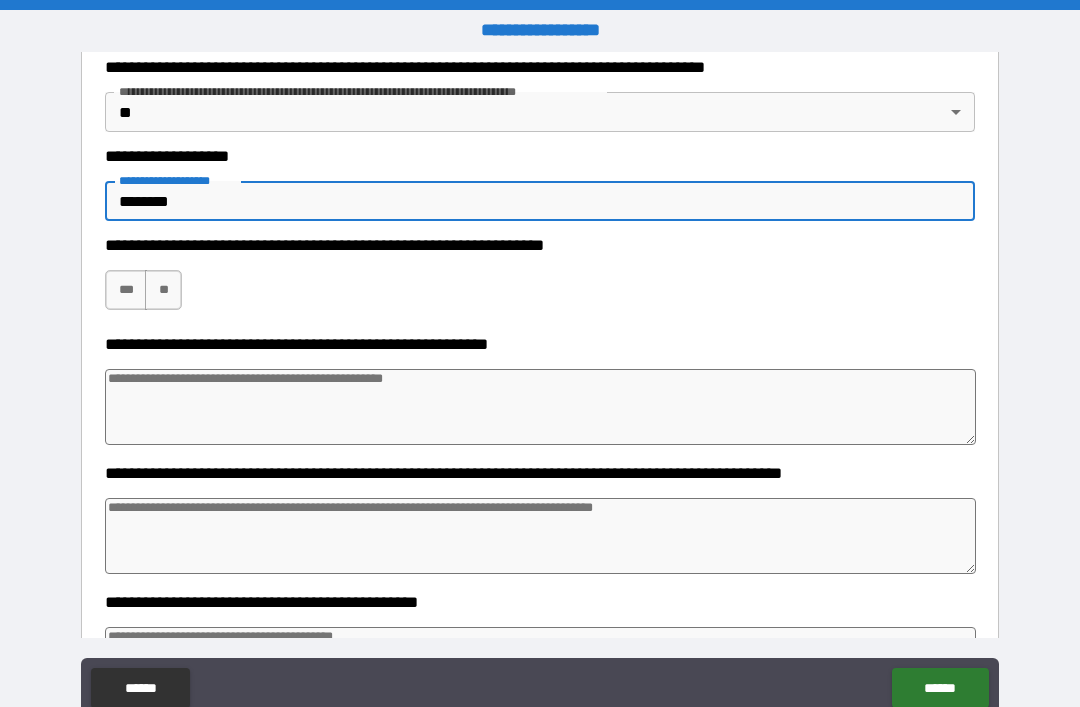 type on "*" 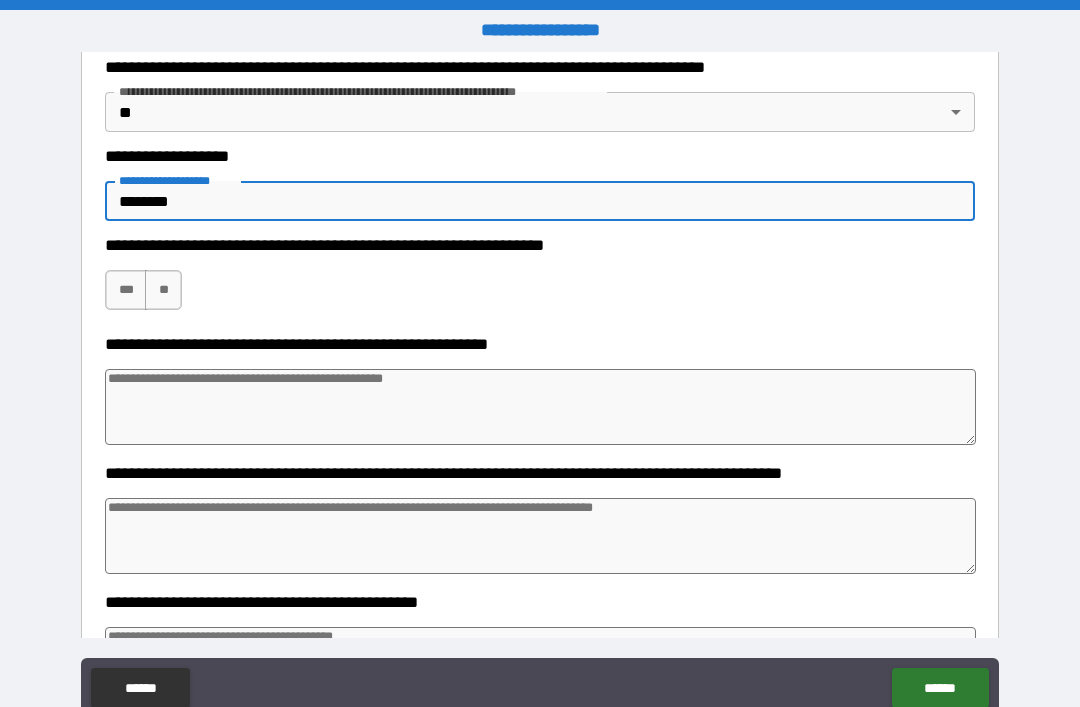 type on "*" 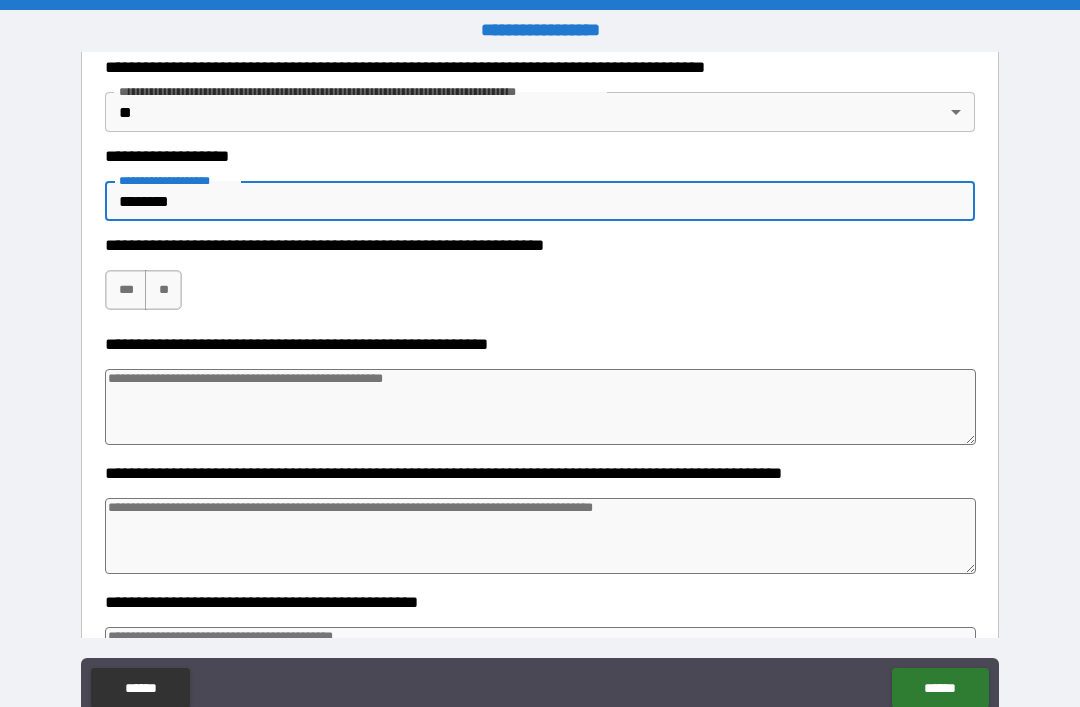 type on "*" 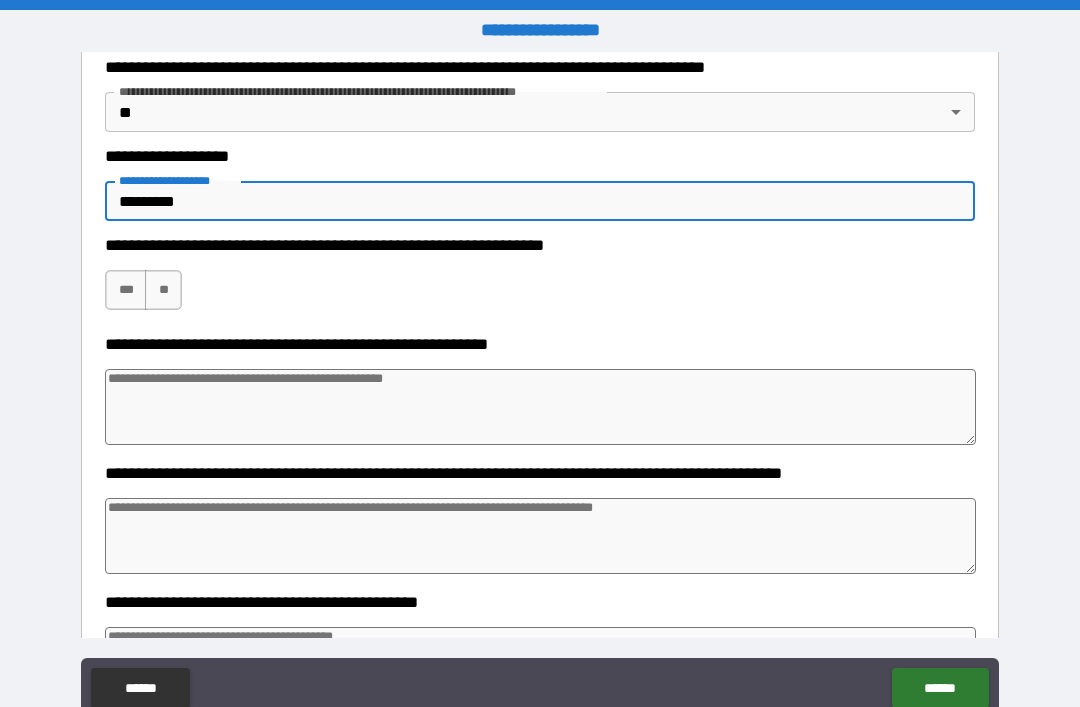 type on "*" 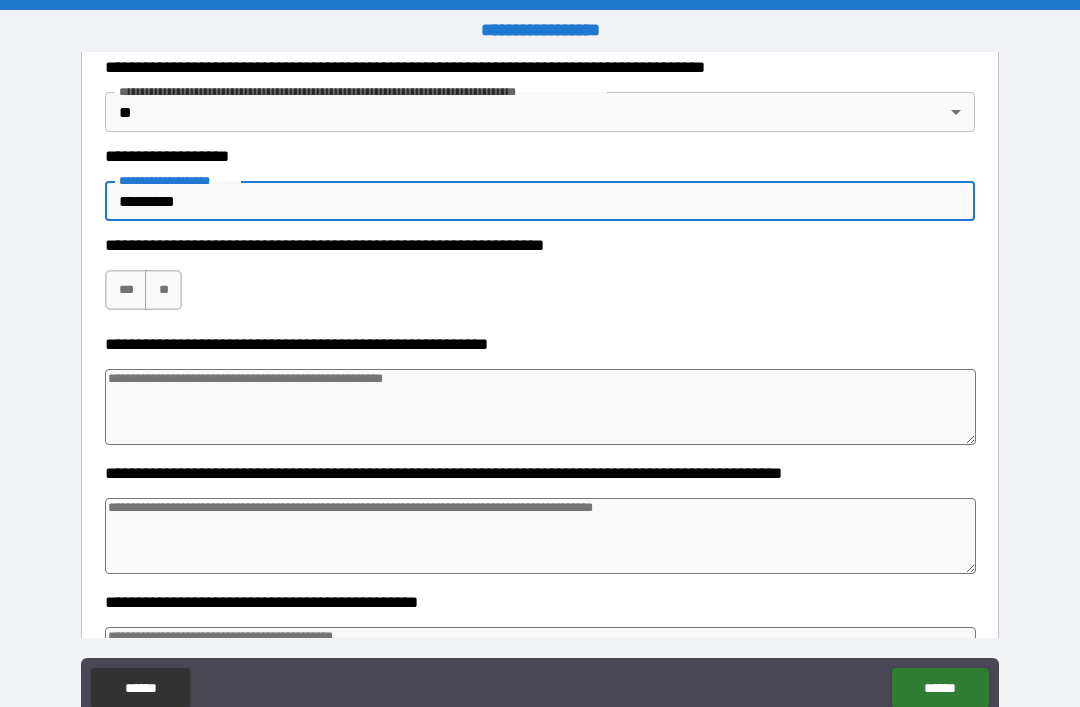 type on "**********" 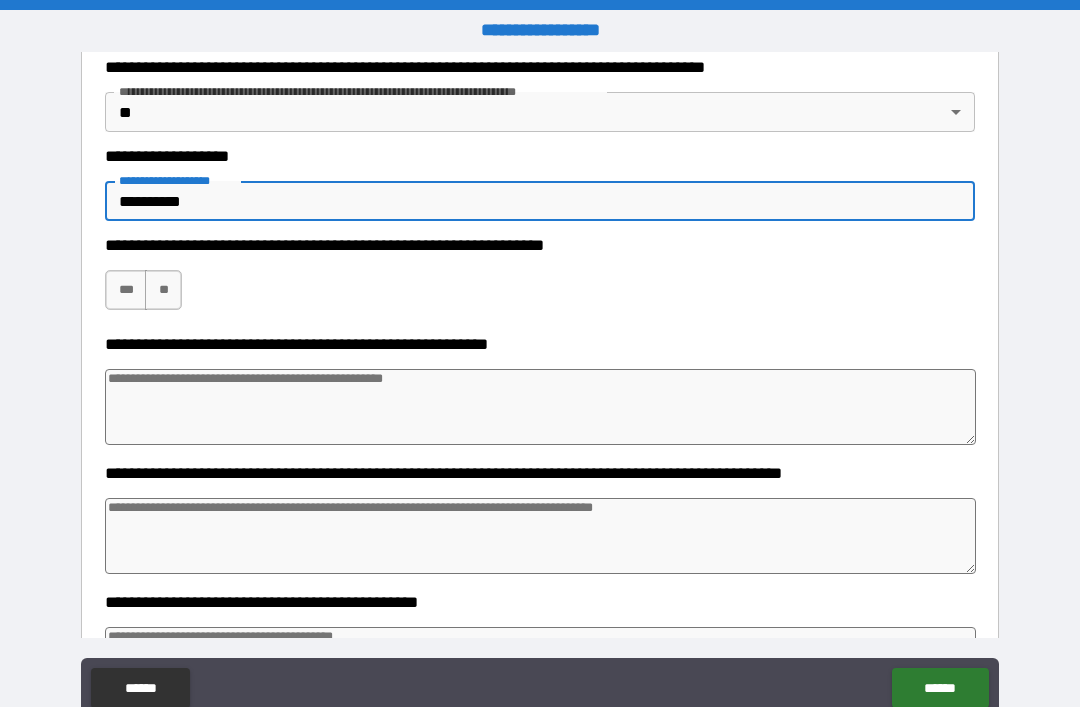 type on "*" 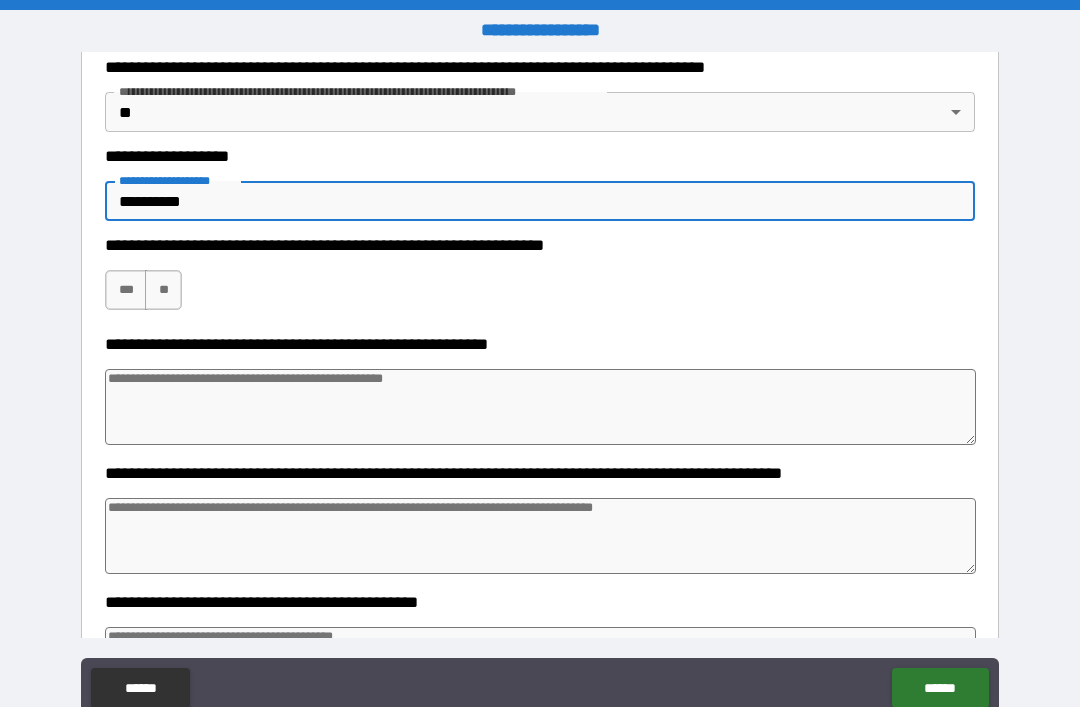 type on "*" 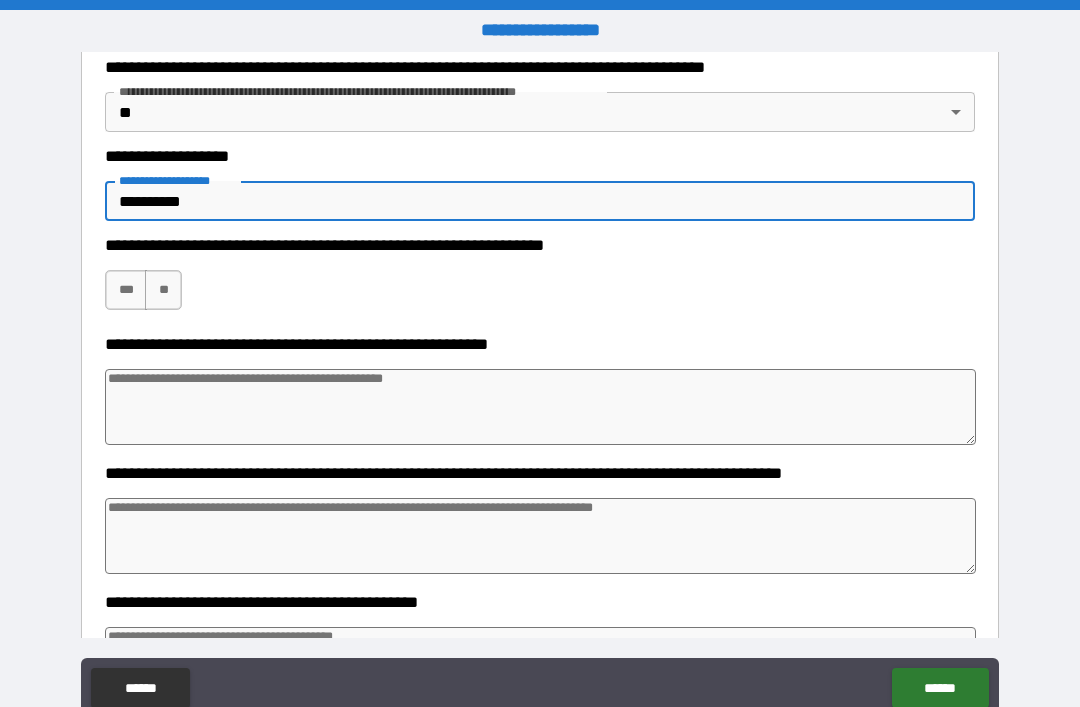 type on "*" 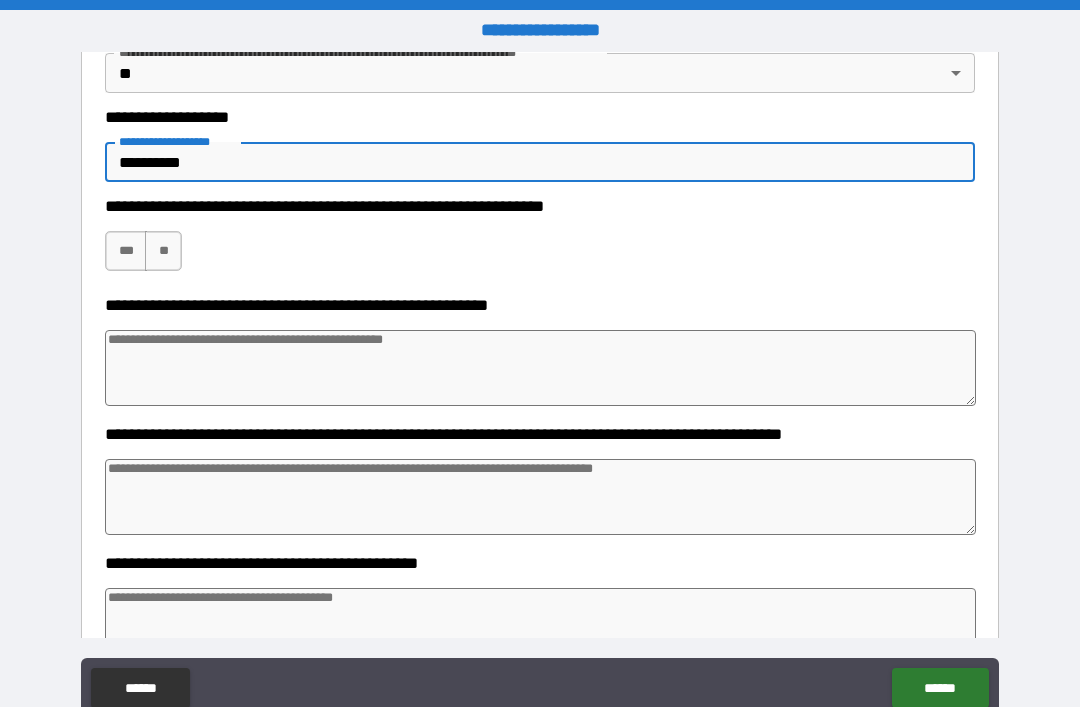 scroll, scrollTop: 697, scrollLeft: 0, axis: vertical 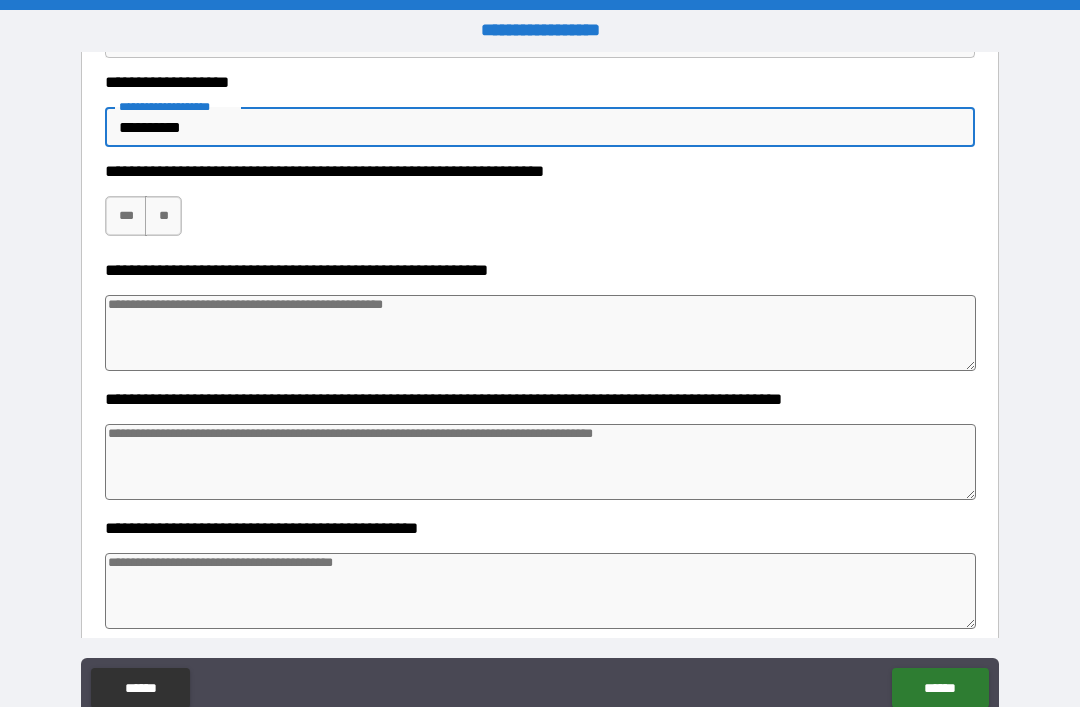 type on "**********" 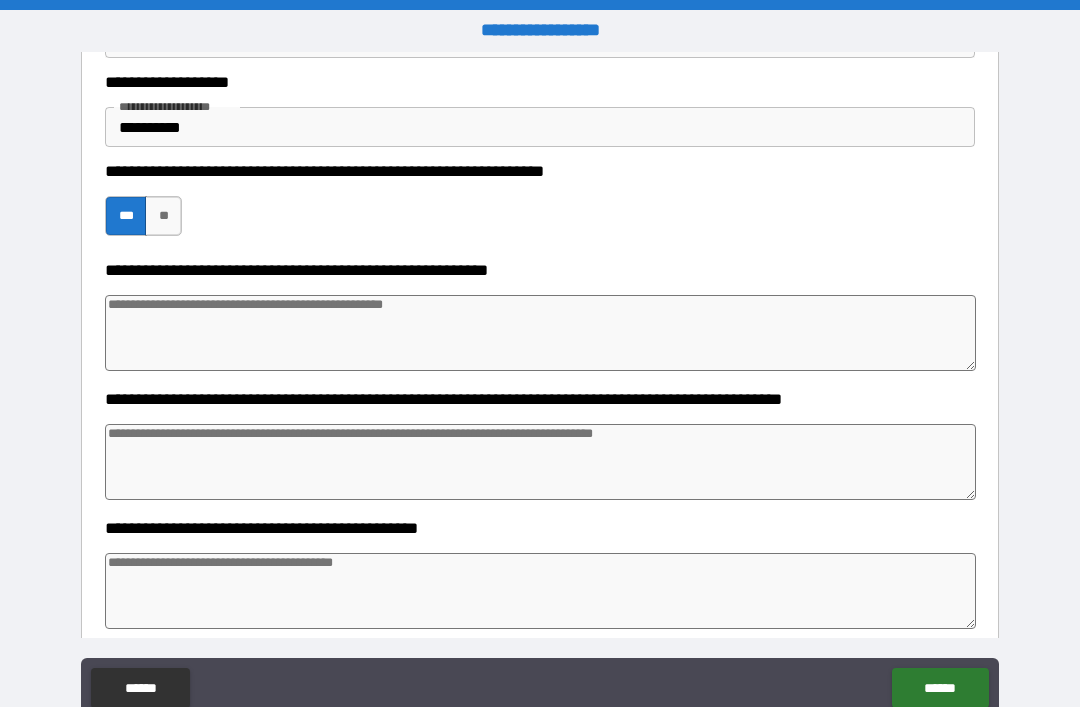 type on "*" 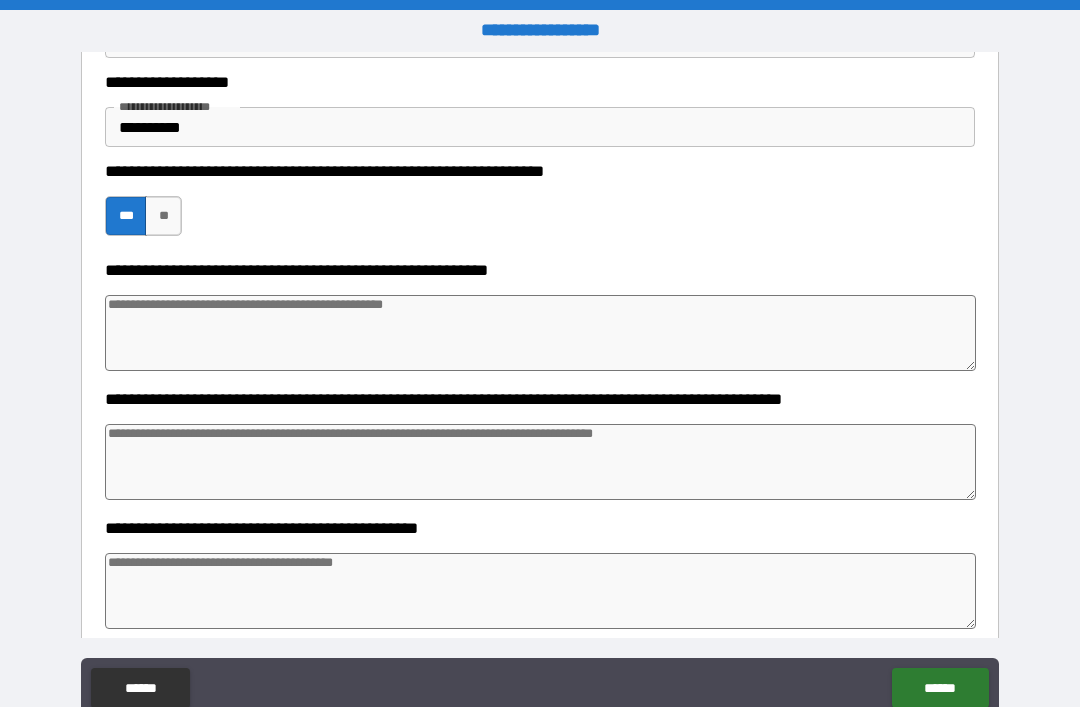 type 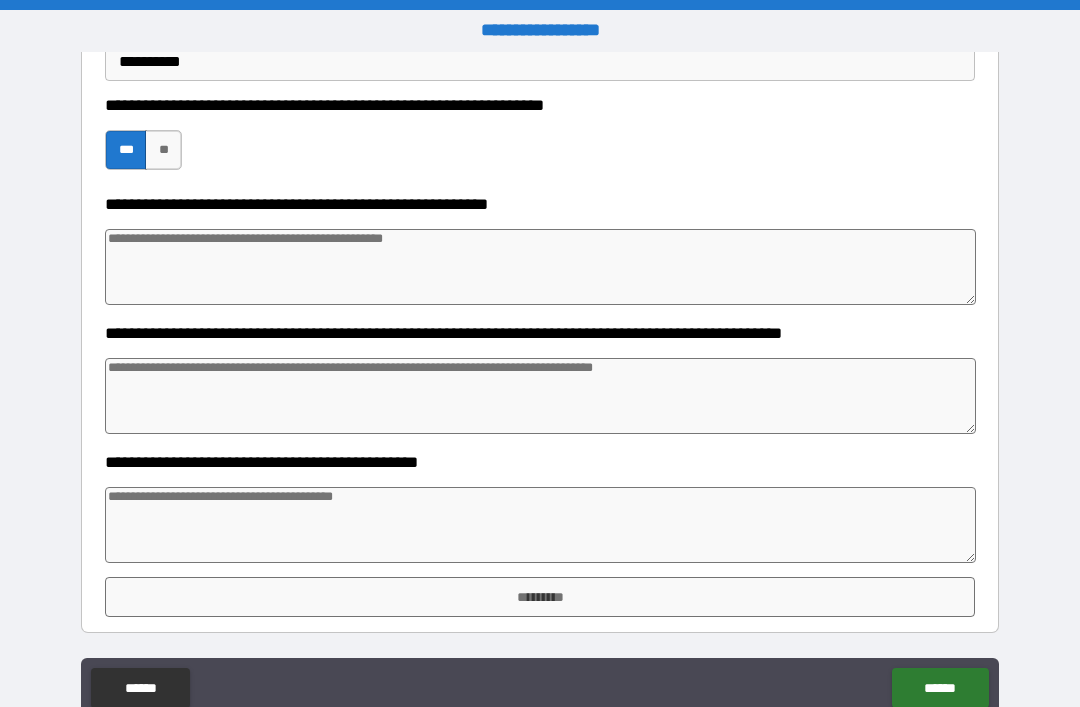 scroll, scrollTop: 763, scrollLeft: 0, axis: vertical 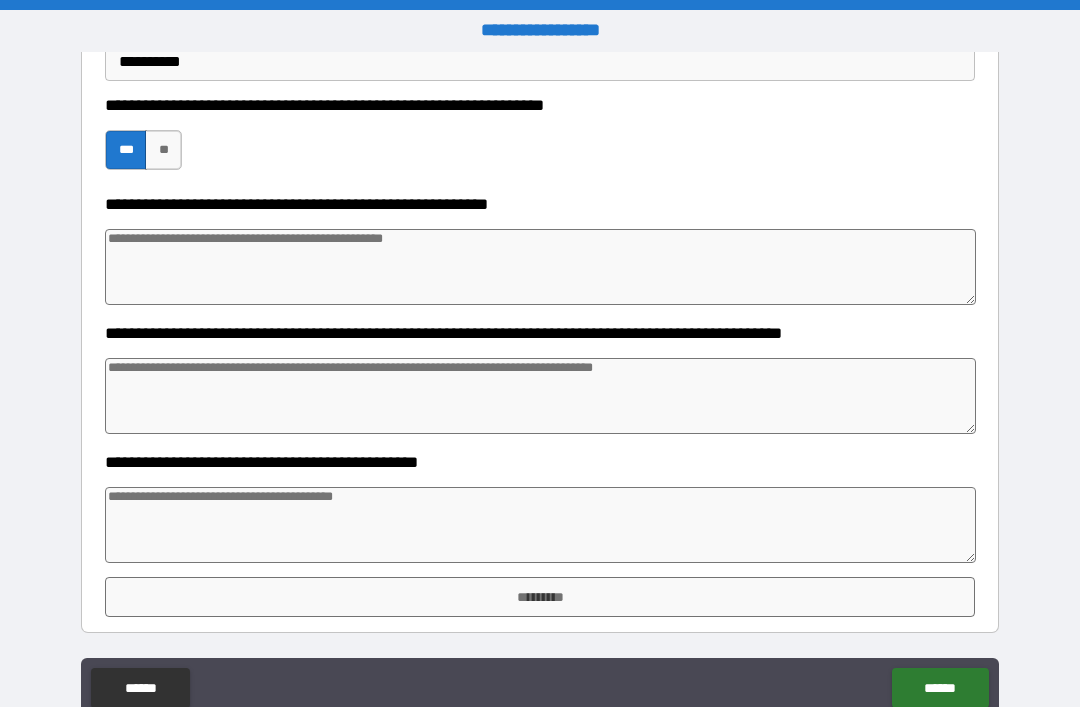 click on "*********" at bounding box center [540, 597] 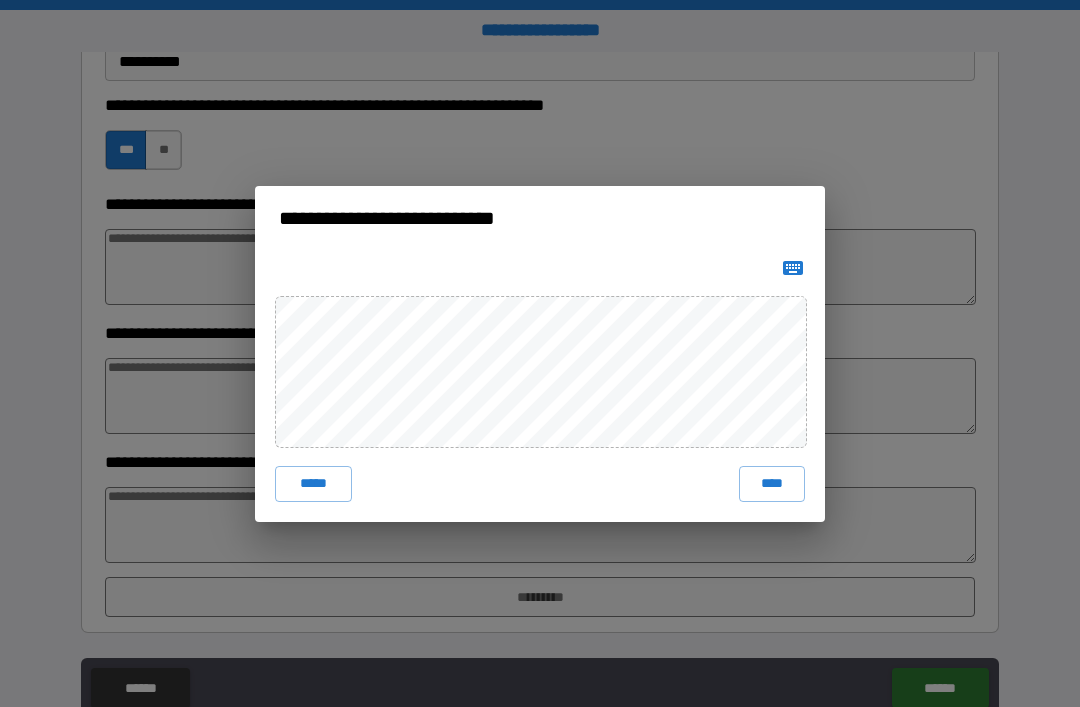 click on "****" at bounding box center (772, 484) 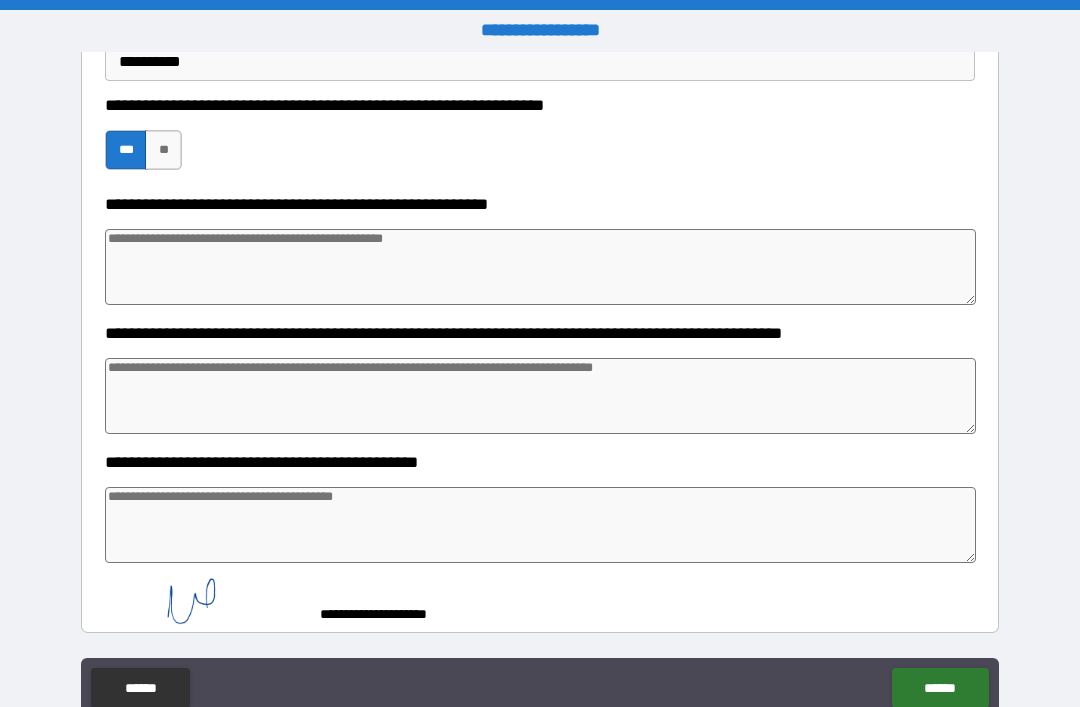 scroll, scrollTop: 753, scrollLeft: 0, axis: vertical 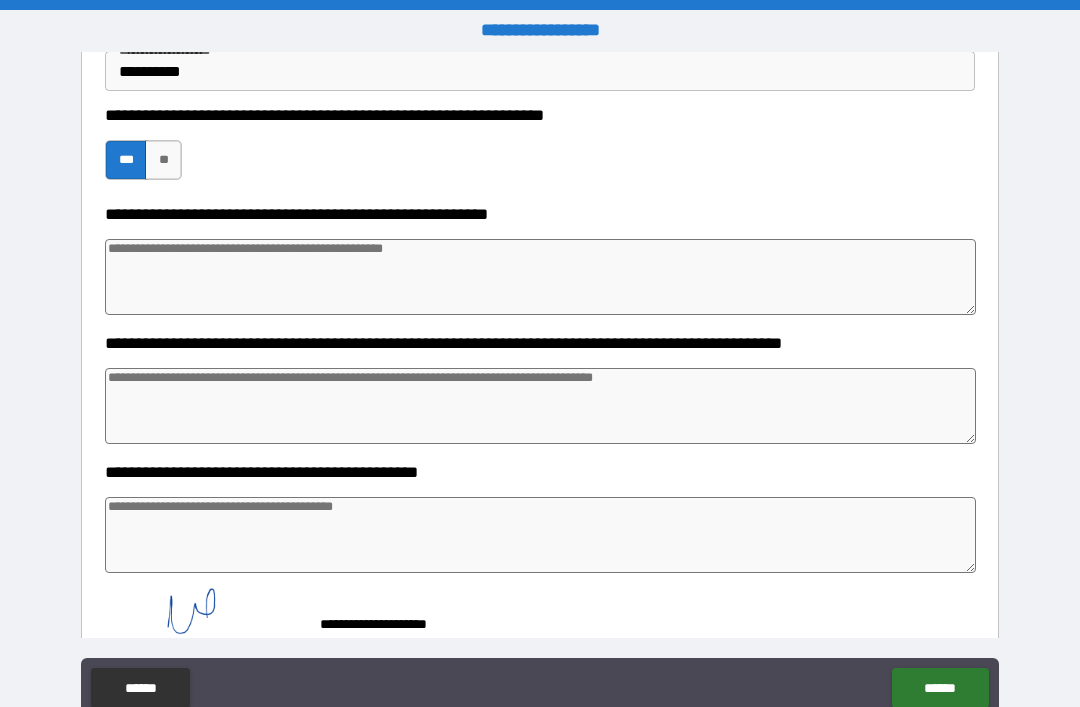 click on "******" at bounding box center (940, 688) 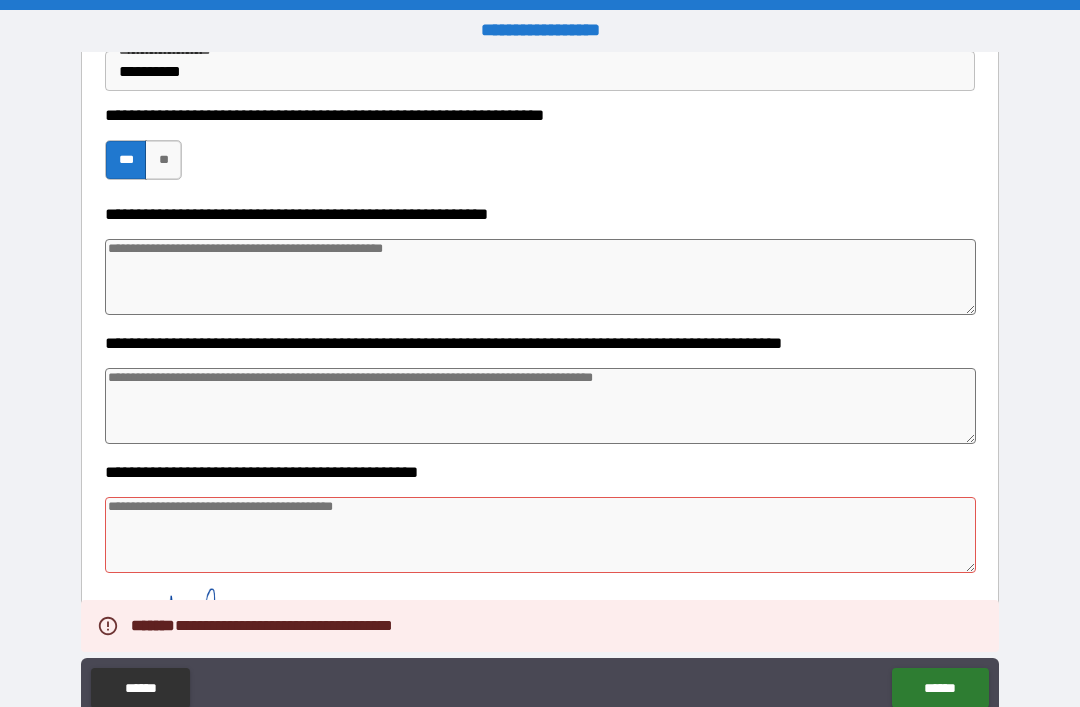 click at bounding box center (540, 535) 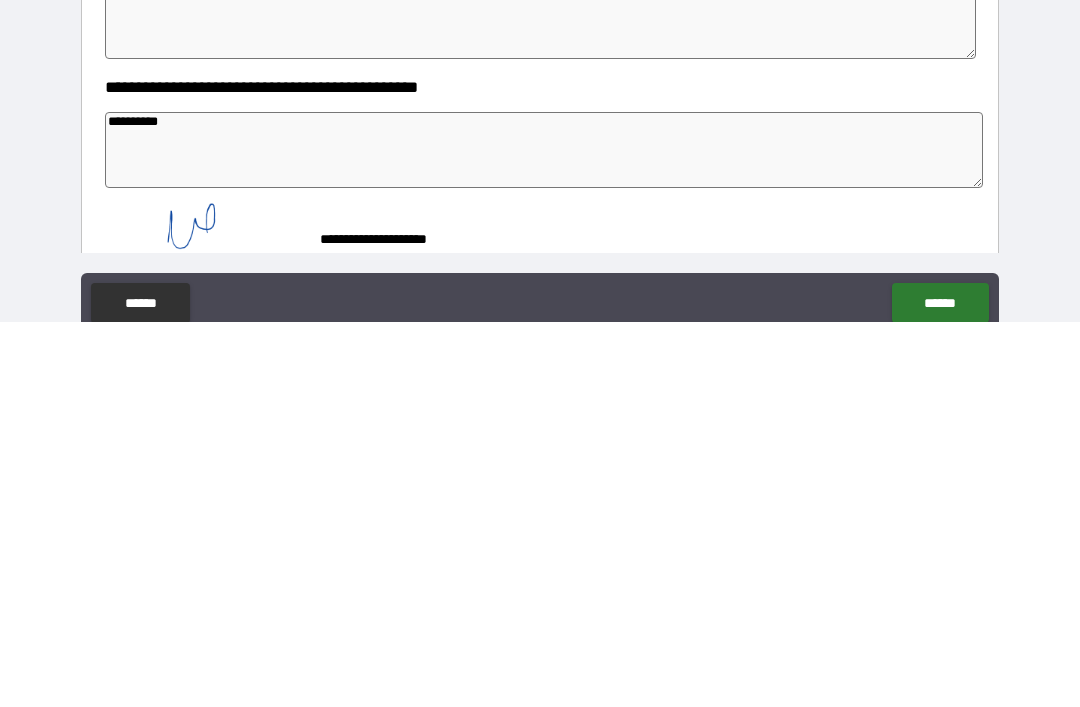 click on "******" at bounding box center (940, 688) 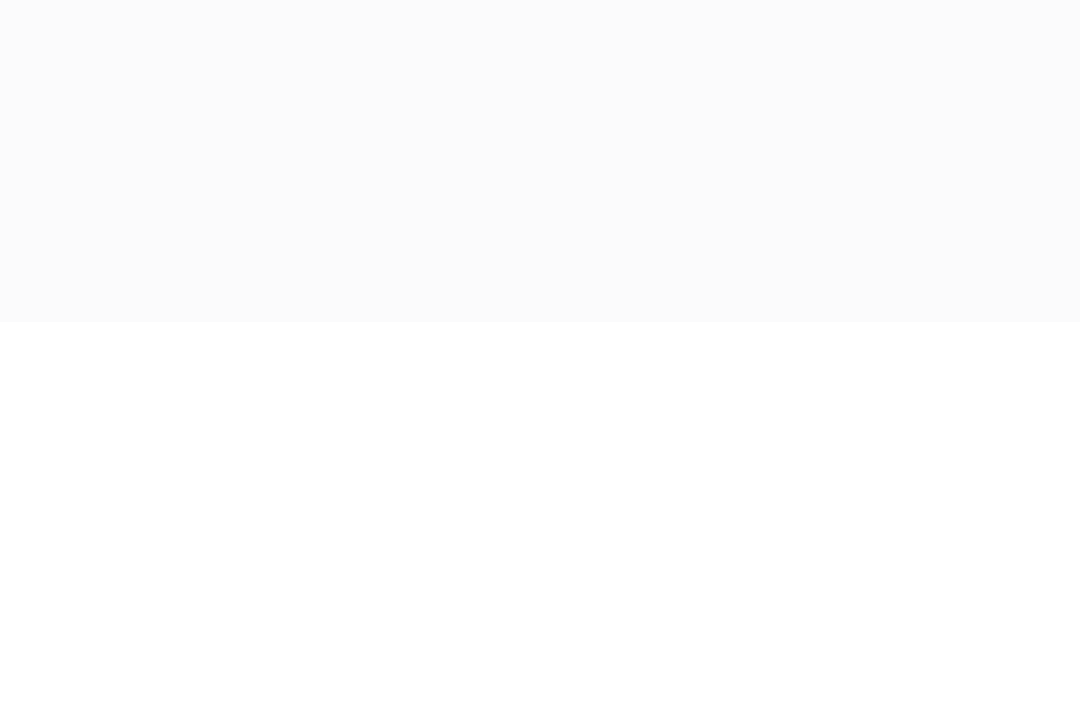 scroll, scrollTop: 64, scrollLeft: 0, axis: vertical 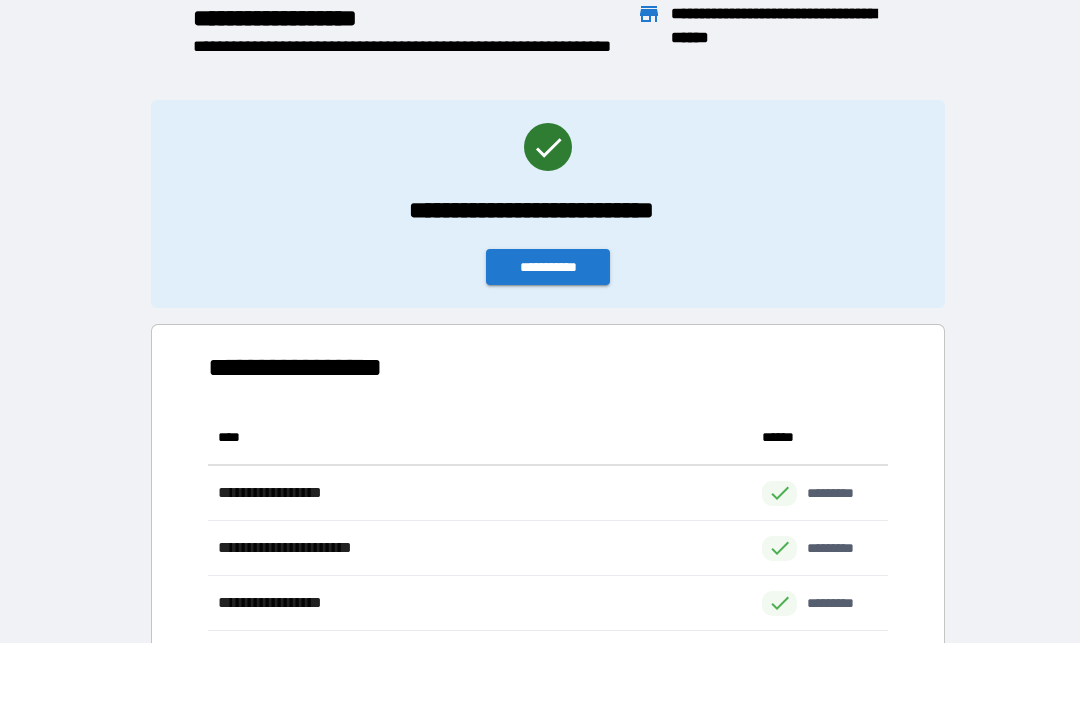 click on "**********" at bounding box center (548, 267) 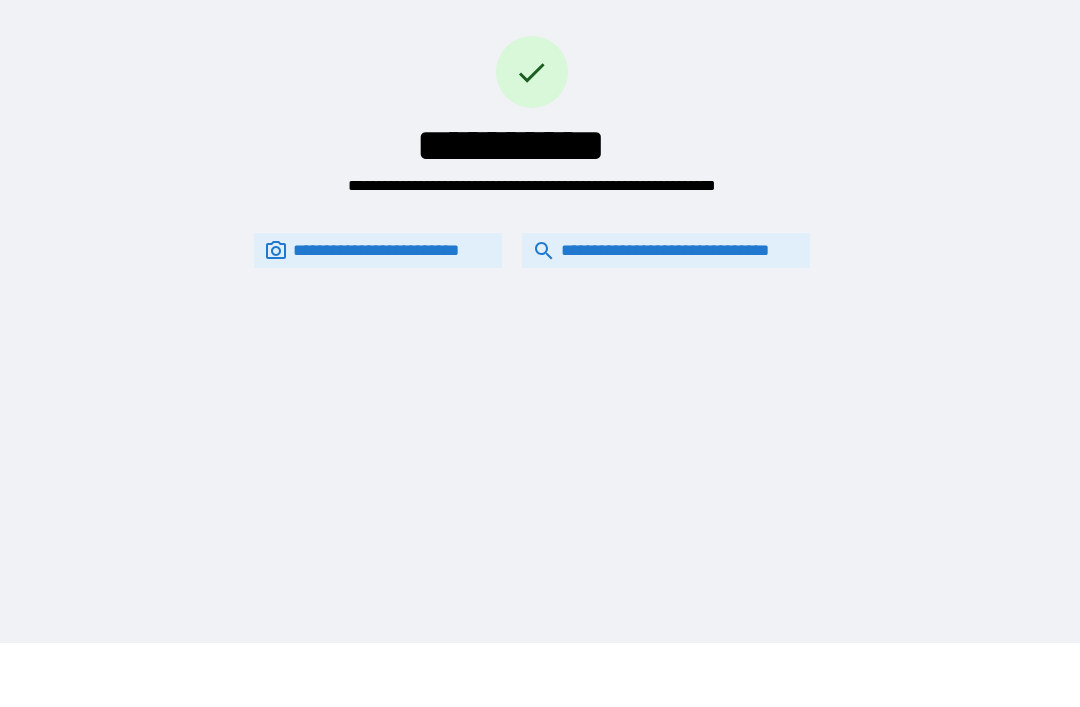 click on "**********" at bounding box center [666, 250] 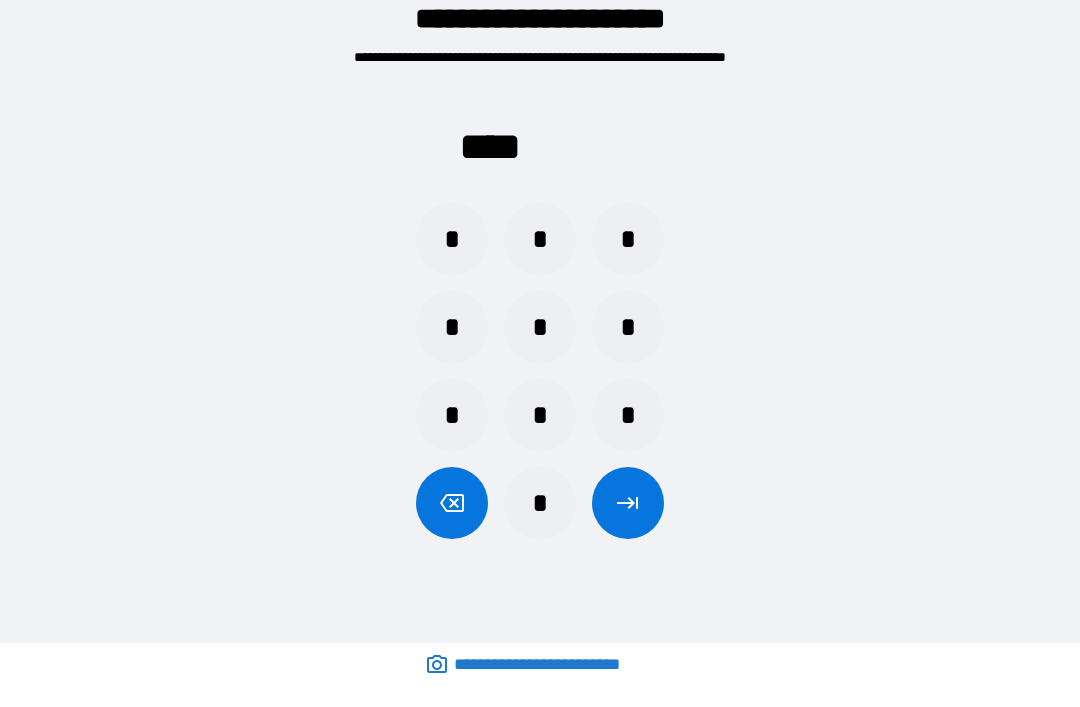 click on "*" at bounding box center [628, 327] 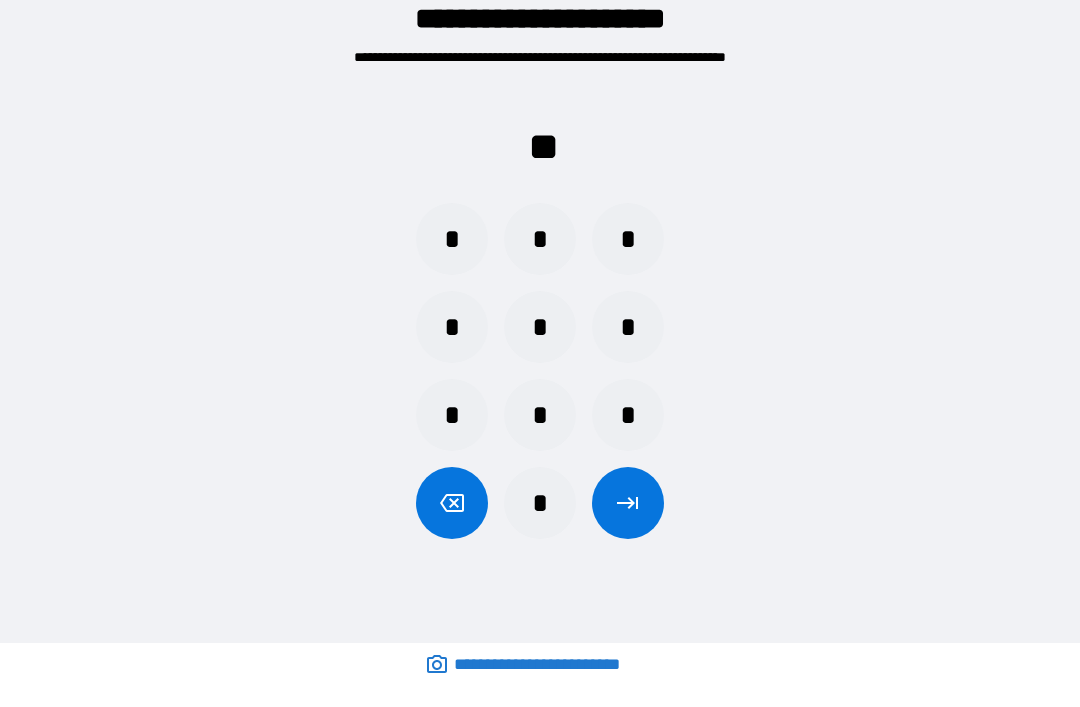 click on "*" at bounding box center [628, 327] 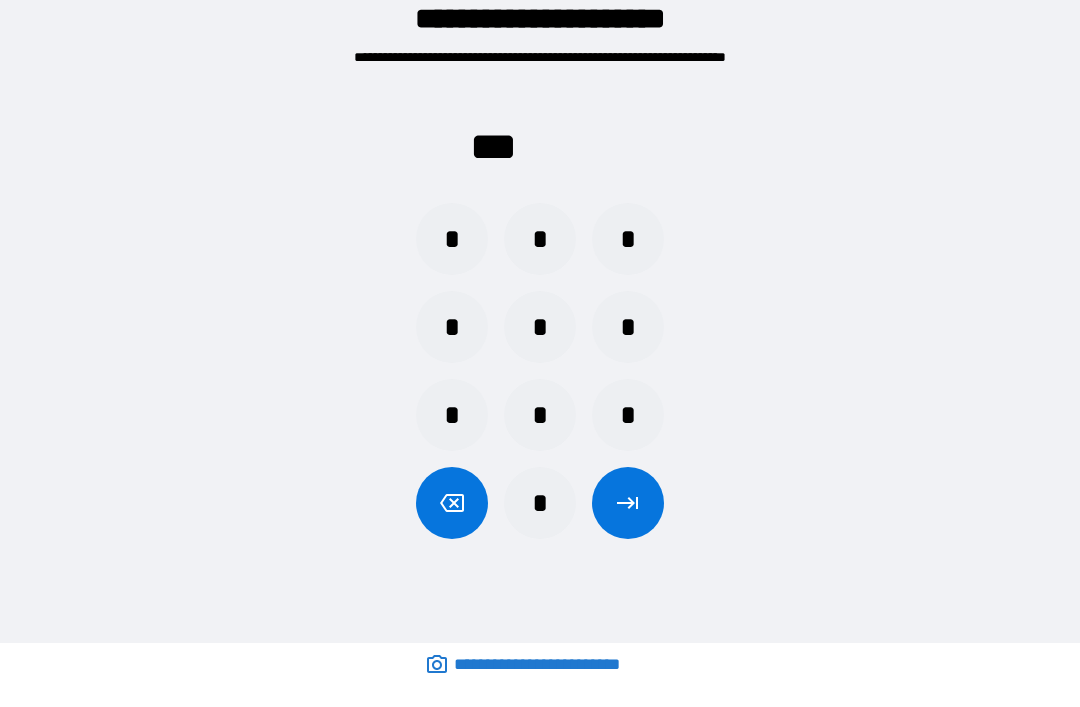 click on "*" at bounding box center (452, 239) 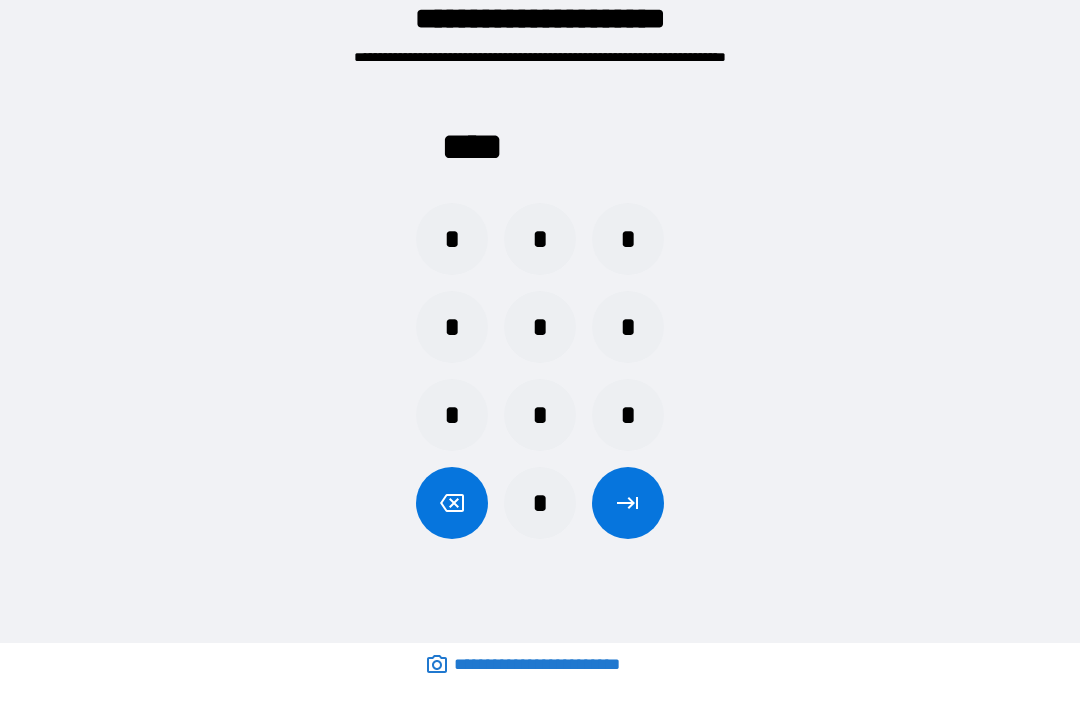click 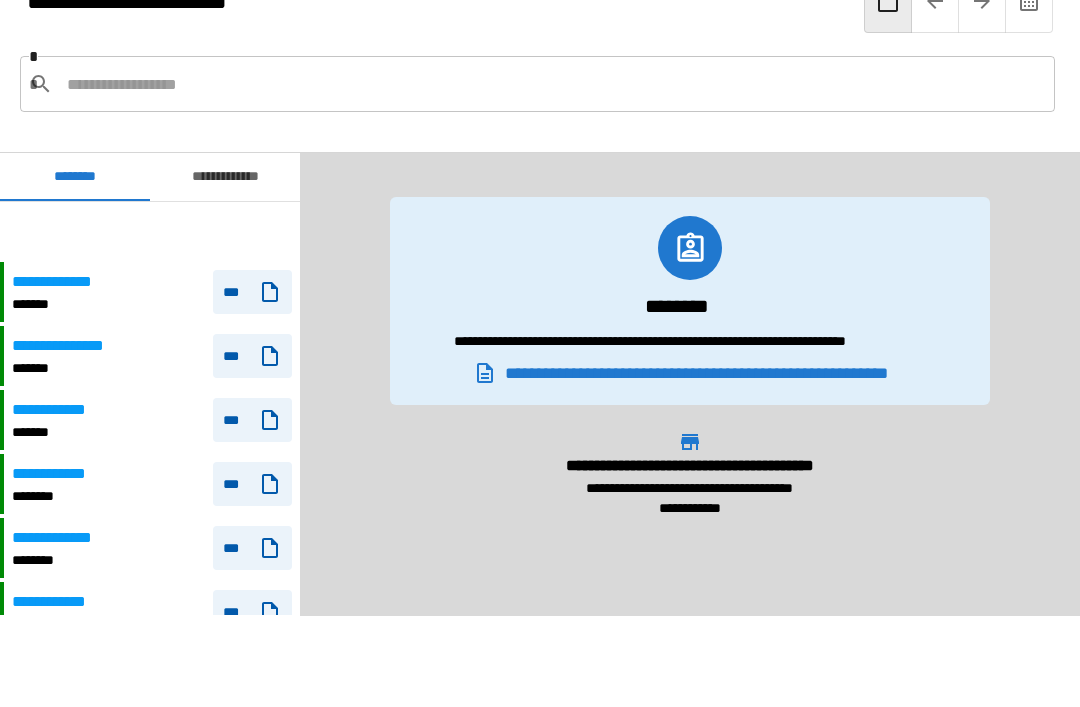 scroll, scrollTop: 60, scrollLeft: 0, axis: vertical 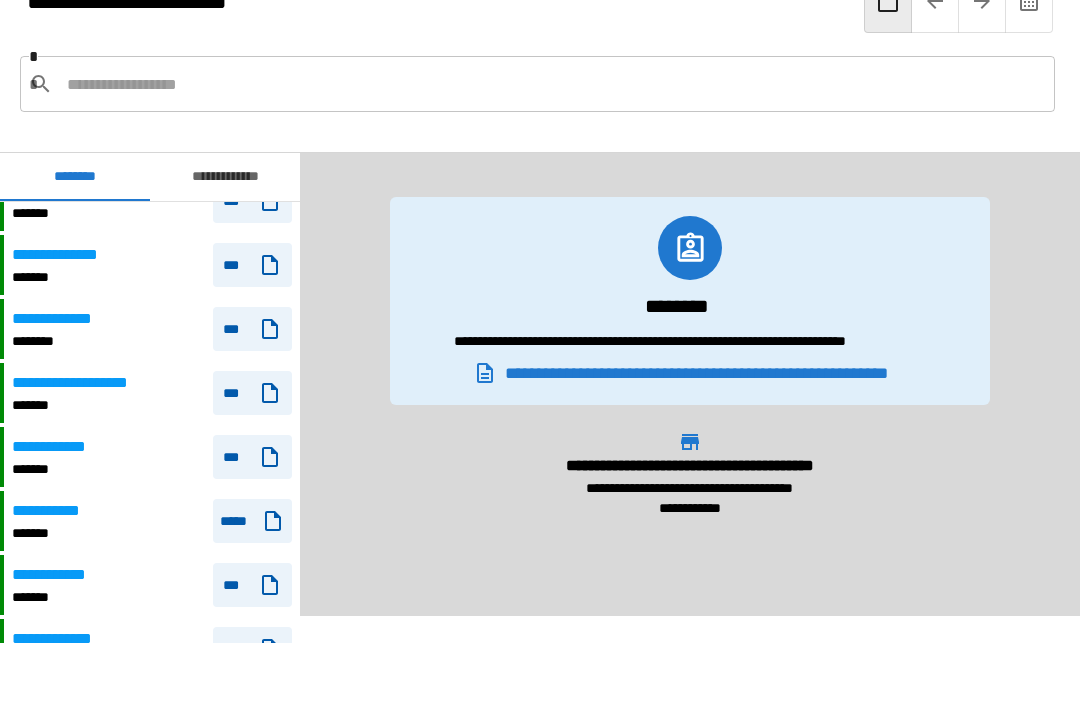 click on "**********" at bounding box center [152, 585] 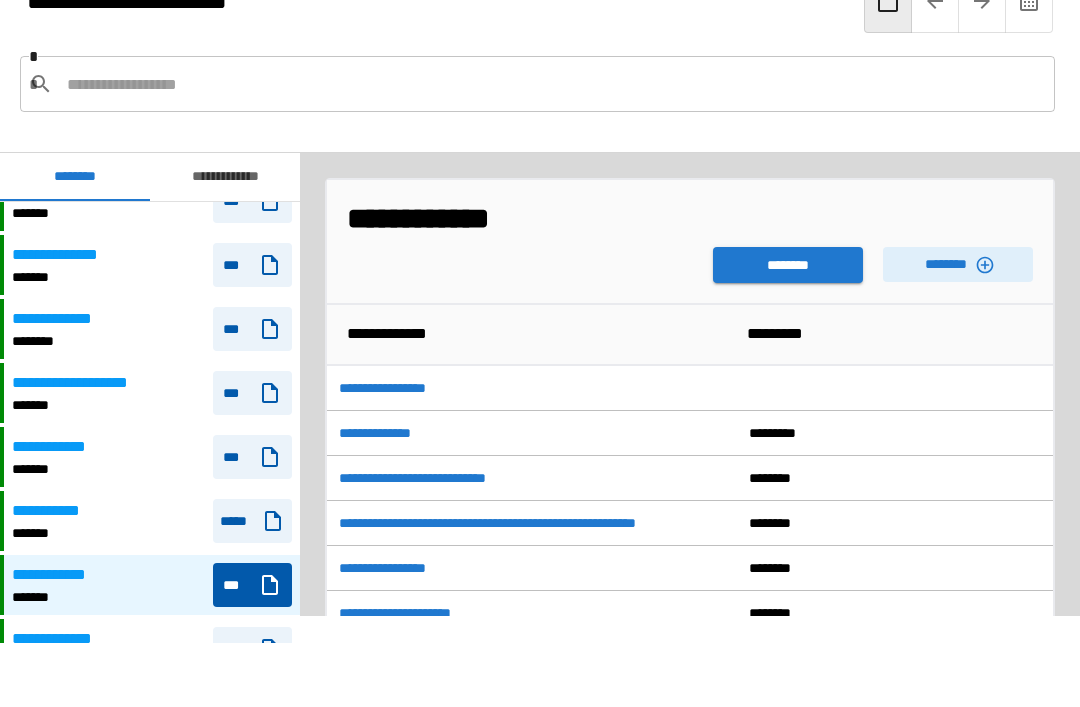 click on "********" at bounding box center (788, 265) 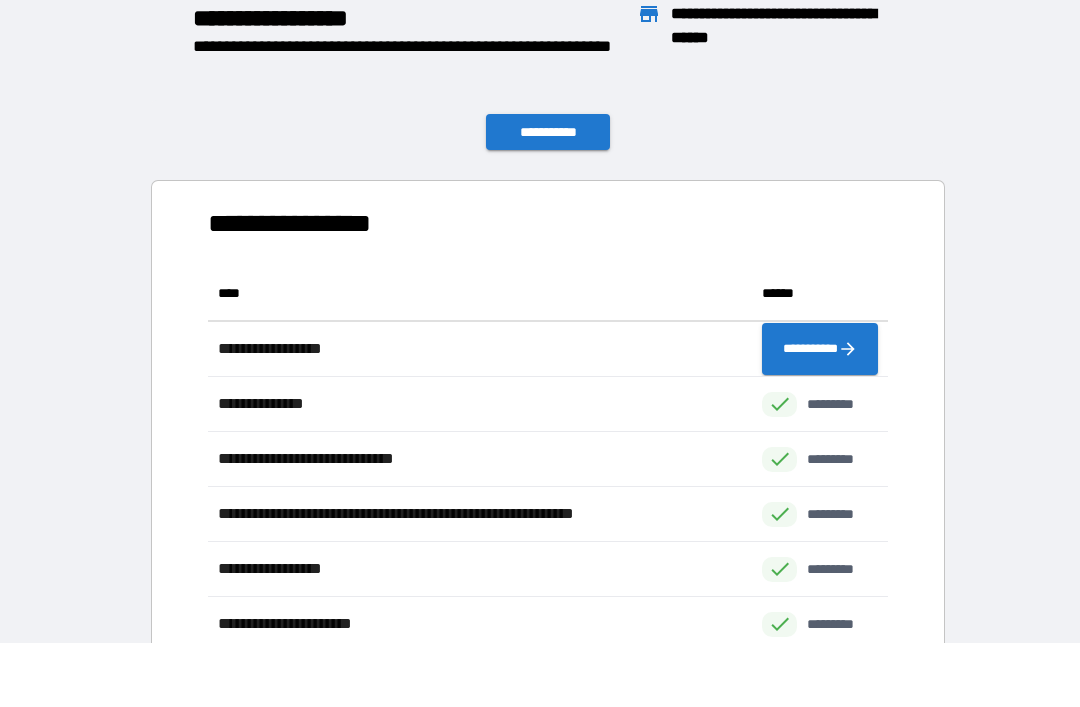 scroll, scrollTop: 551, scrollLeft: 680, axis: both 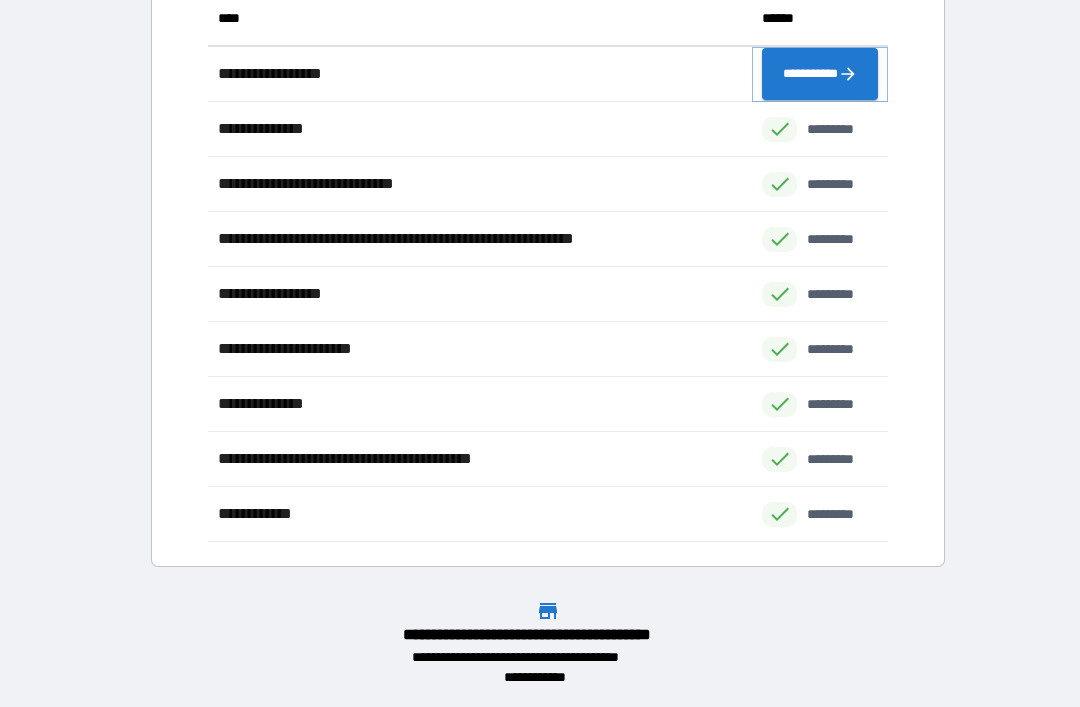 click on "**********" at bounding box center (820, 74) 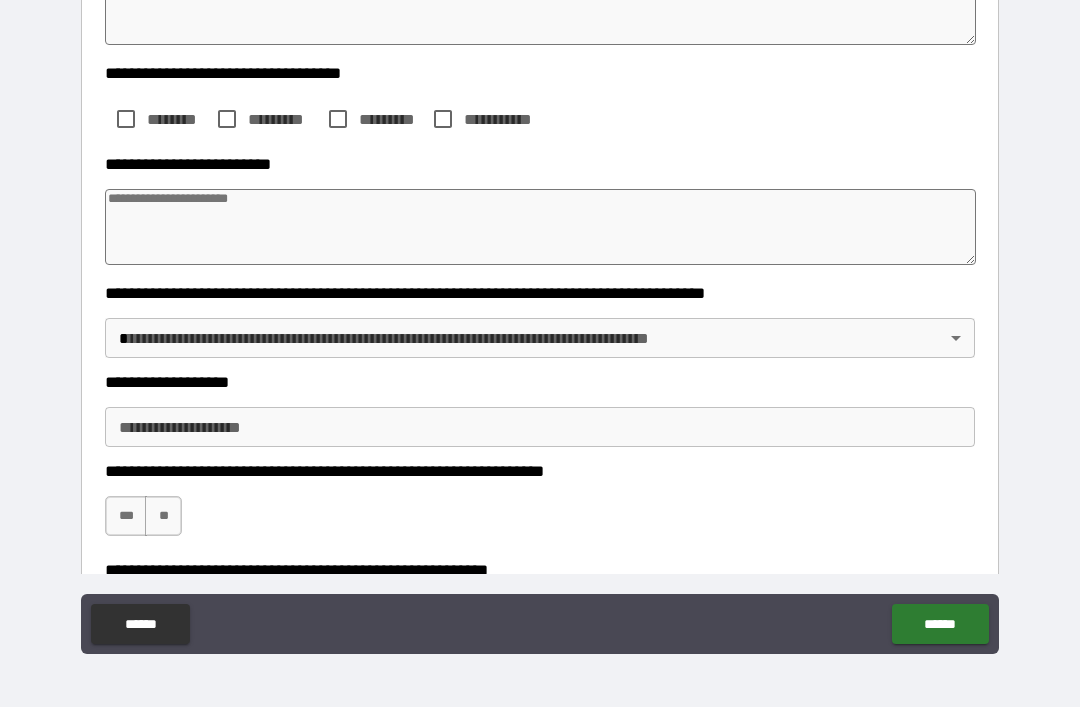 scroll, scrollTop: 286, scrollLeft: 0, axis: vertical 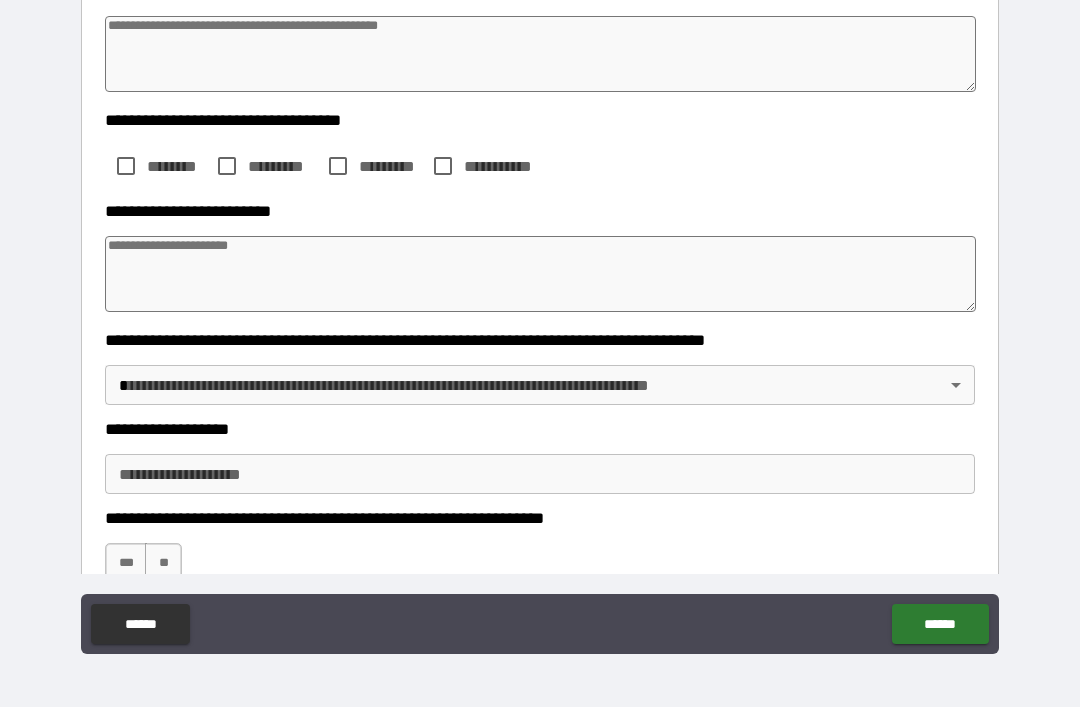 click at bounding box center (540, 274) 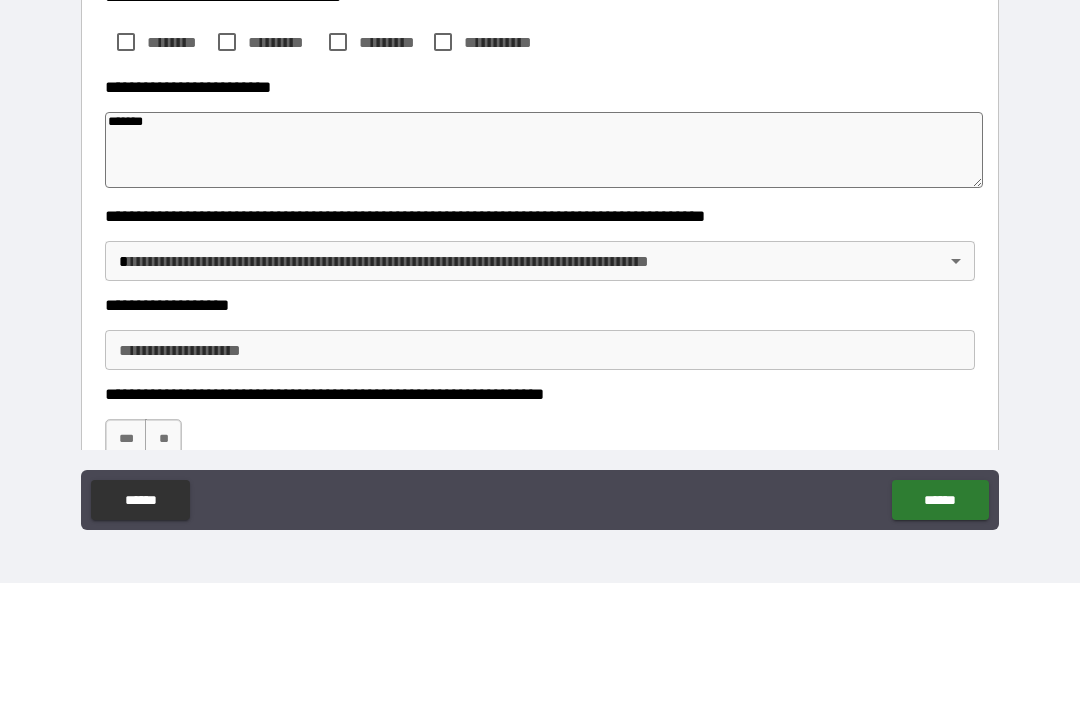click on "**********" at bounding box center [540, 321] 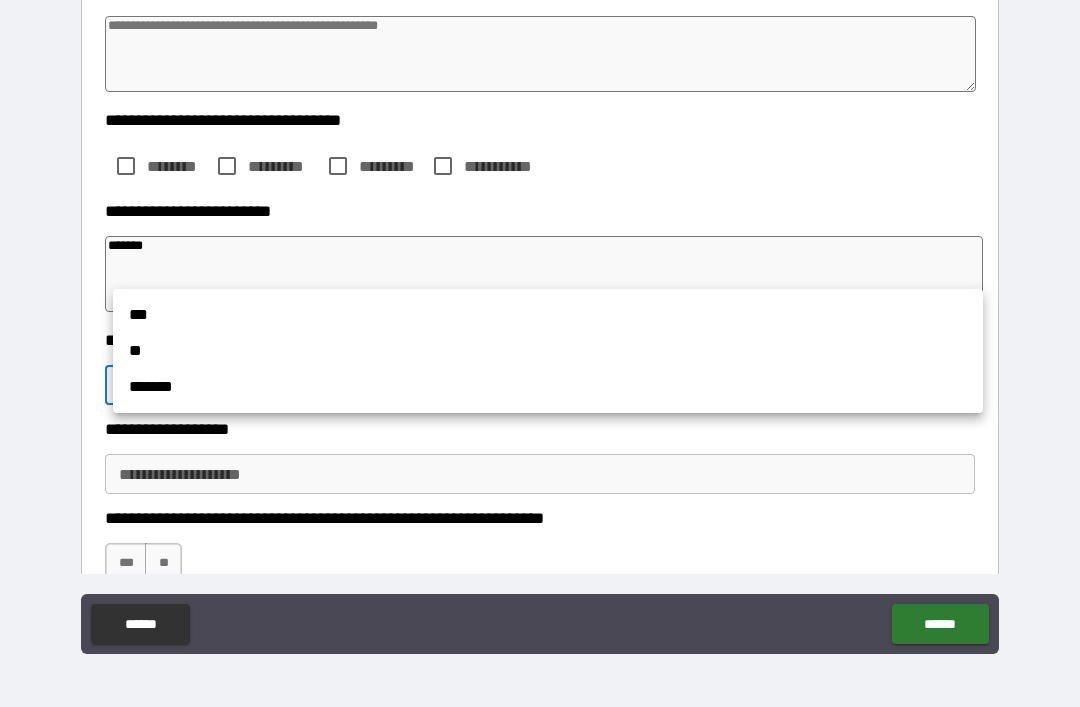 click on "**" at bounding box center [548, 351] 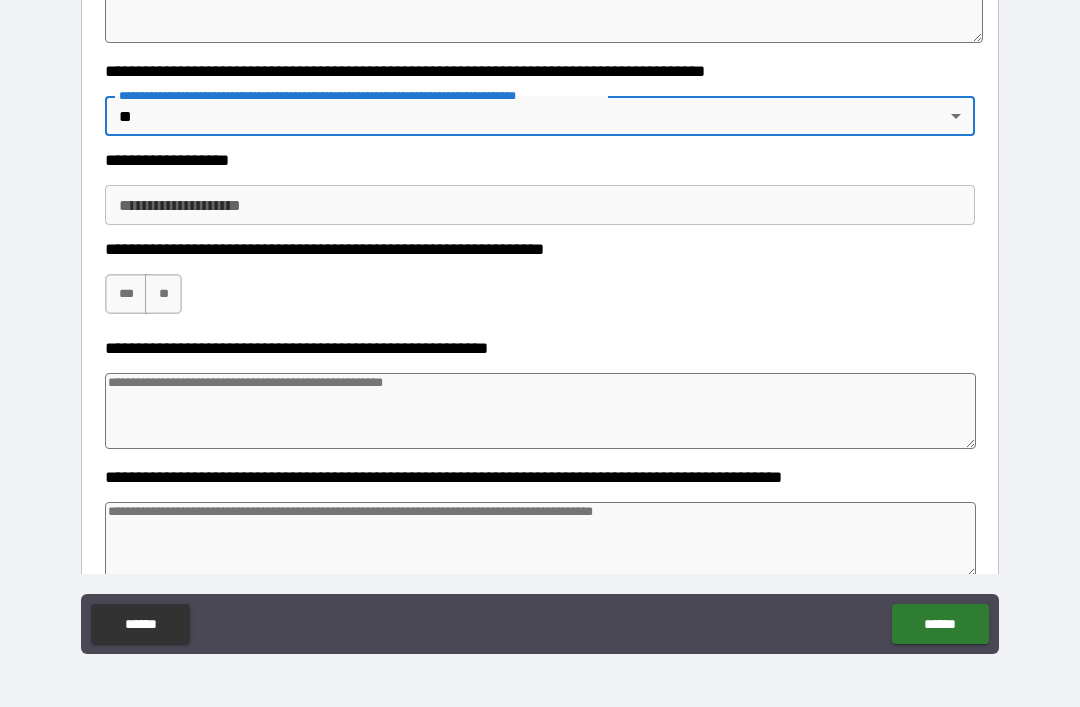 scroll, scrollTop: 560, scrollLeft: 0, axis: vertical 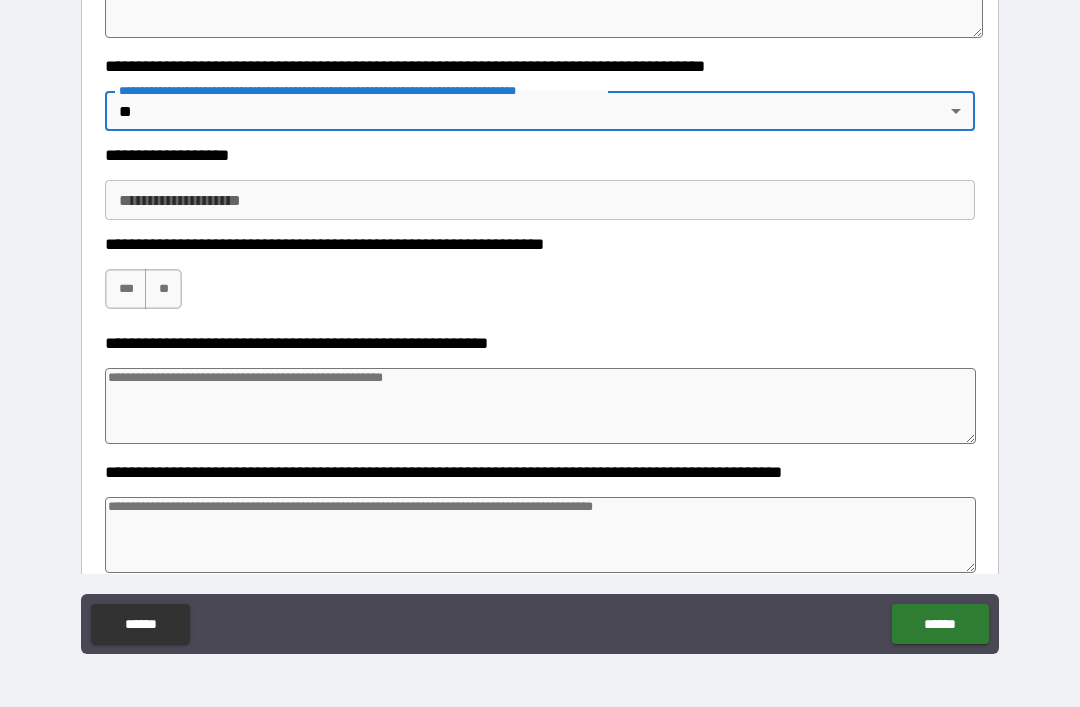 click on "**********" at bounding box center (540, 200) 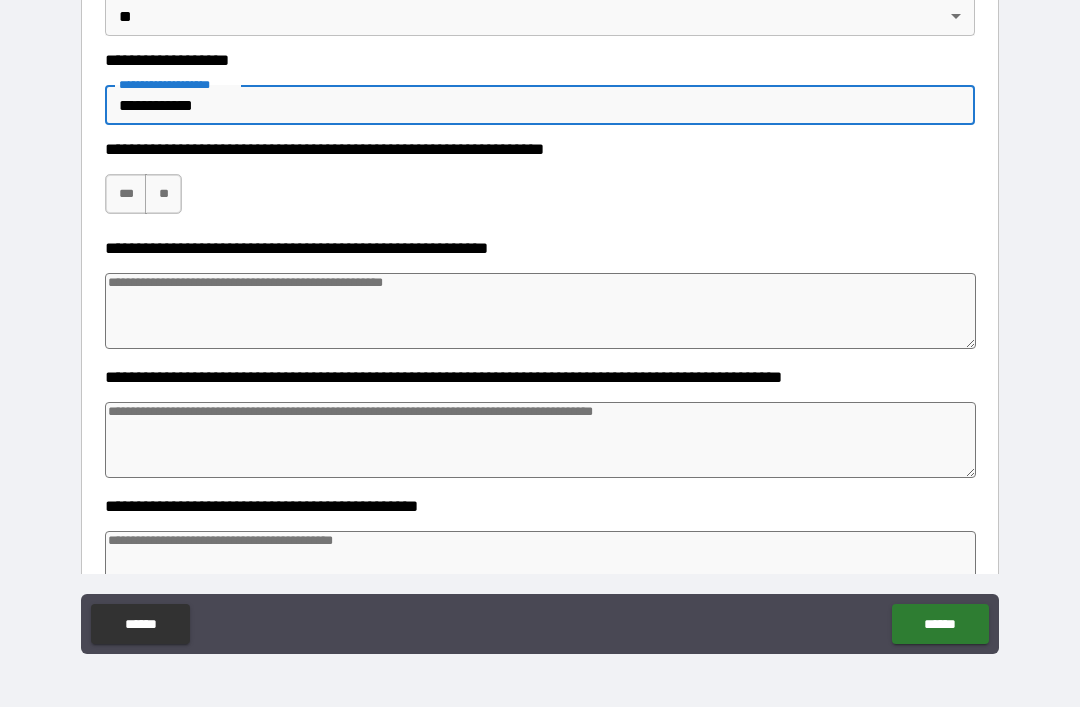 scroll, scrollTop: 658, scrollLeft: 0, axis: vertical 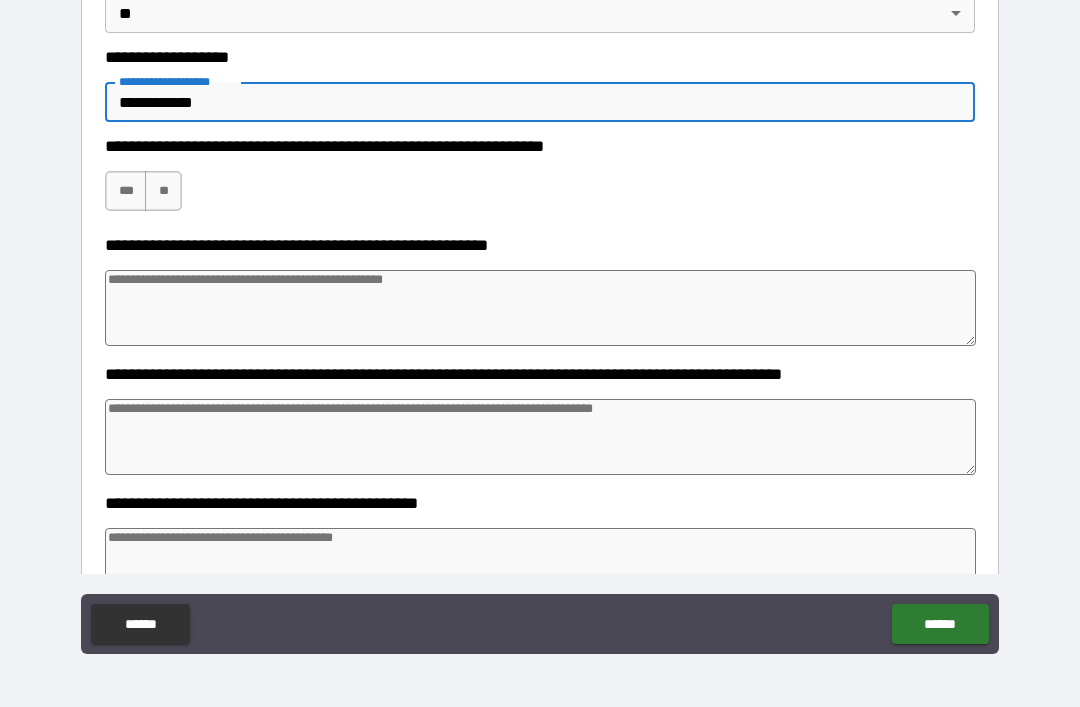 click on "***" at bounding box center [126, 191] 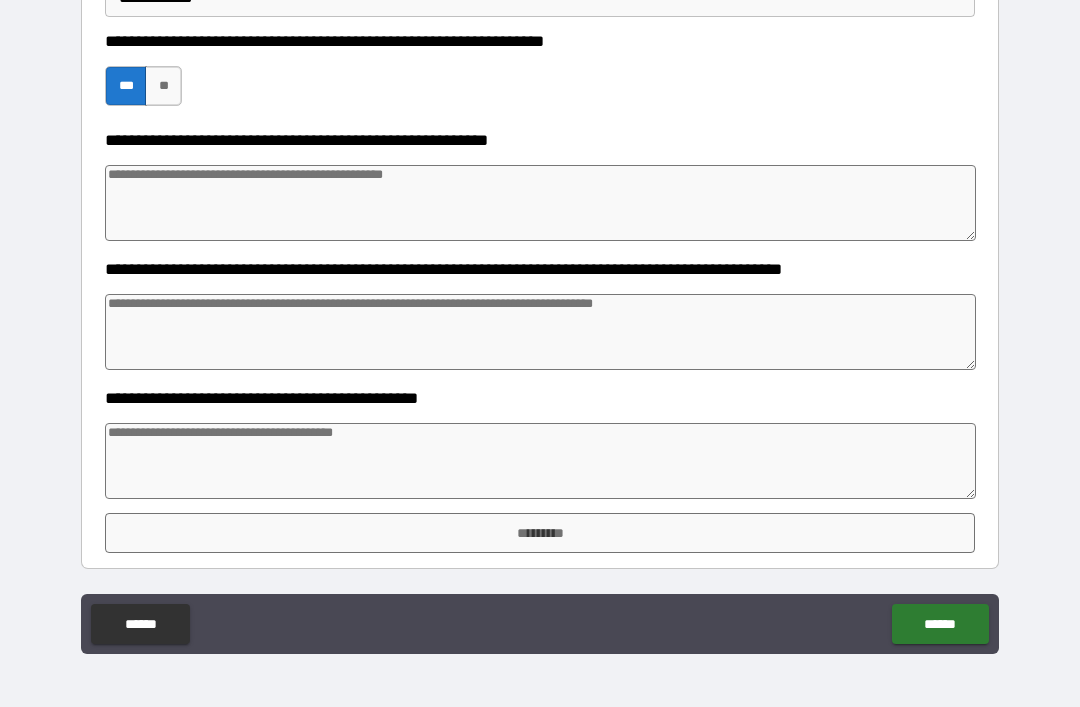scroll, scrollTop: 763, scrollLeft: 0, axis: vertical 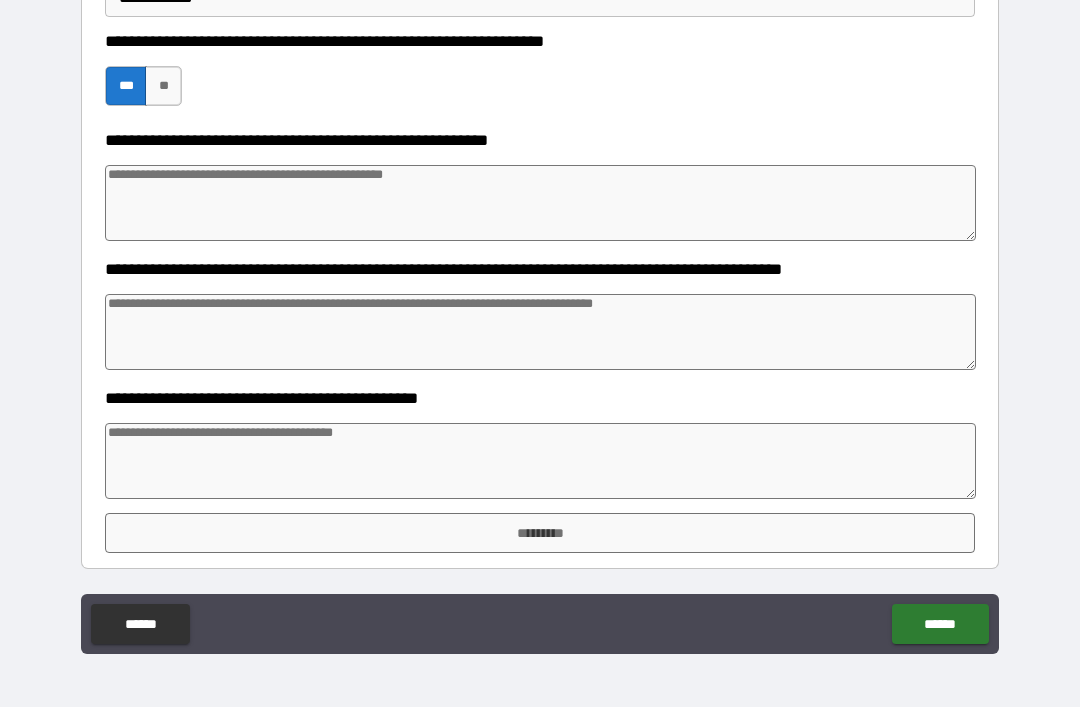 click at bounding box center [540, 461] 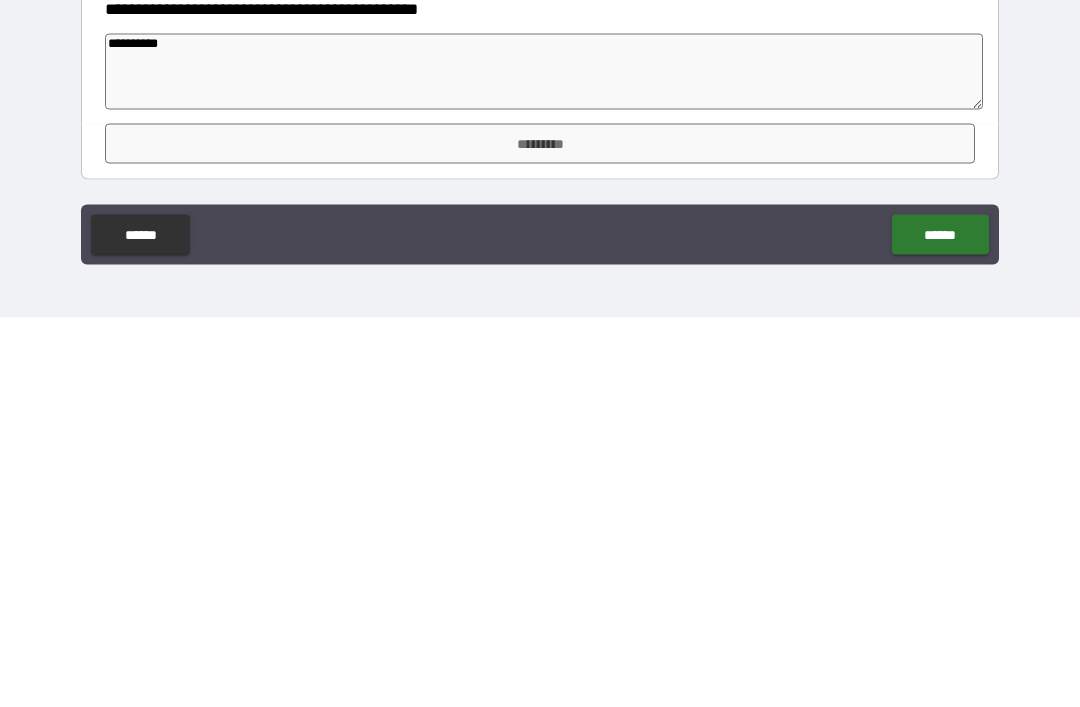 click on "*********" at bounding box center [540, 533] 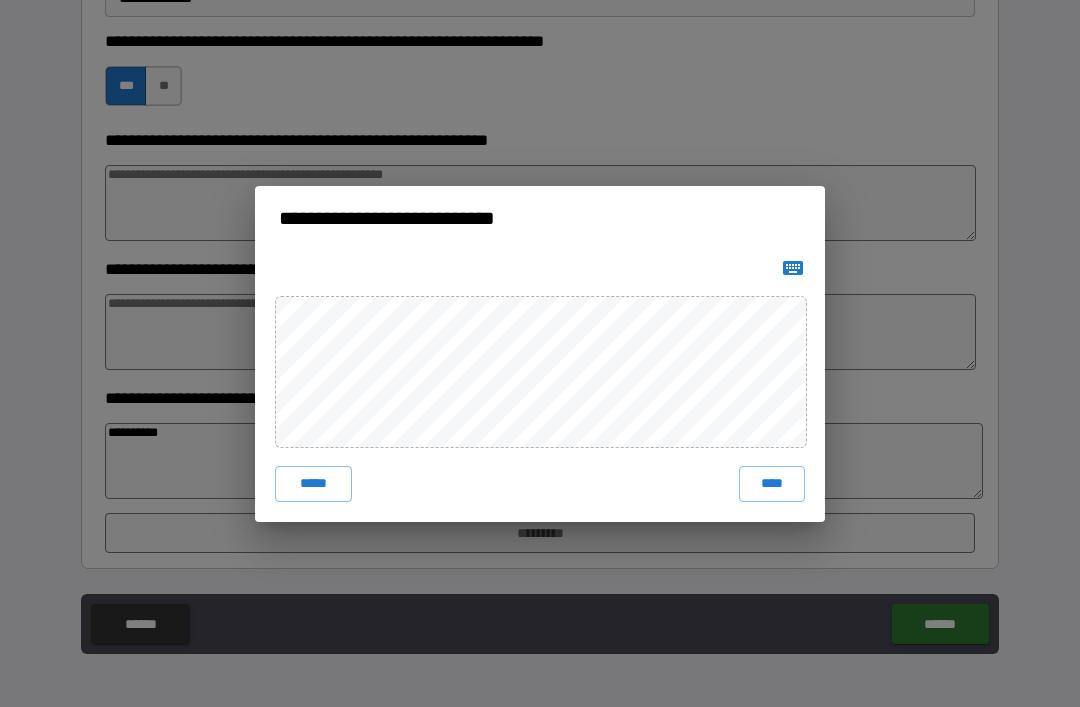 click on "****" at bounding box center (772, 484) 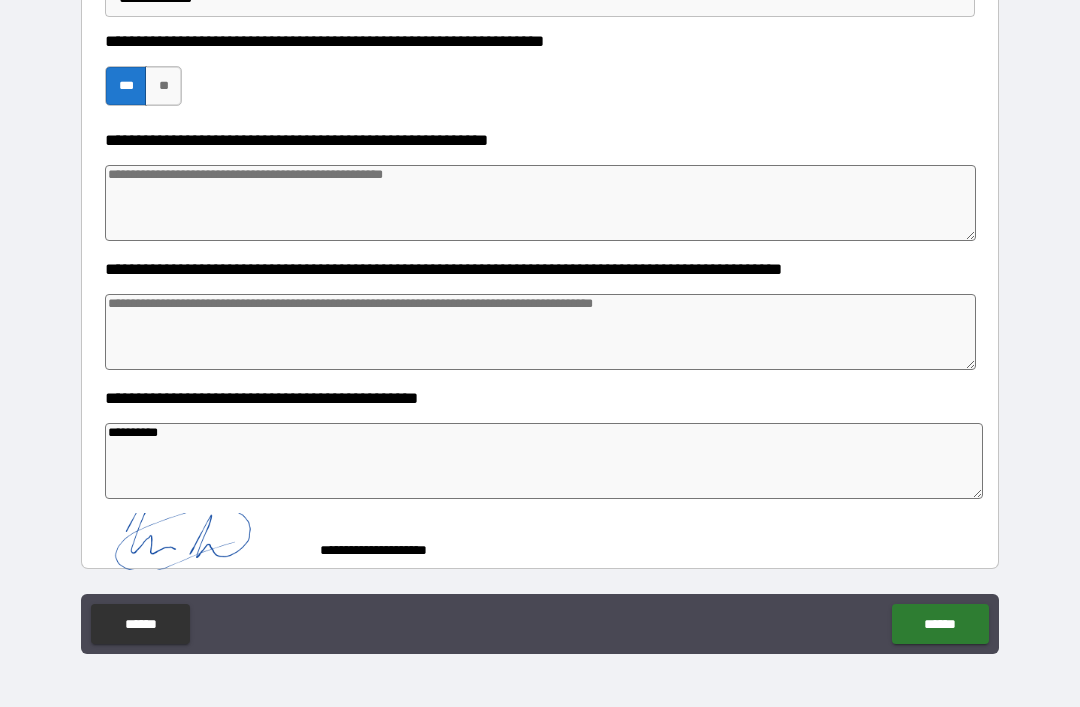 scroll, scrollTop: 753, scrollLeft: 0, axis: vertical 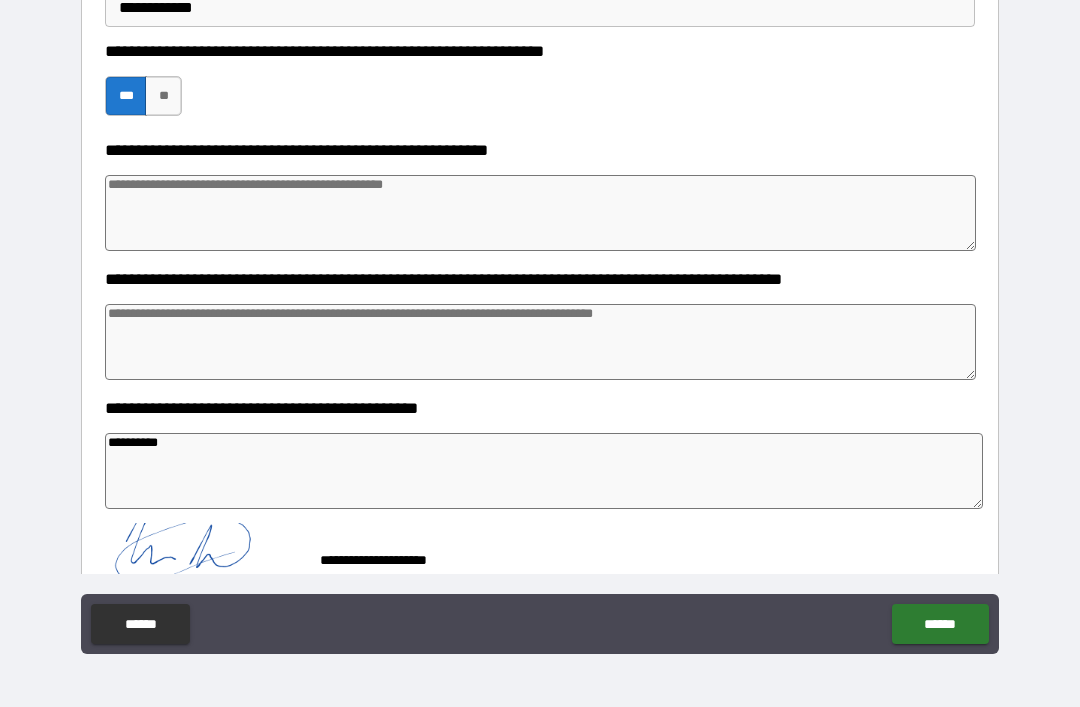 click on "******" at bounding box center [940, 624] 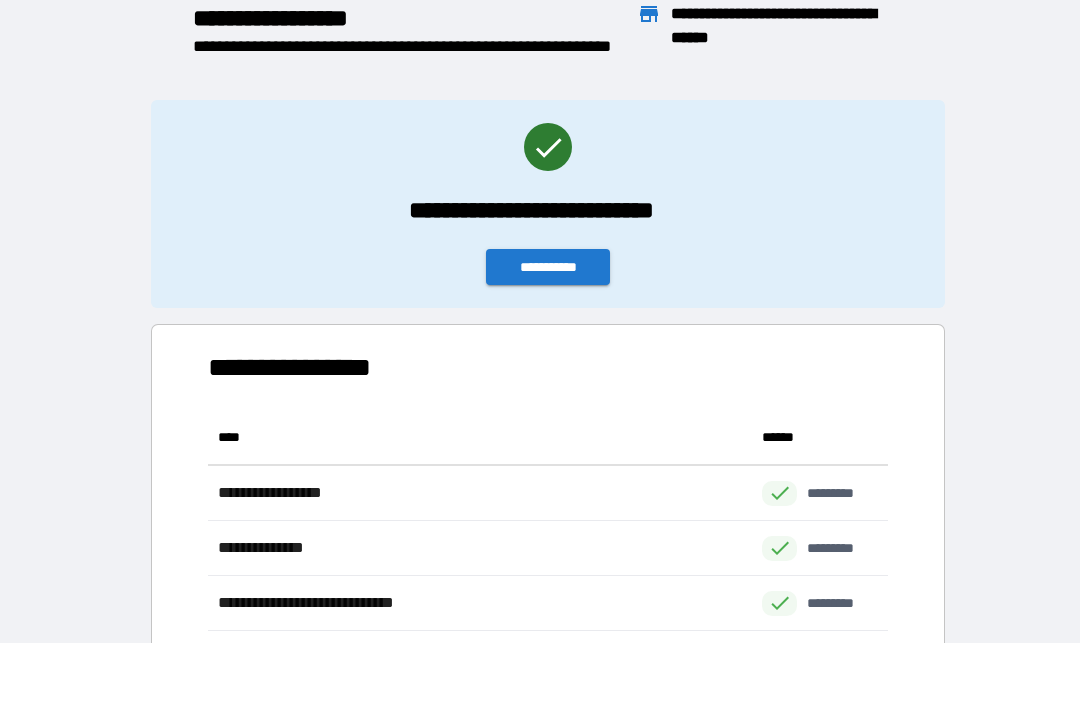 scroll, scrollTop: 551, scrollLeft: 680, axis: both 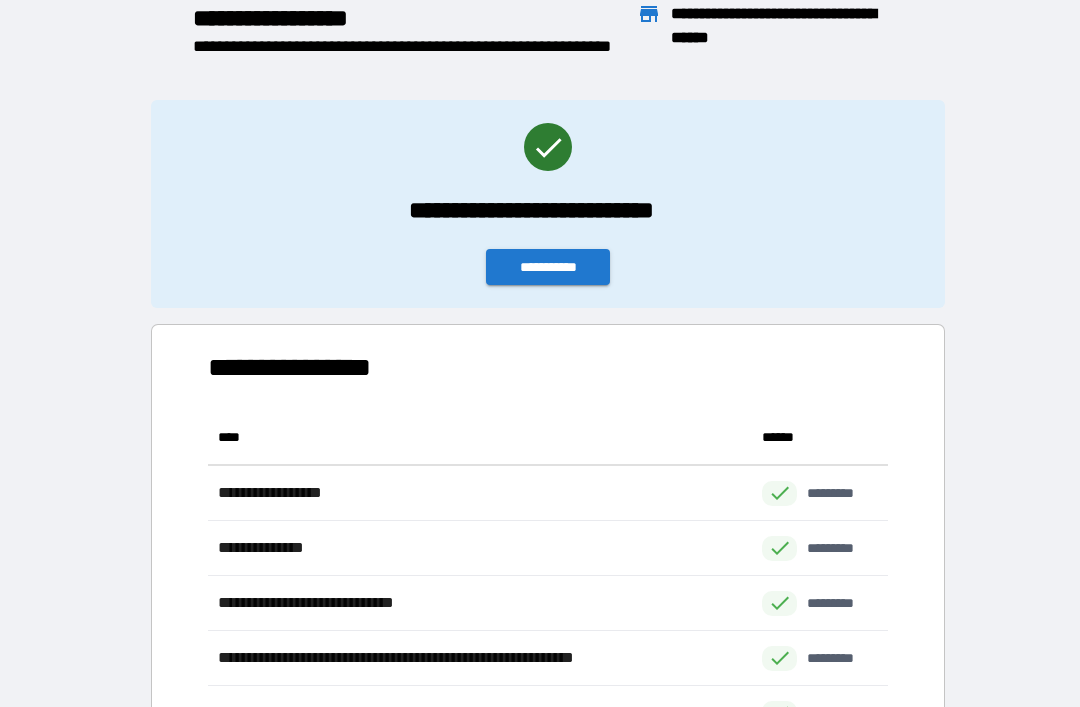 click on "**********" at bounding box center (548, 267) 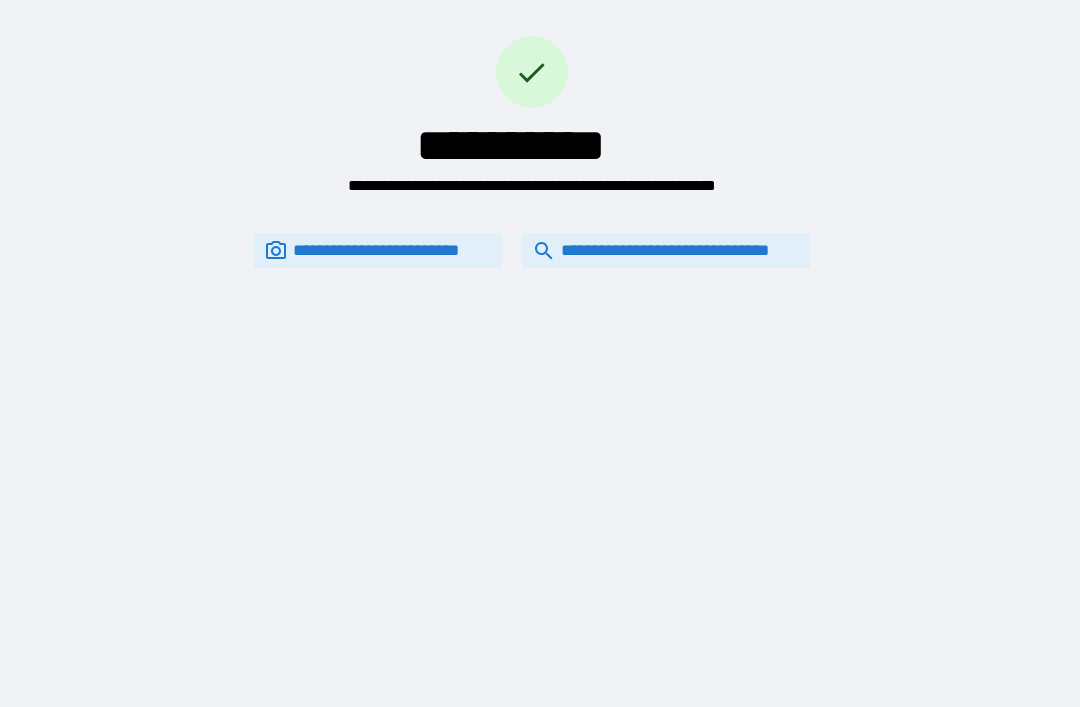 click on "**********" at bounding box center (666, 250) 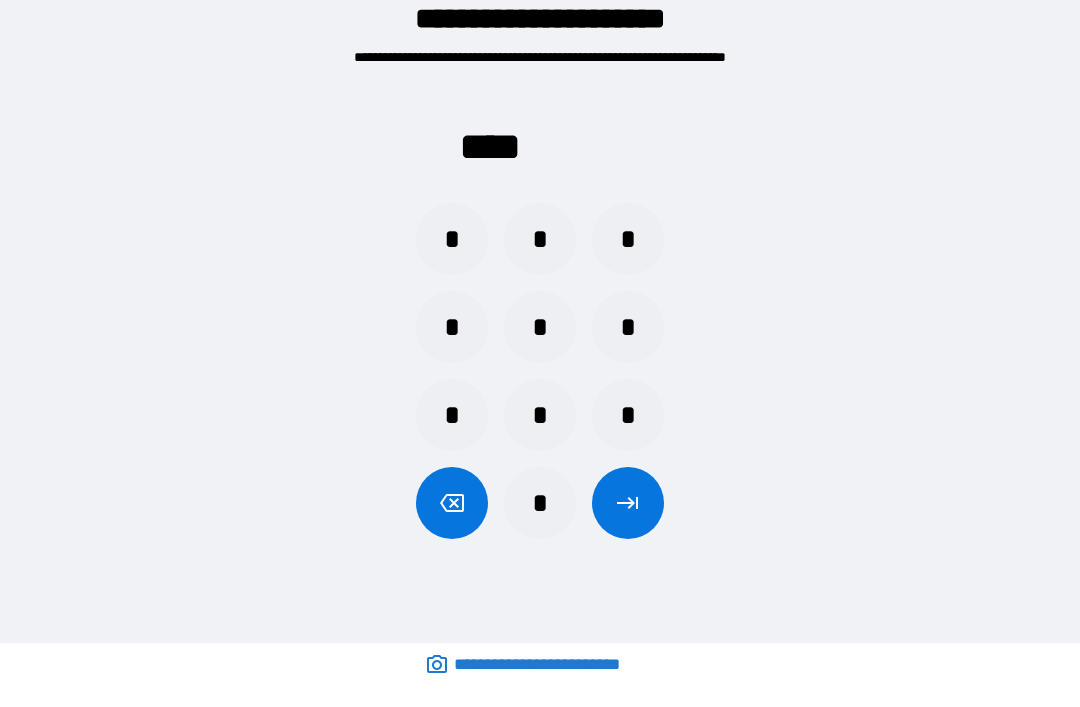 click on "*" at bounding box center (628, 327) 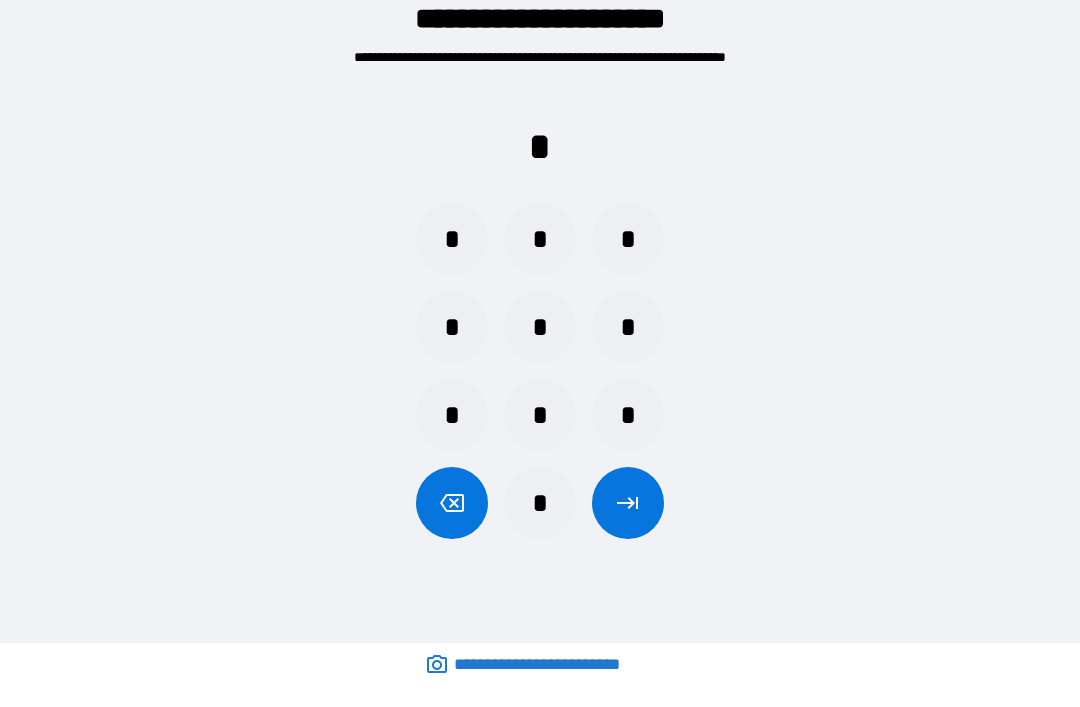 click on "*" at bounding box center (540, 327) 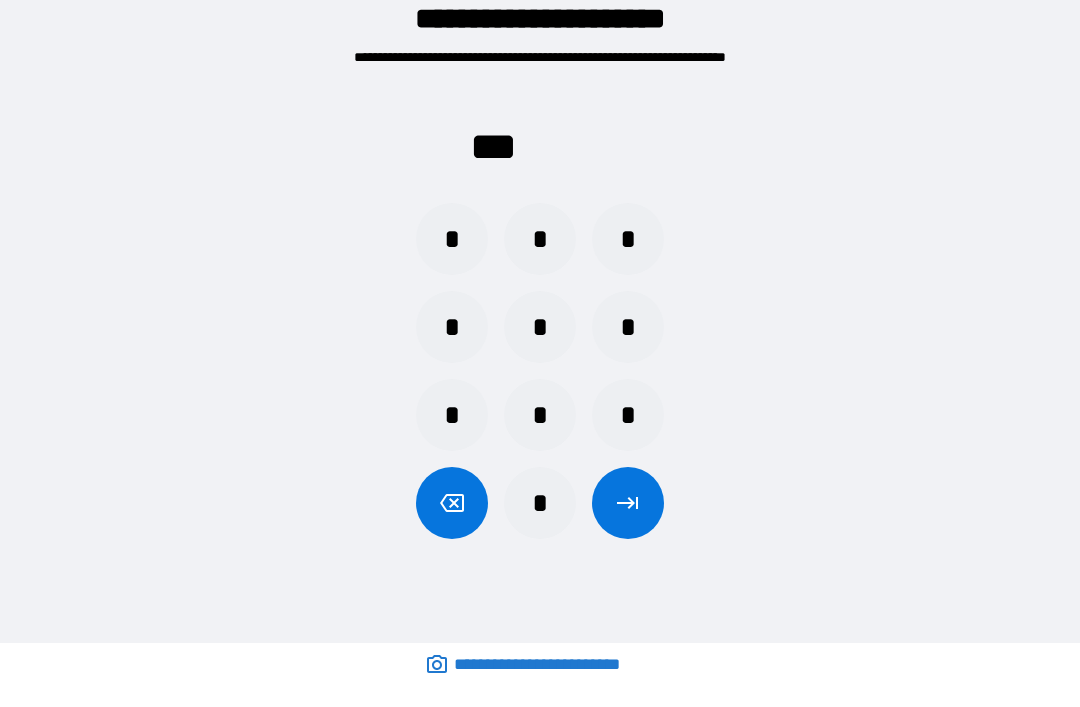 click on "*" at bounding box center [540, 327] 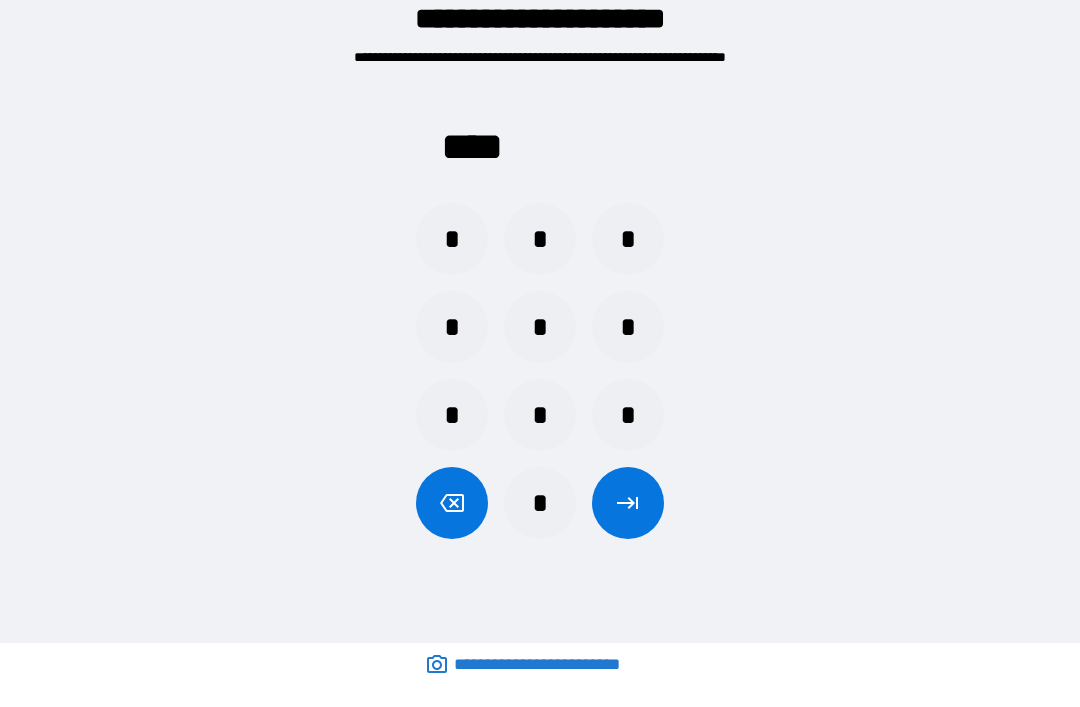 click at bounding box center [628, 503] 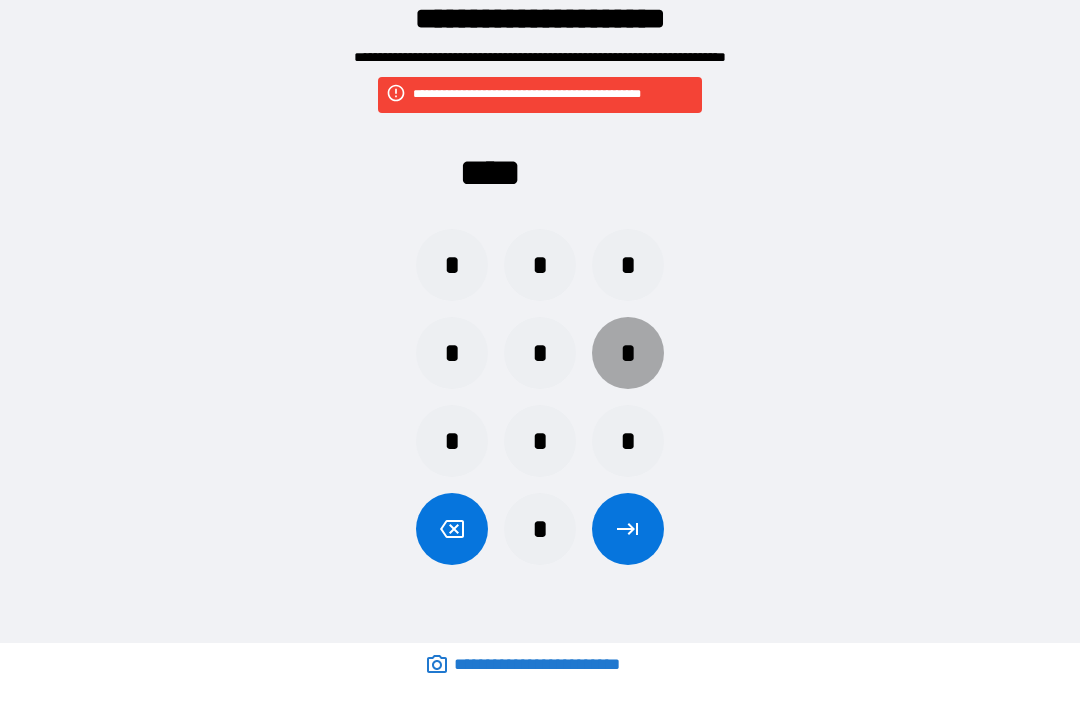 click on "*" at bounding box center (628, 353) 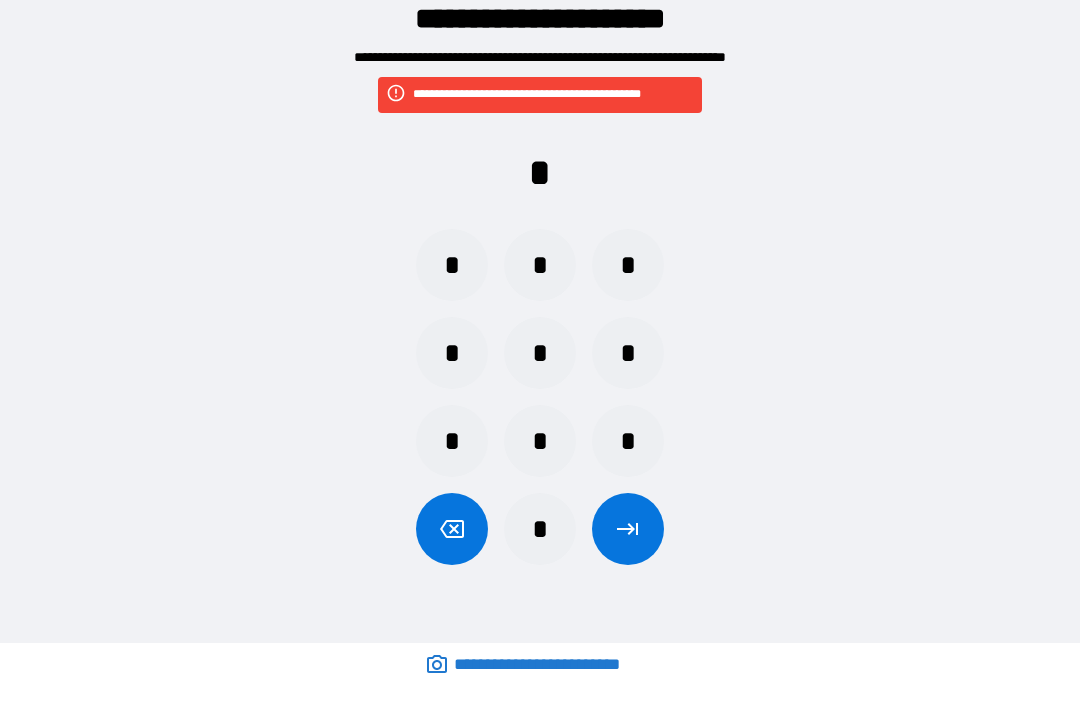 click on "*" at bounding box center (540, 441) 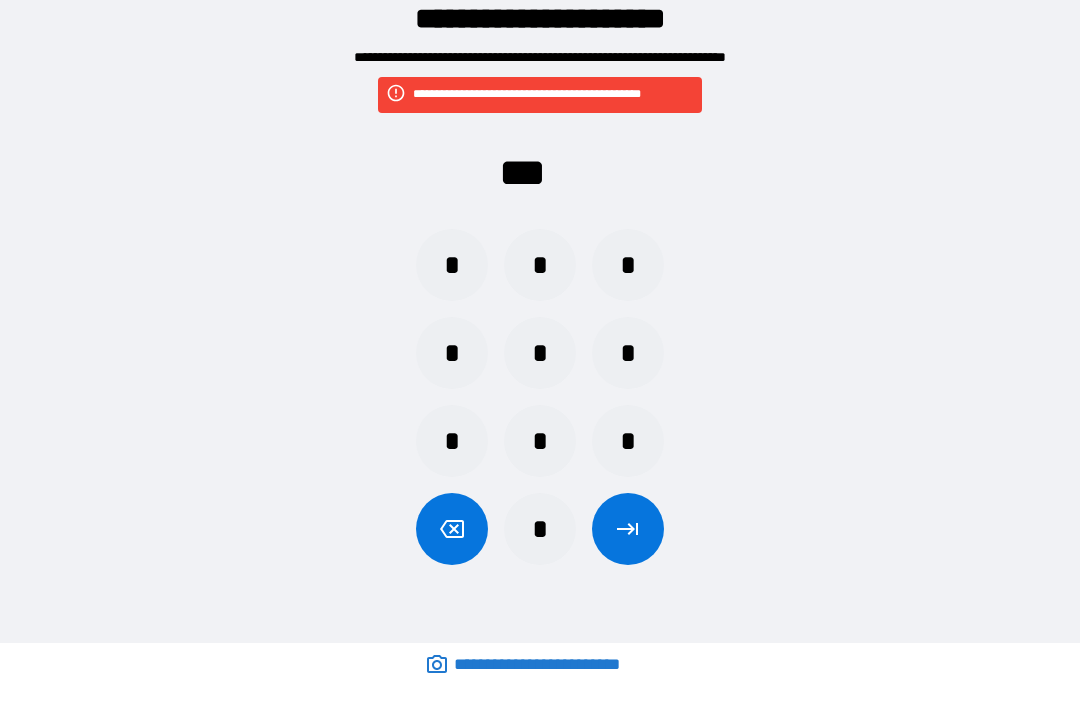 click on "*" at bounding box center [452, 265] 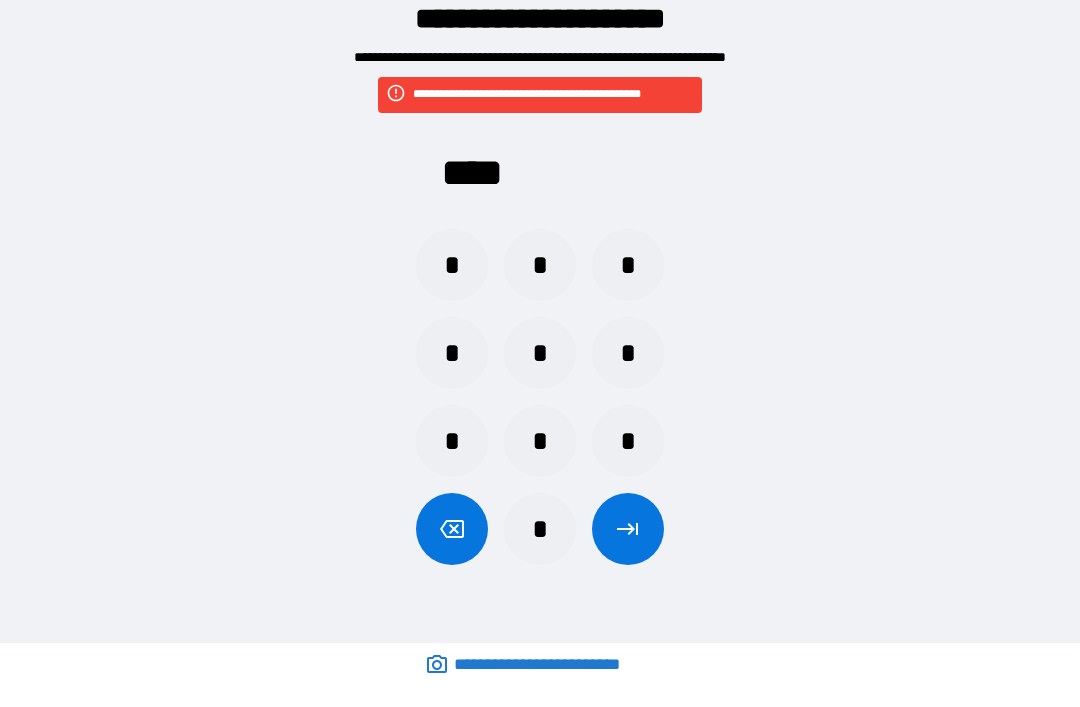 click 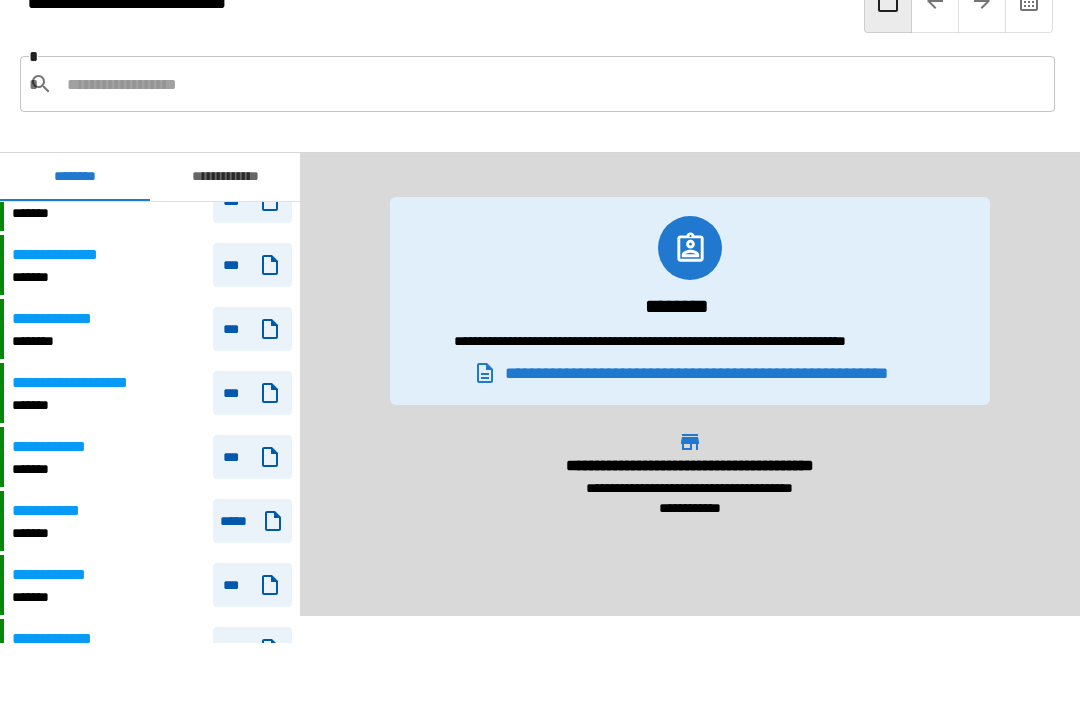 scroll, scrollTop: 1471, scrollLeft: 0, axis: vertical 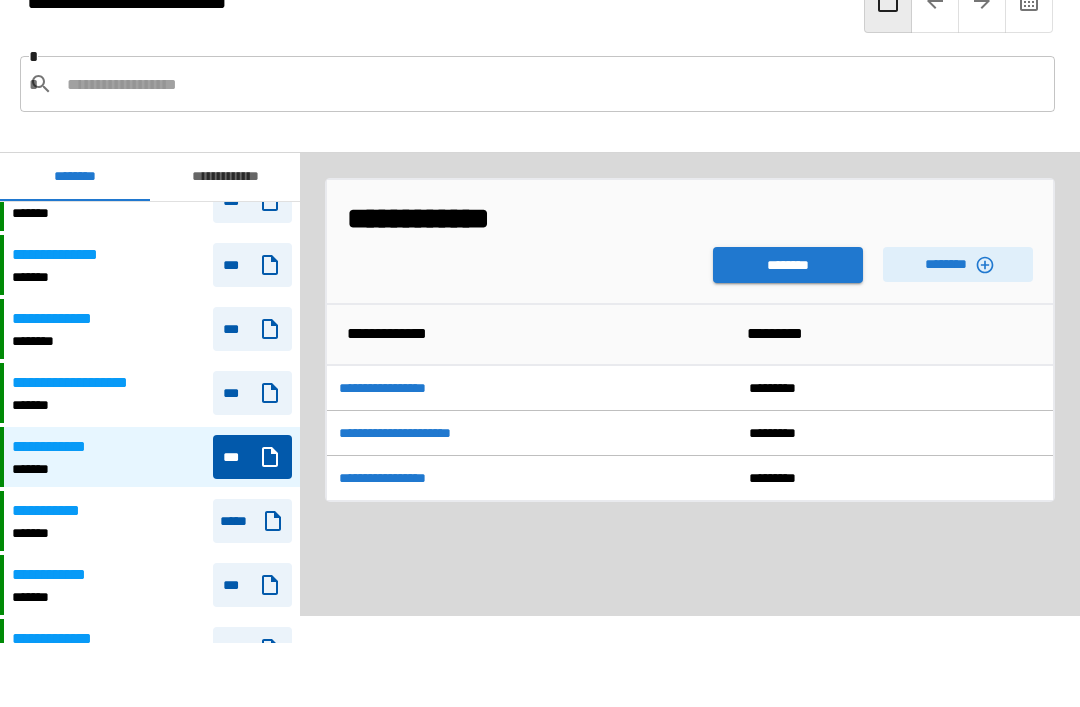 click on "********" at bounding box center [958, 264] 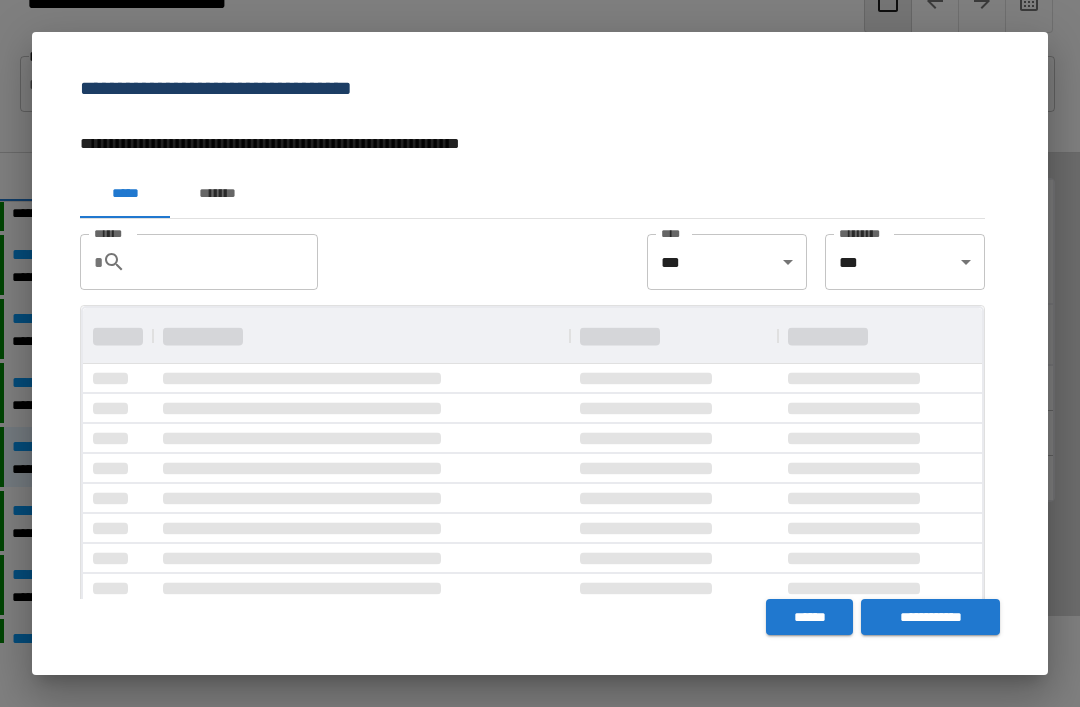 scroll, scrollTop: 0, scrollLeft: 0, axis: both 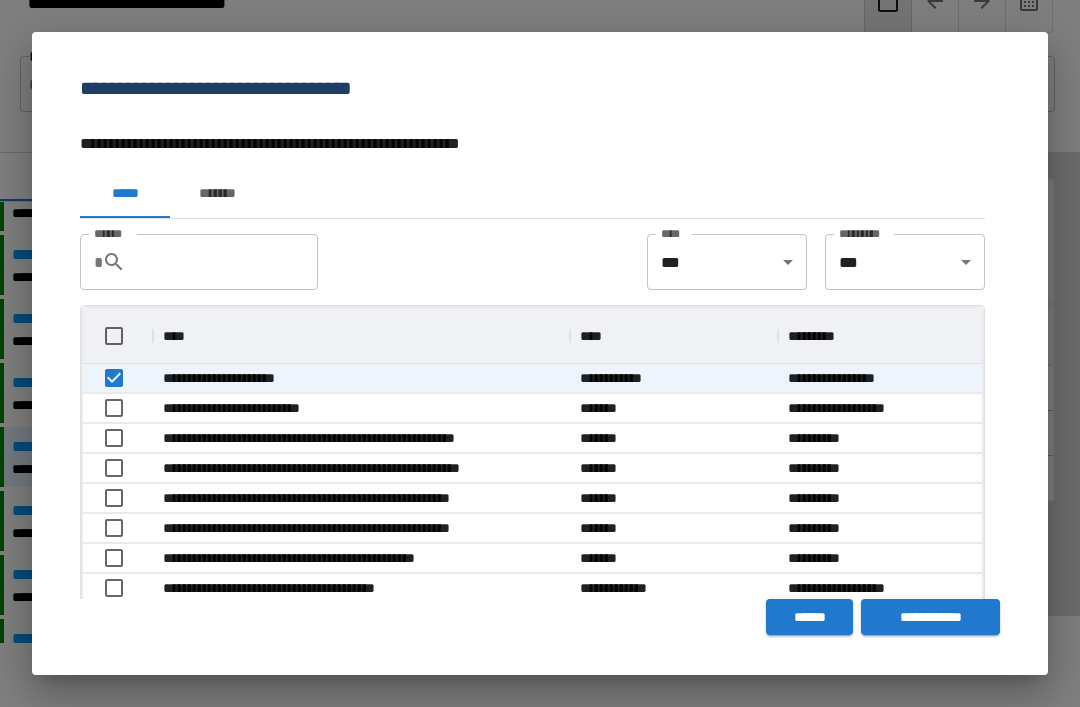 click on "**********" at bounding box center (930, 617) 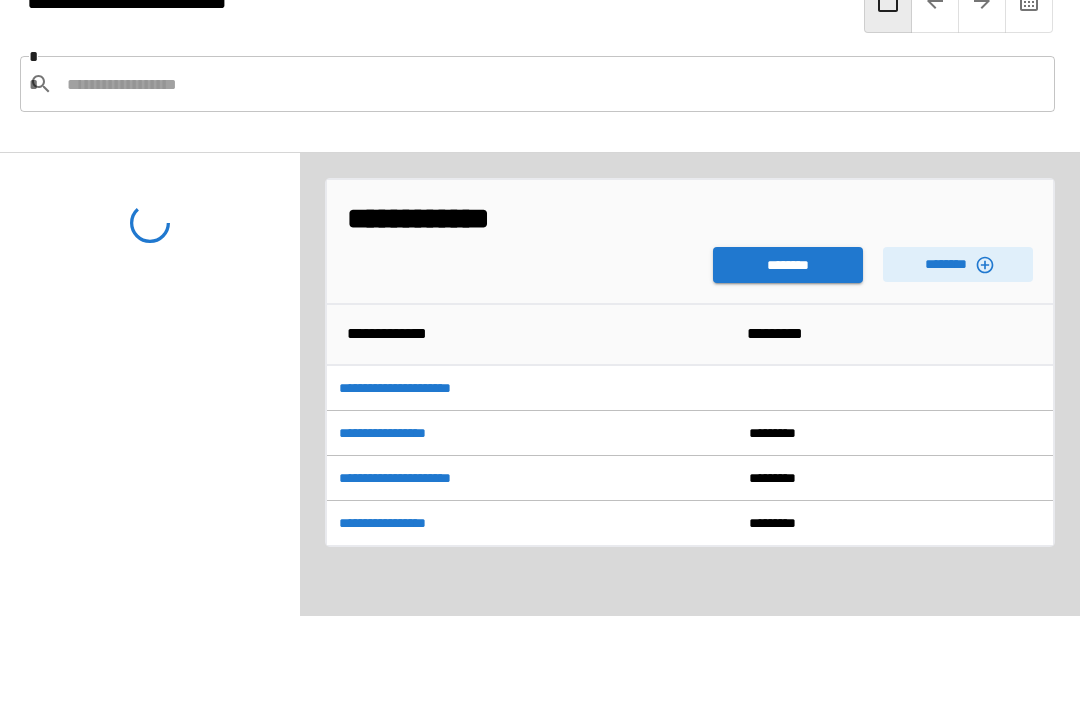 click on "********" at bounding box center (788, 265) 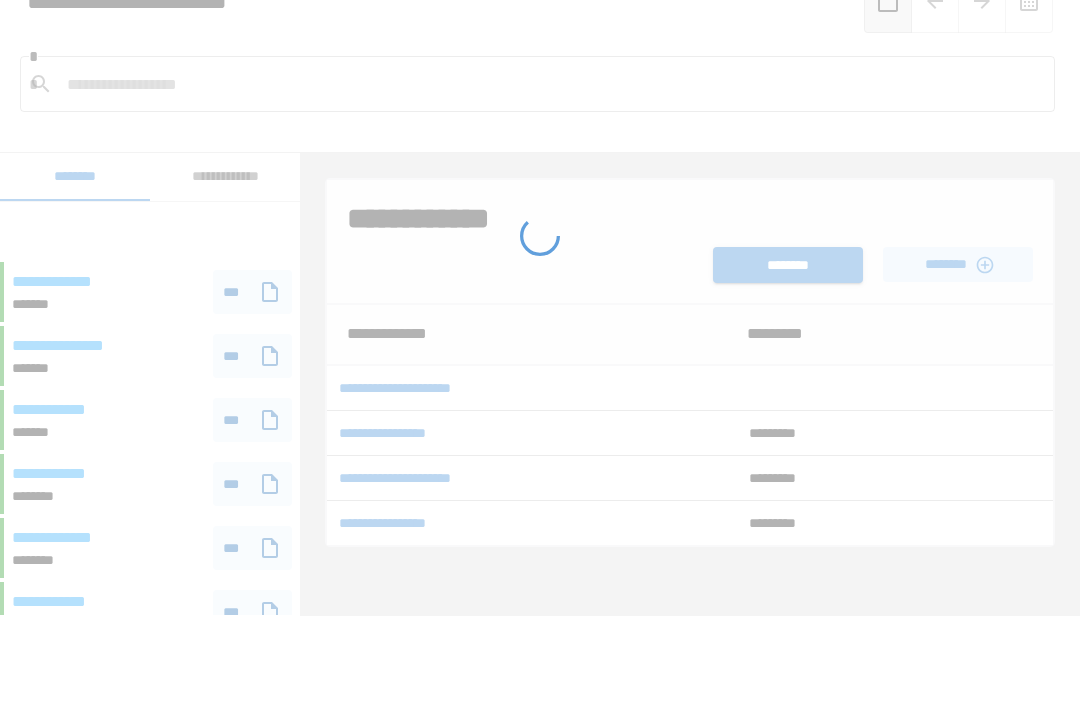 scroll, scrollTop: 60, scrollLeft: 0, axis: vertical 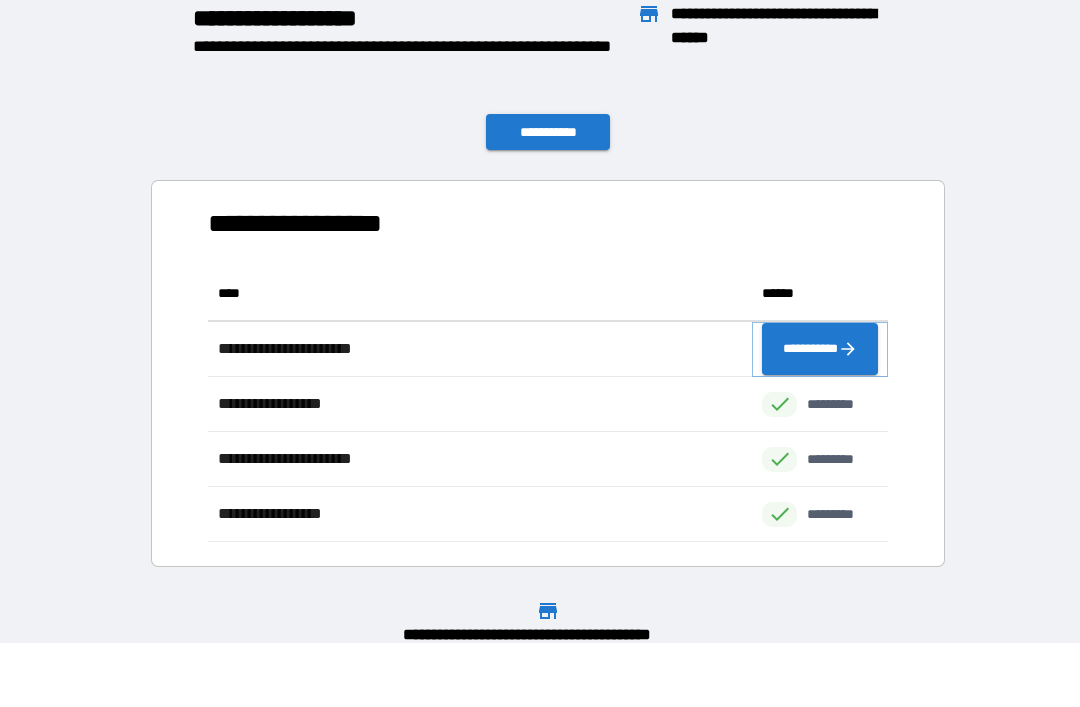 click 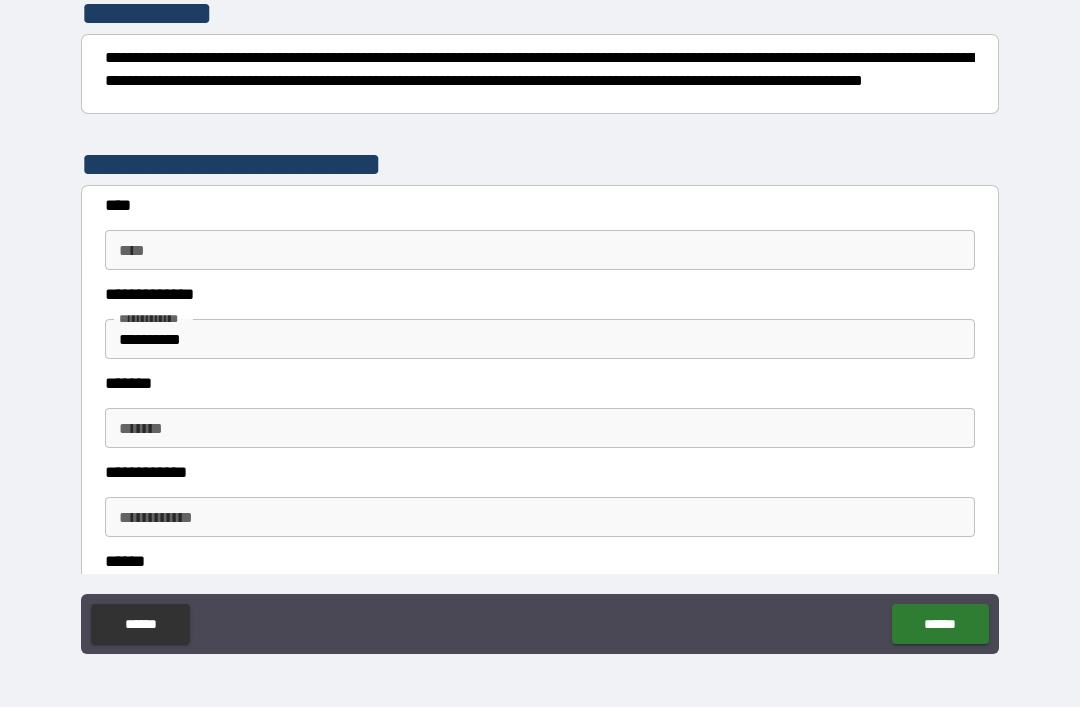 scroll, scrollTop: 276, scrollLeft: 0, axis: vertical 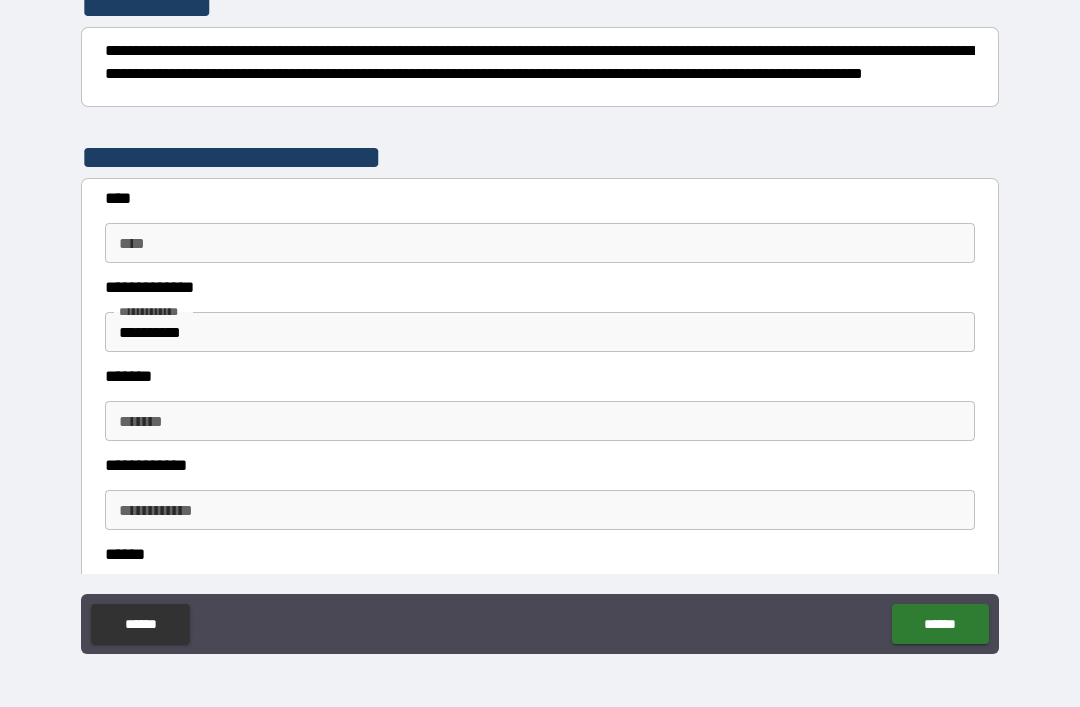 click on "****" at bounding box center (540, 243) 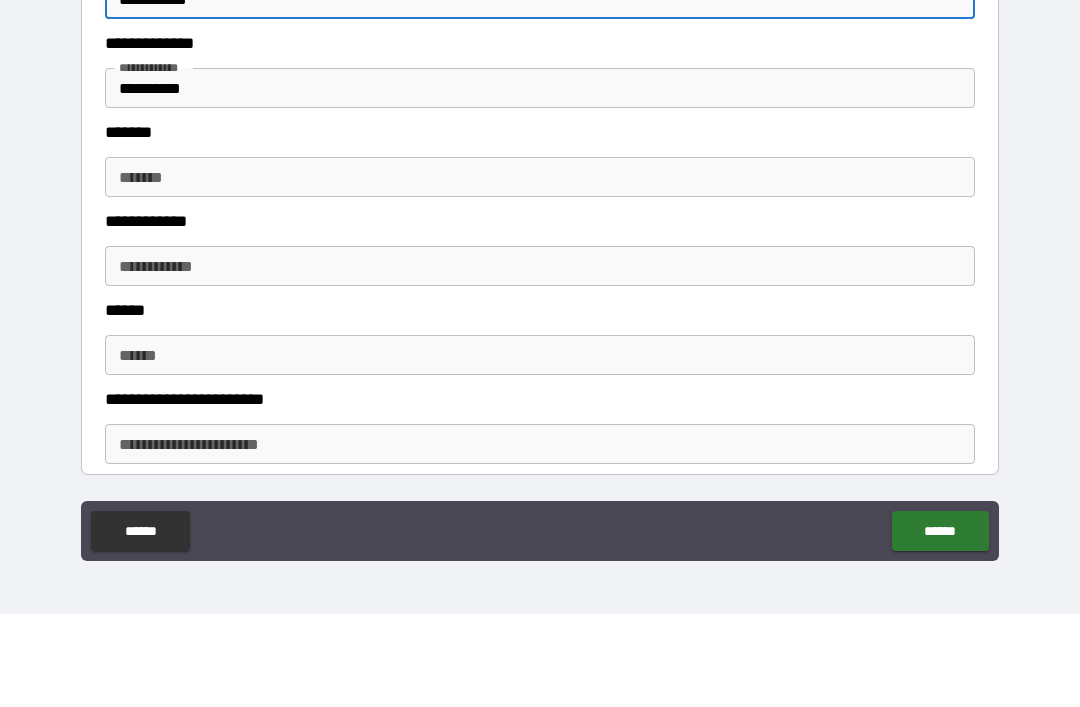 scroll, scrollTop: 431, scrollLeft: 0, axis: vertical 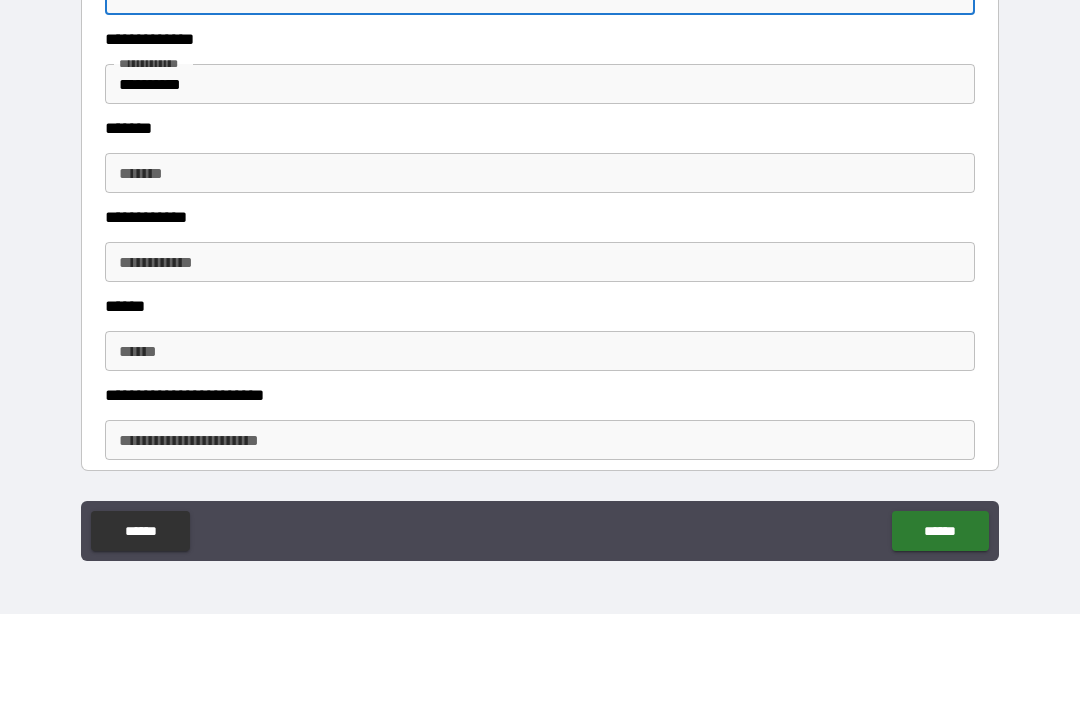 click on "*******" at bounding box center [540, 266] 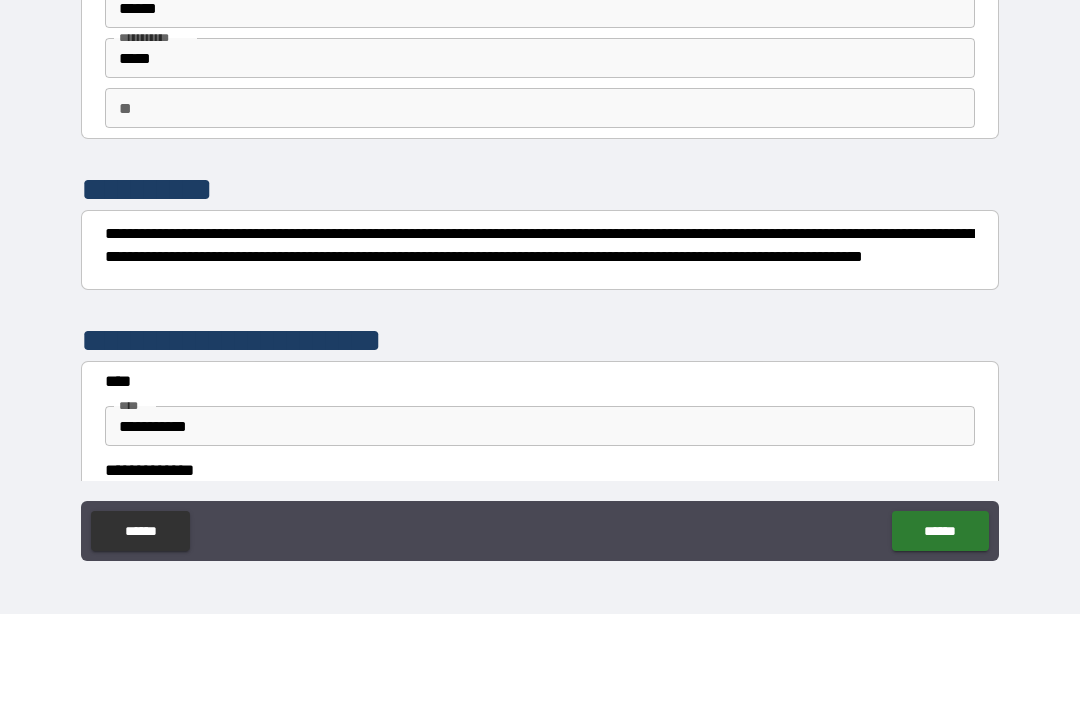 scroll, scrollTop: 0, scrollLeft: 0, axis: both 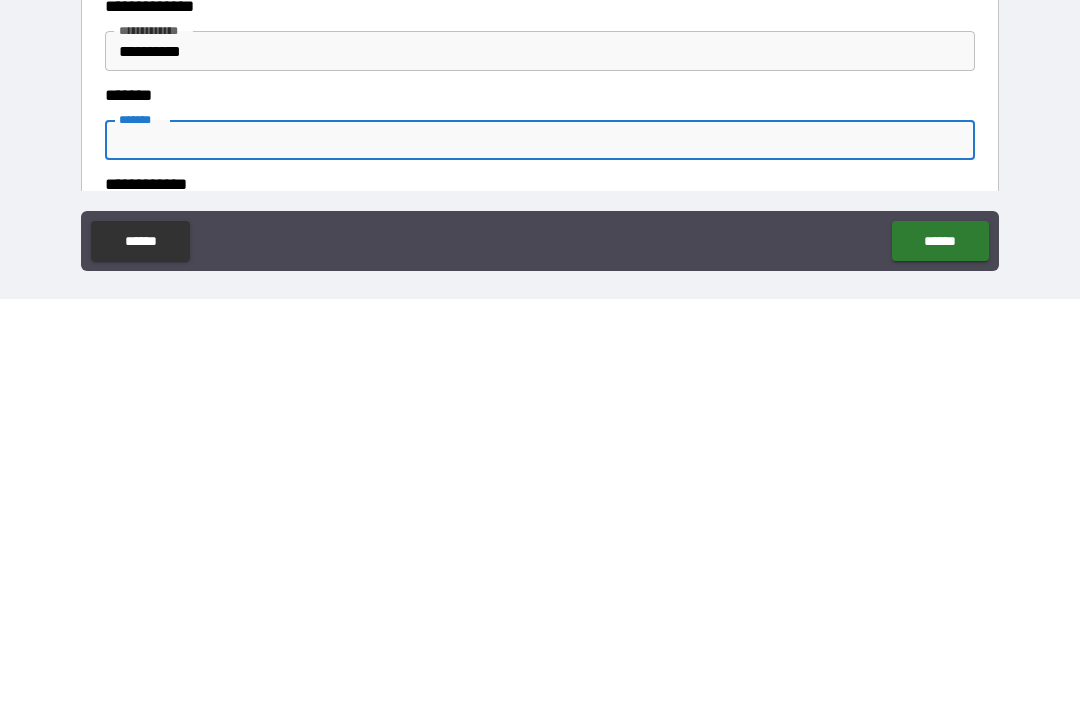 click on "**********" at bounding box center [540, 459] 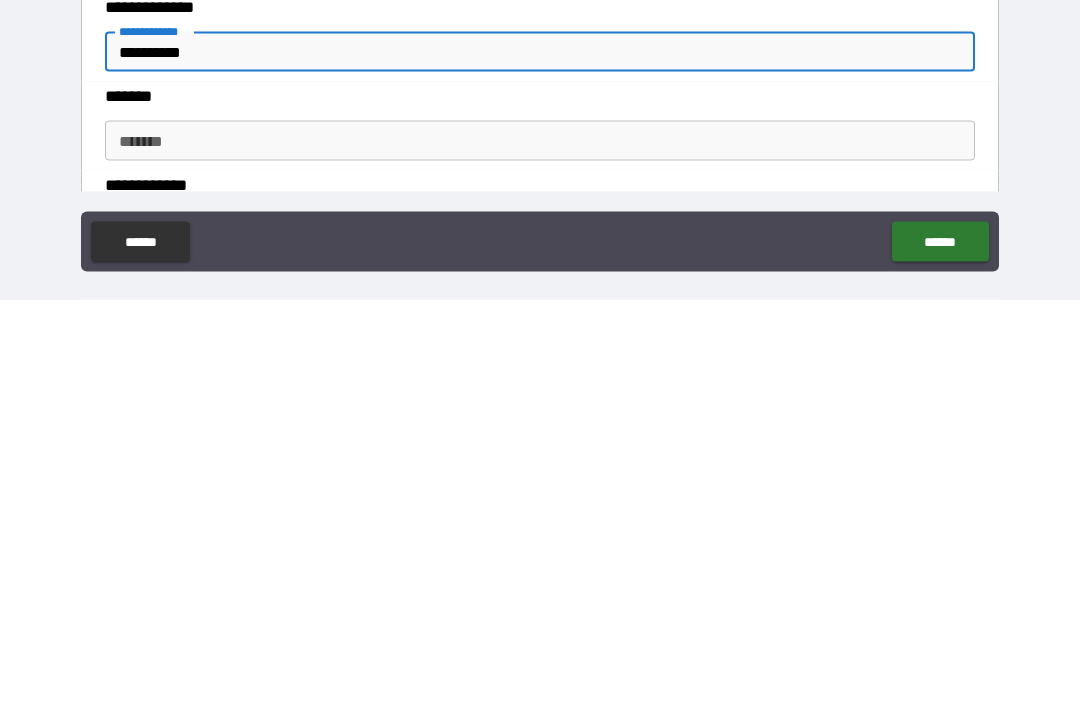 click on "*******" at bounding box center (540, 548) 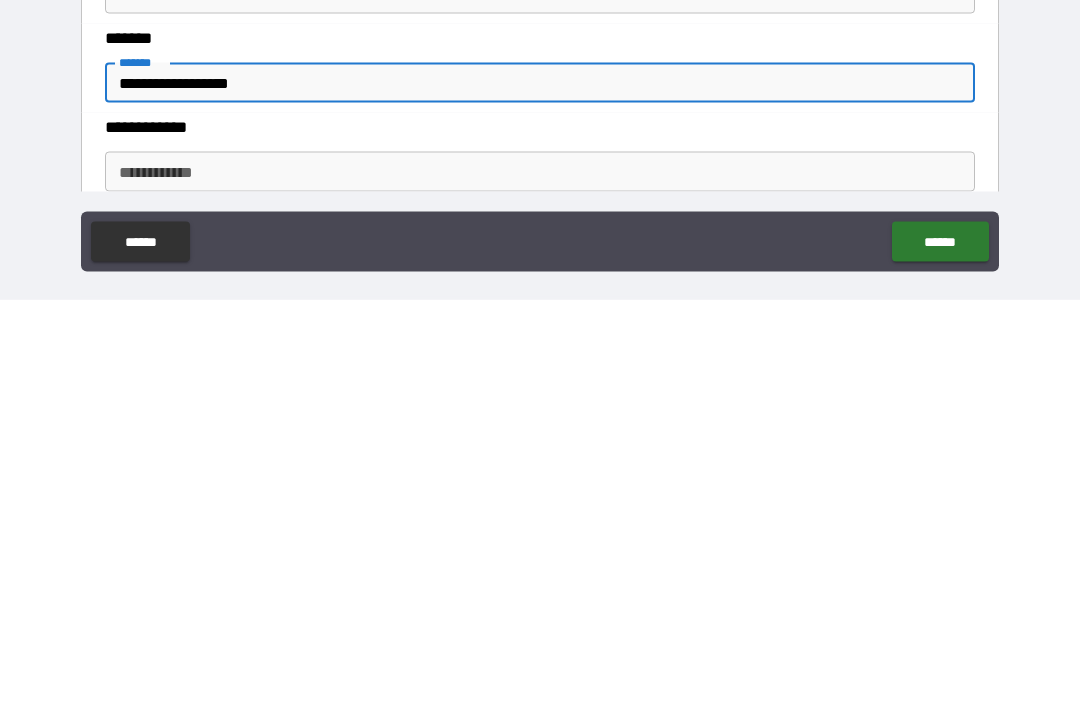 scroll, scrollTop: 235, scrollLeft: 0, axis: vertical 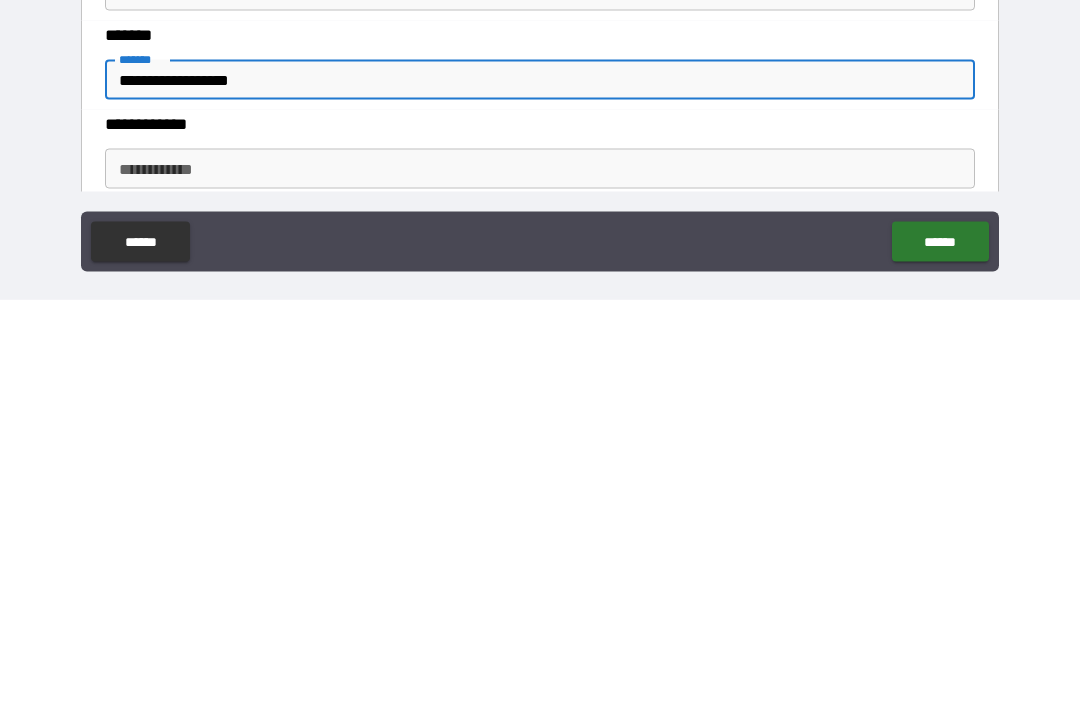click on "**********" at bounding box center (540, 576) 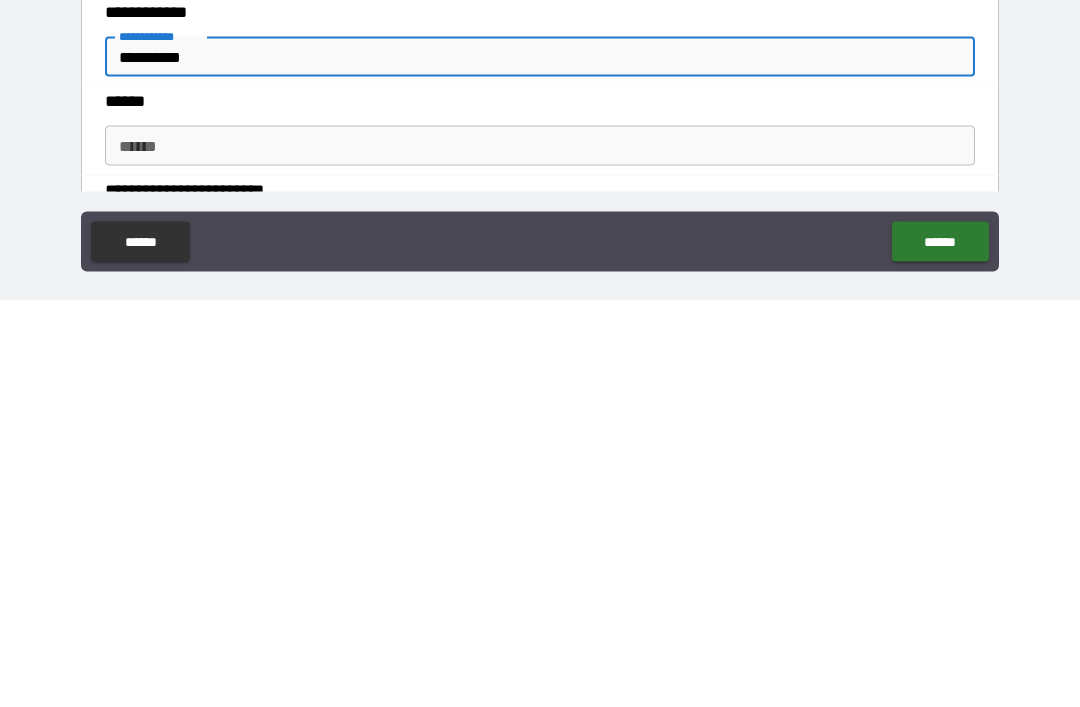 scroll, scrollTop: 354, scrollLeft: 0, axis: vertical 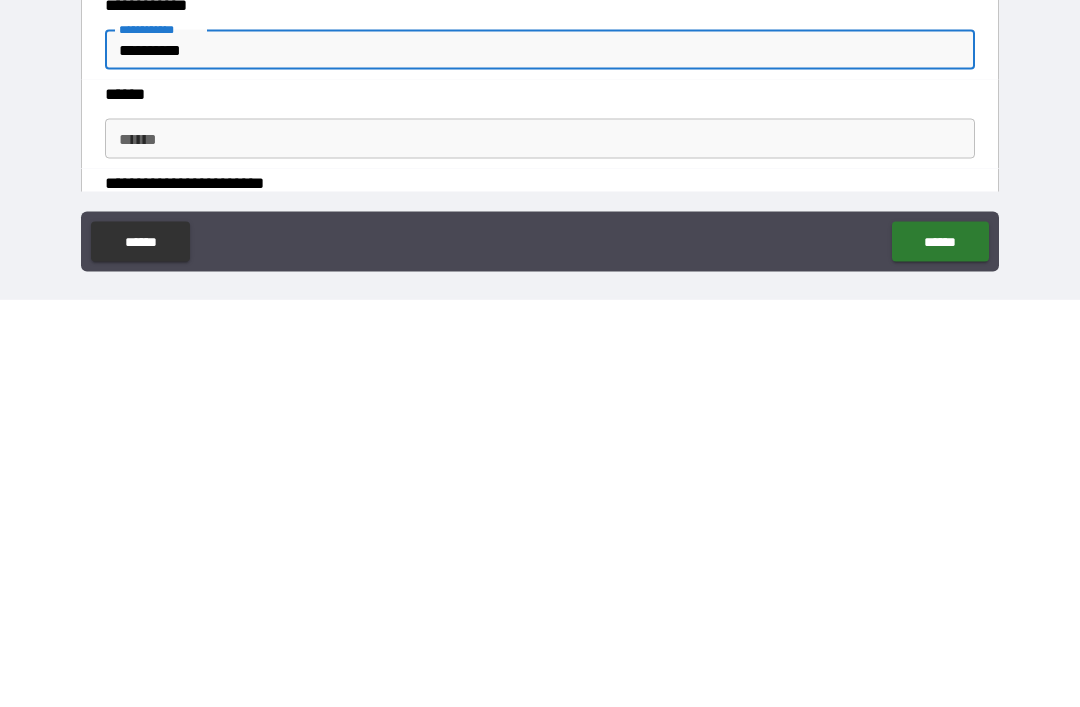 click on "******" at bounding box center [540, 546] 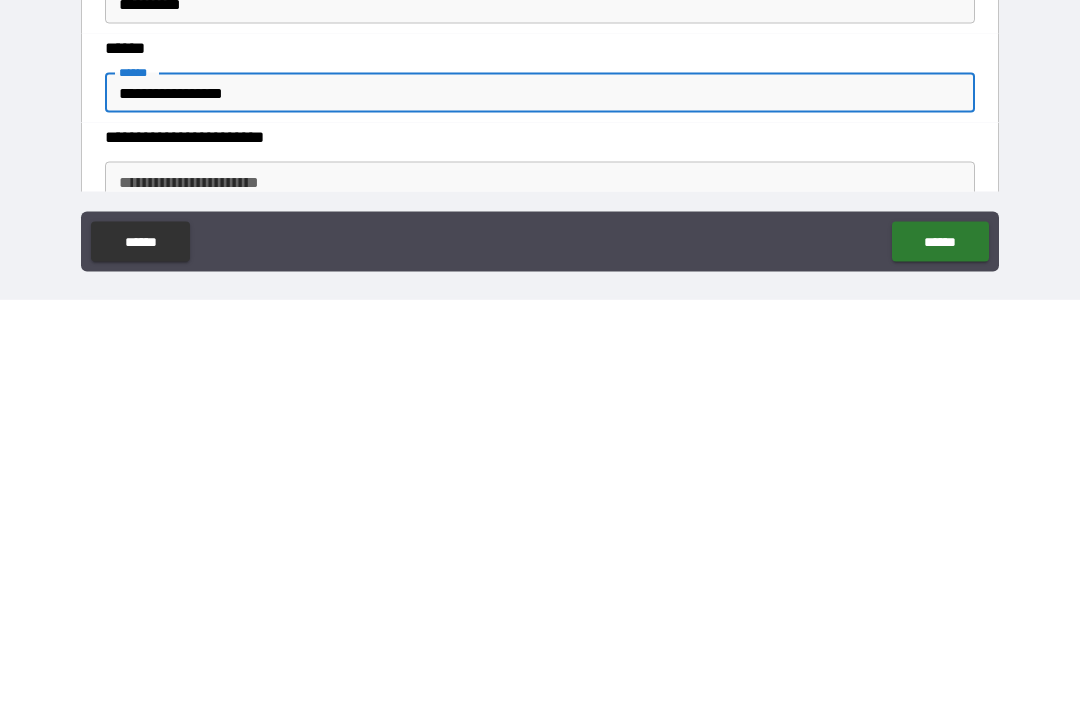scroll, scrollTop: 406, scrollLeft: 0, axis: vertical 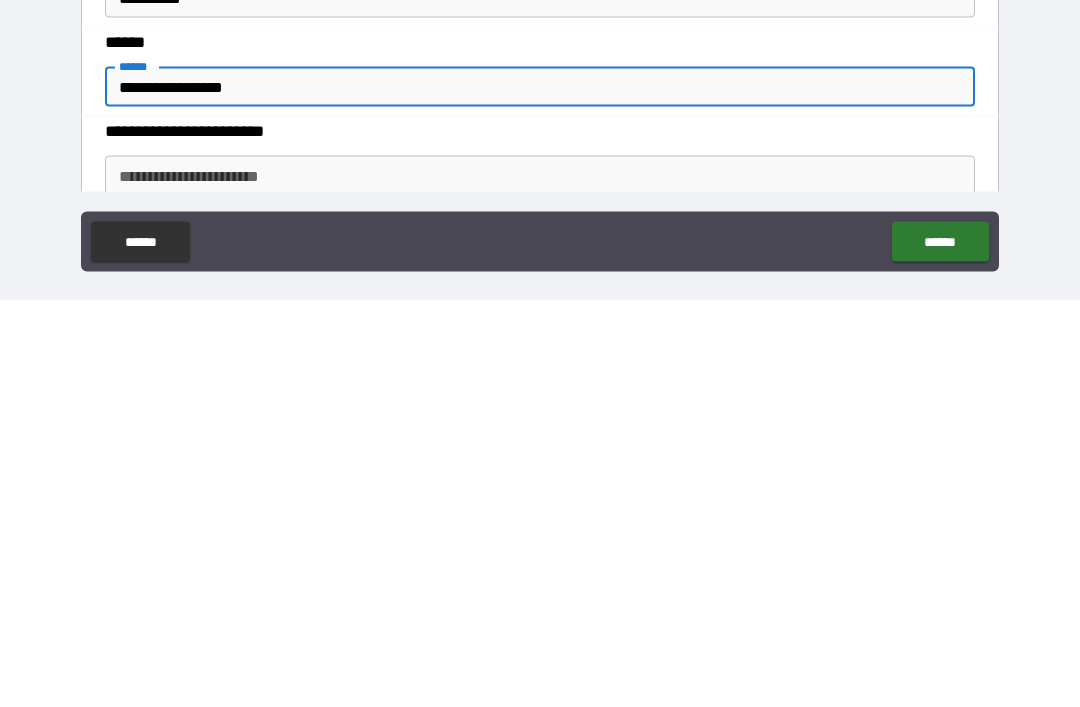 click on "**********" at bounding box center [540, 583] 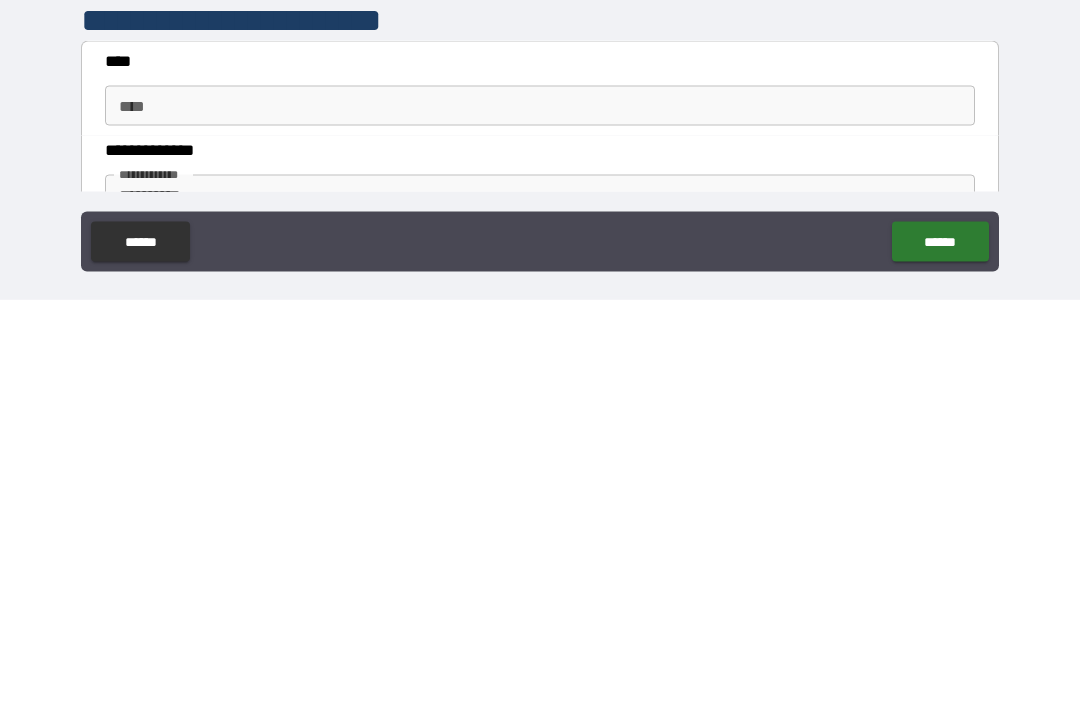 scroll, scrollTop: 668, scrollLeft: 0, axis: vertical 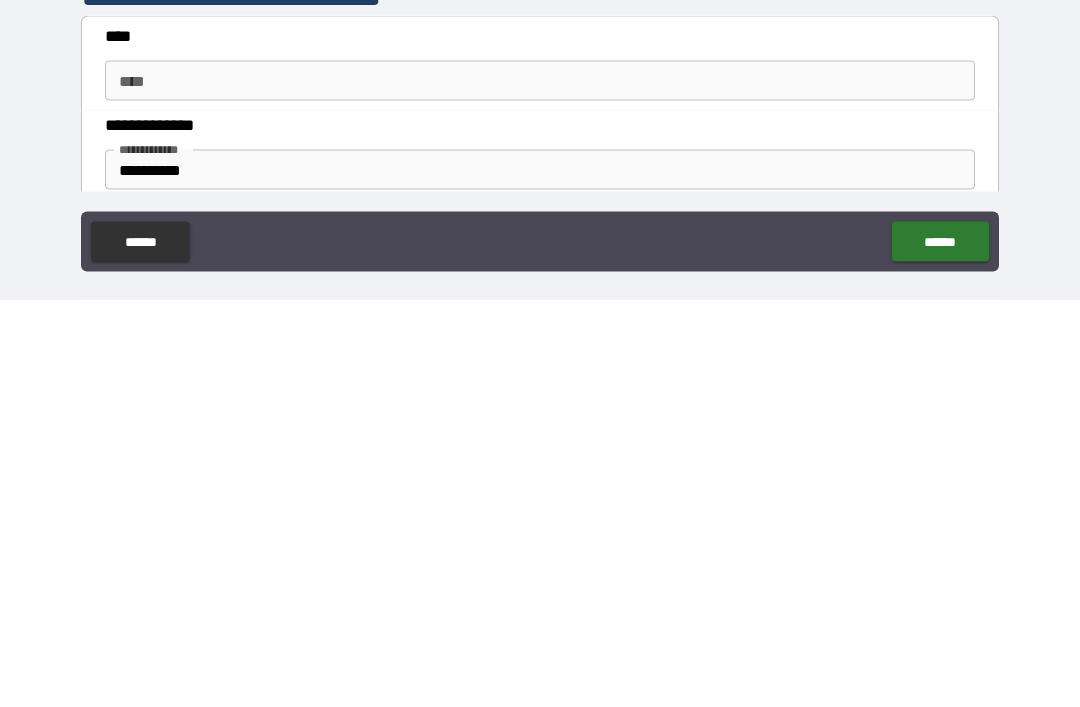 click on "****" at bounding box center (540, 488) 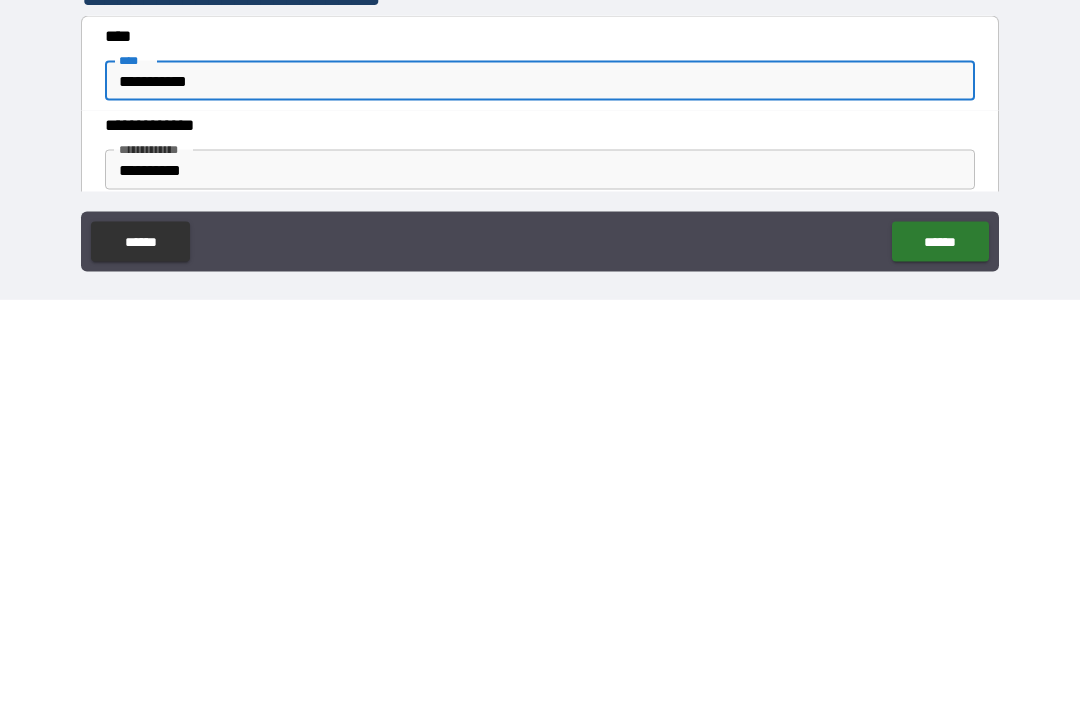 click on "**********" at bounding box center (540, 577) 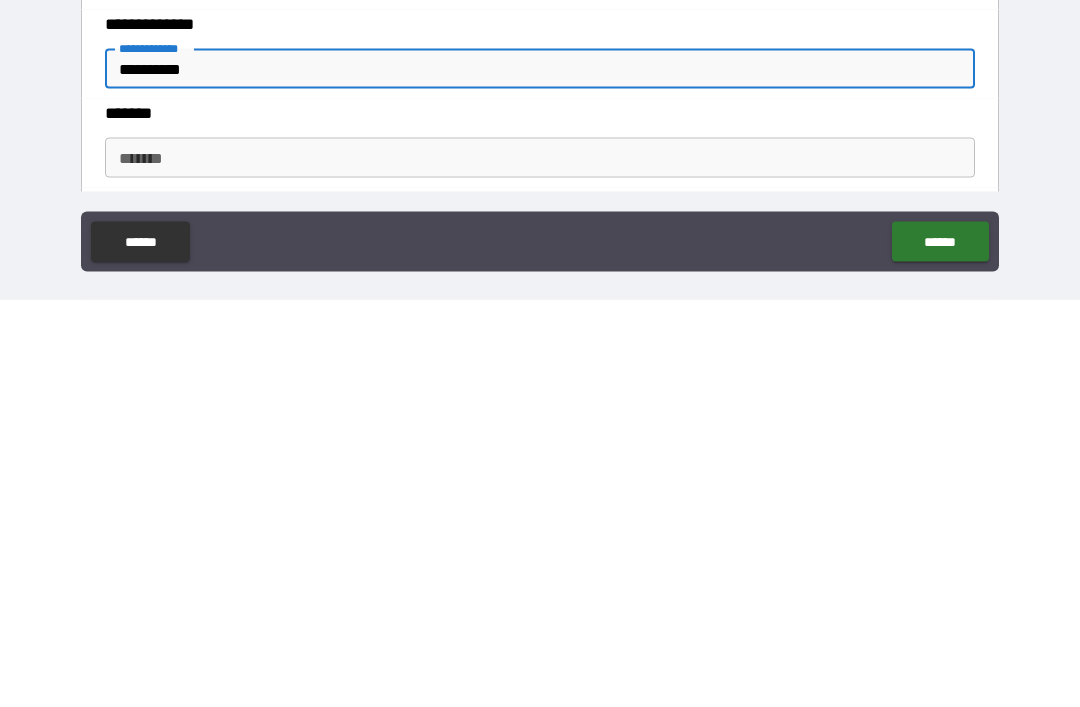 scroll, scrollTop: 776, scrollLeft: 0, axis: vertical 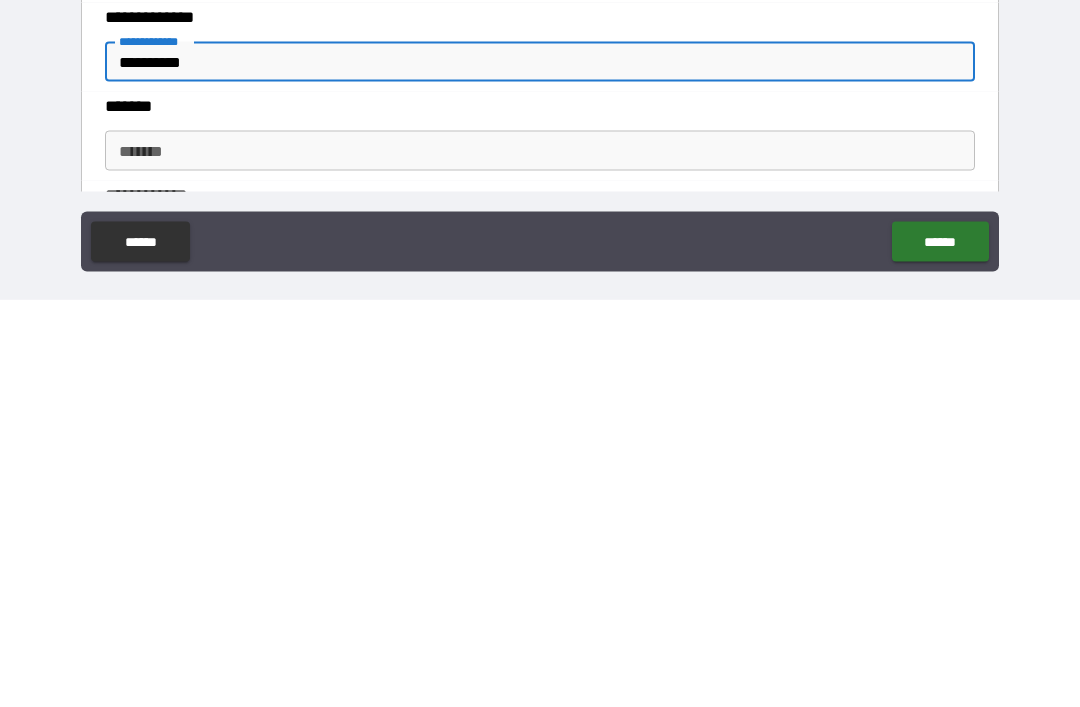 click on "*******" at bounding box center (540, 558) 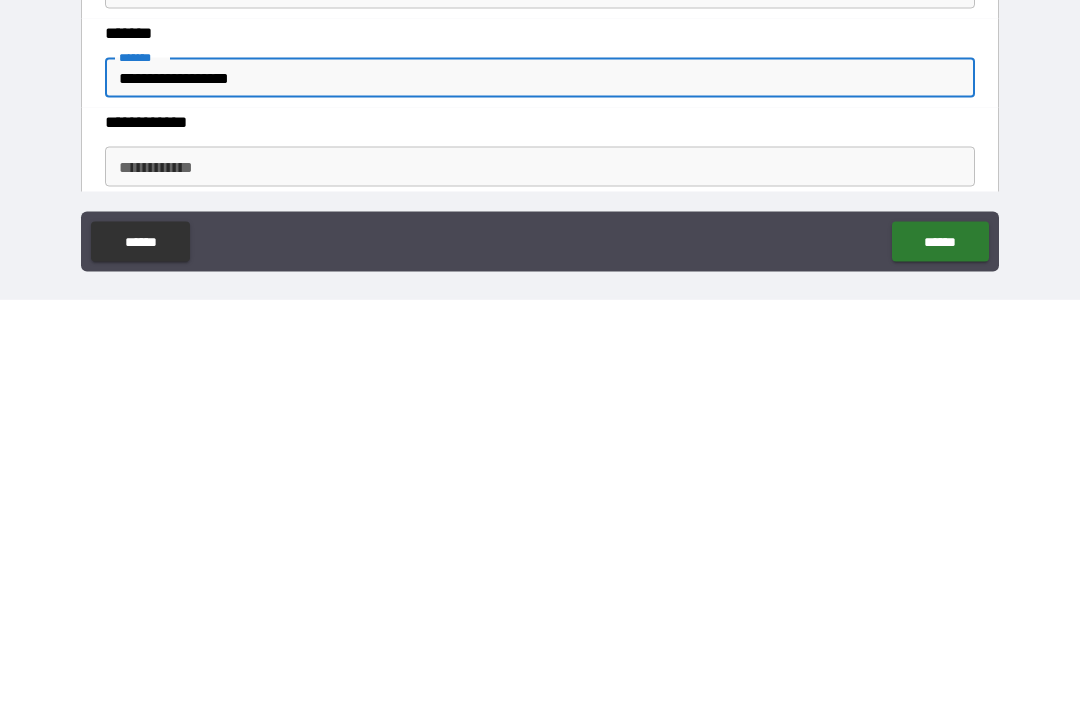 scroll, scrollTop: 866, scrollLeft: 0, axis: vertical 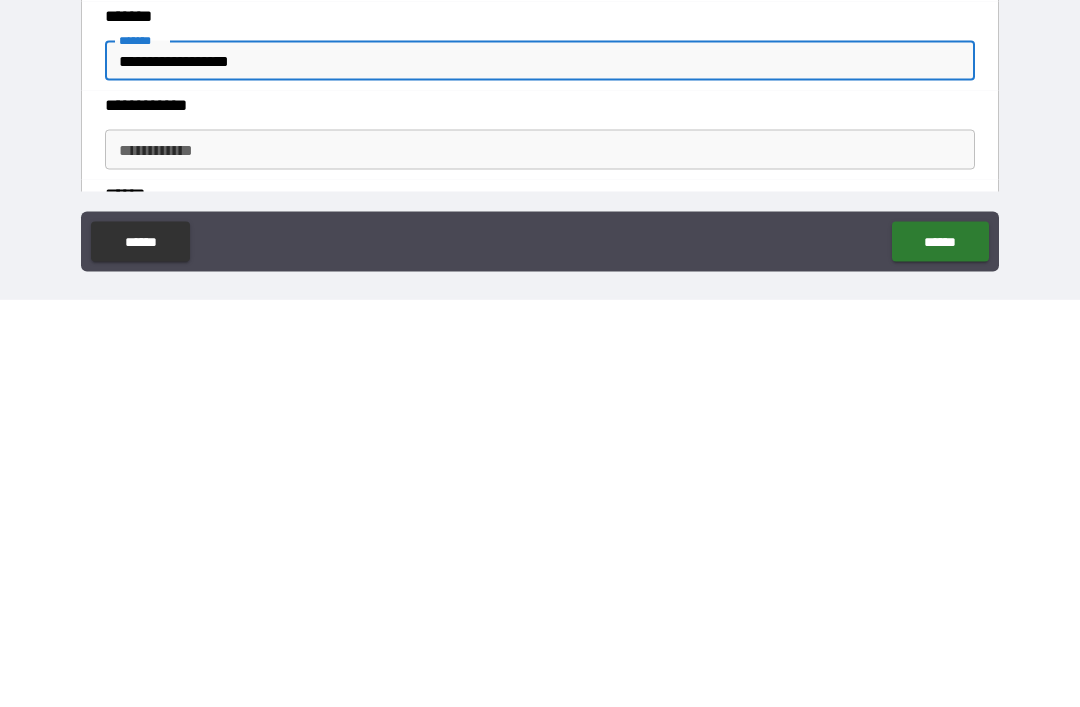 click on "**********" at bounding box center [540, 557] 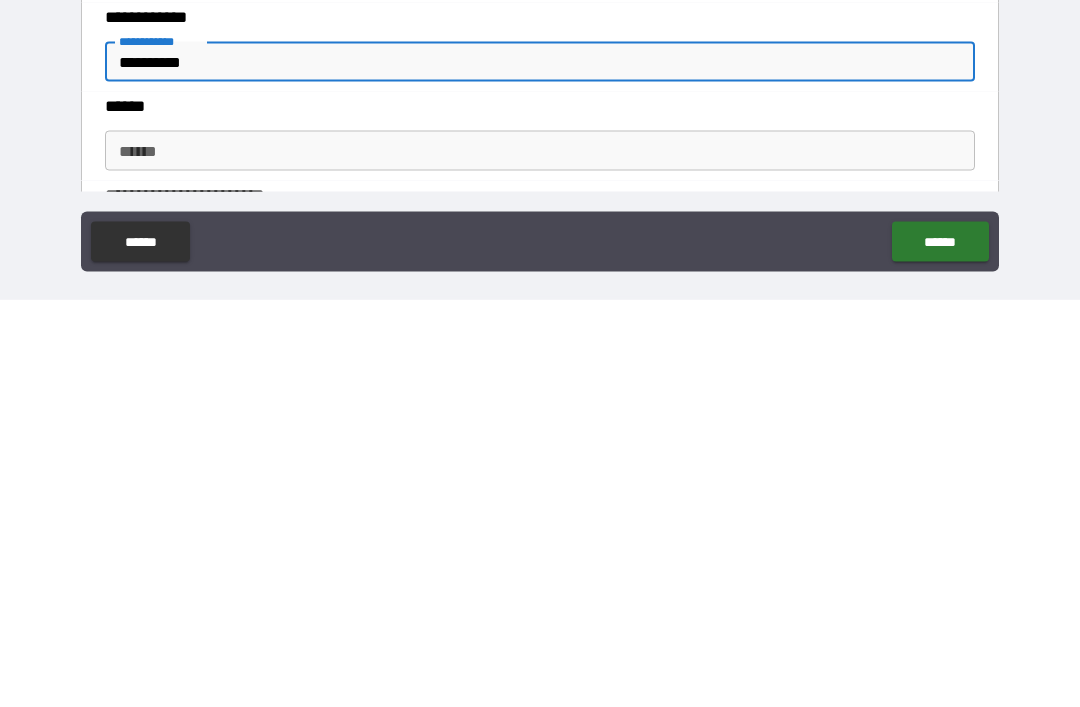 scroll, scrollTop: 955, scrollLeft: 0, axis: vertical 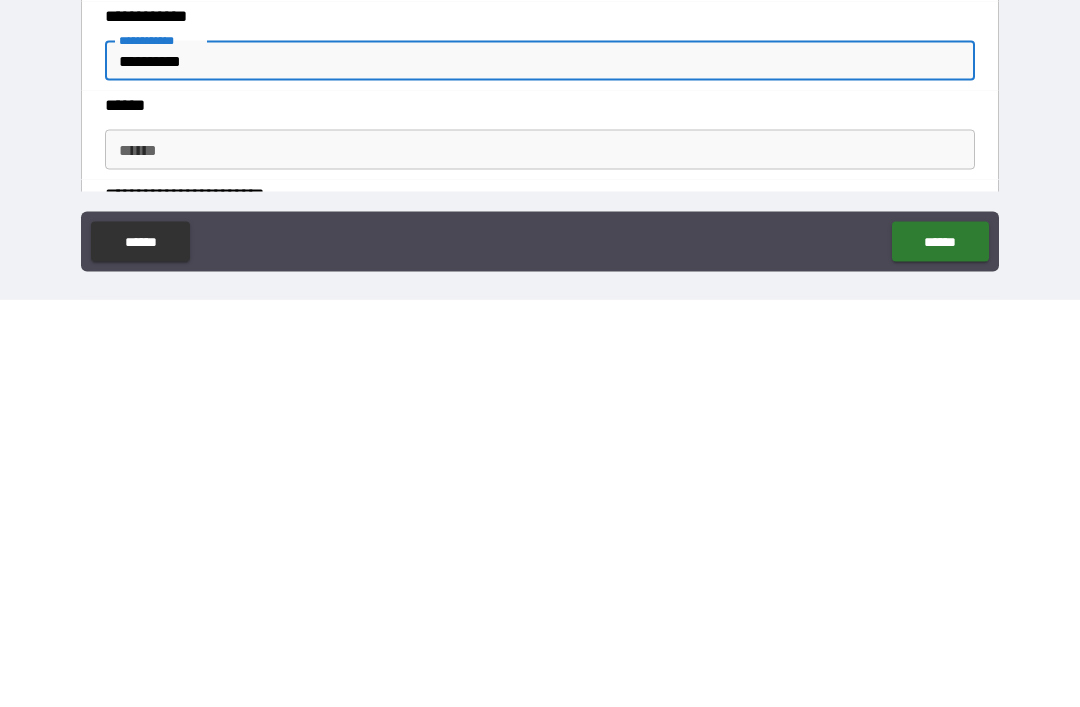 click on "******" at bounding box center [540, 557] 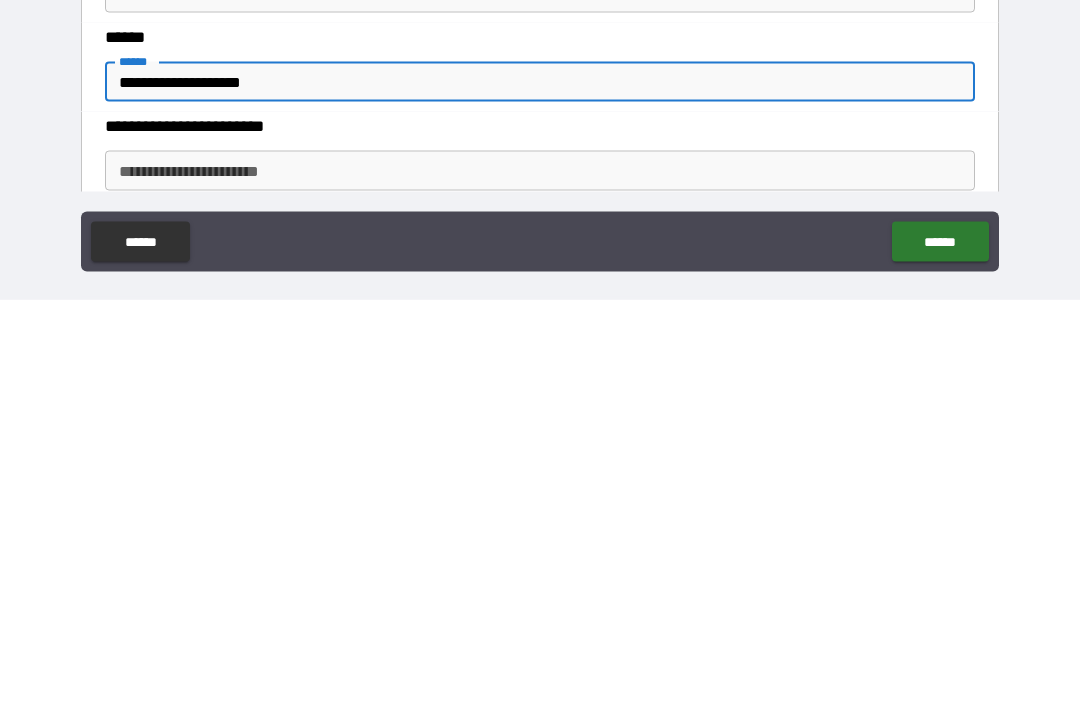 scroll, scrollTop: 1027, scrollLeft: 0, axis: vertical 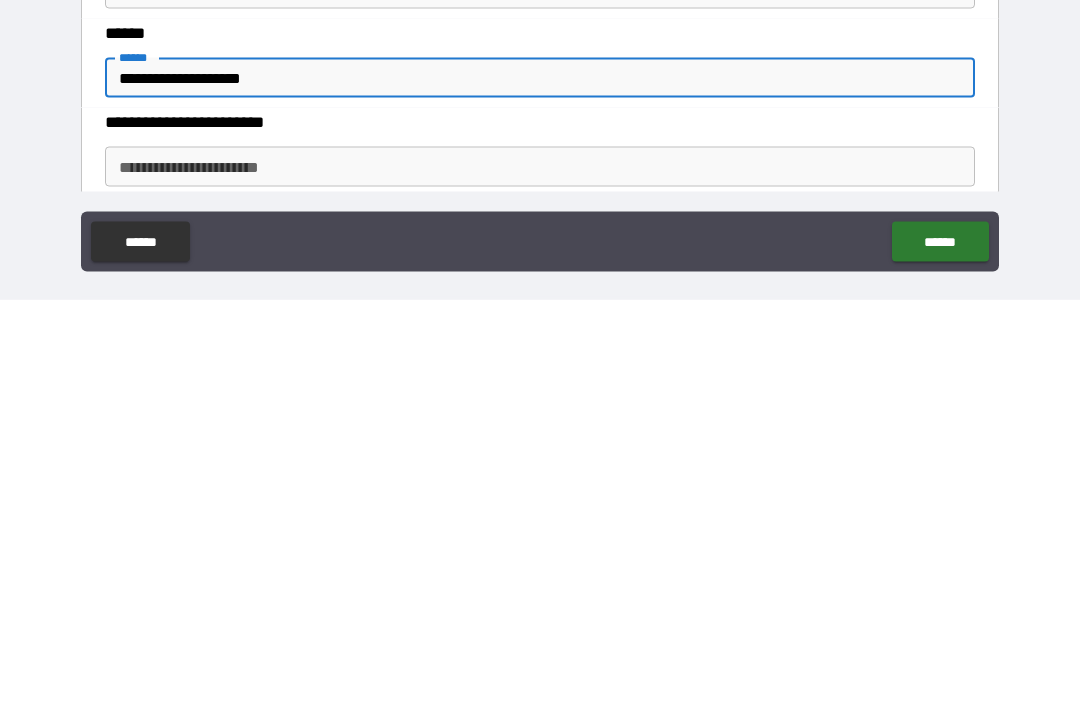 click on "**********" at bounding box center (540, 574) 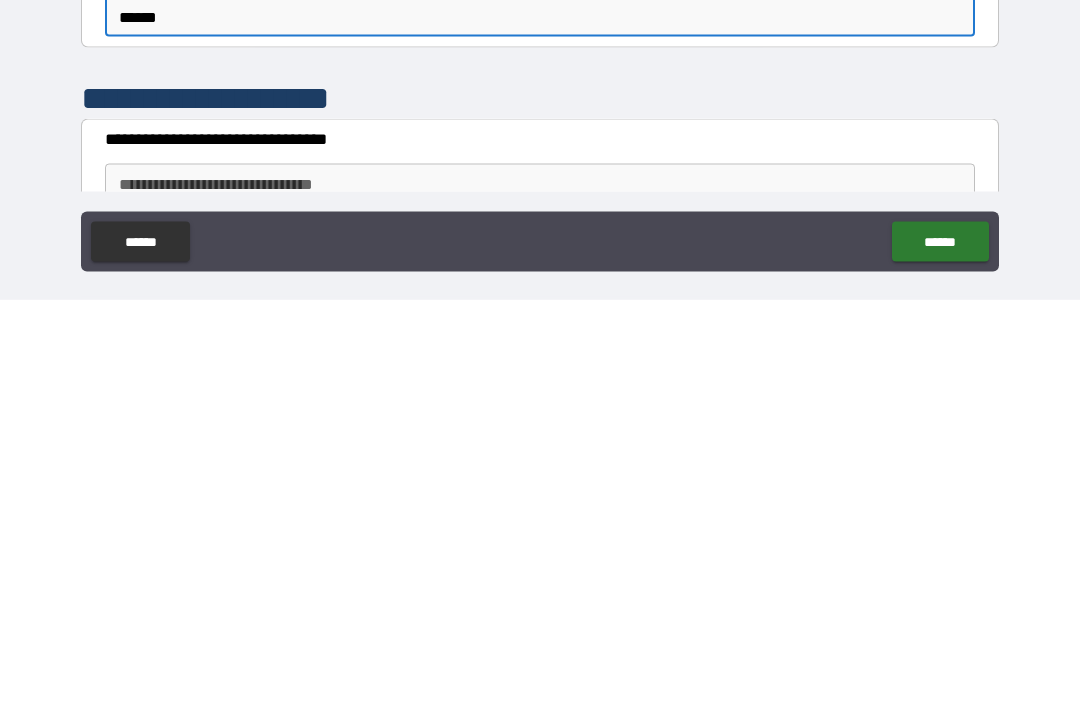 scroll, scrollTop: 1248, scrollLeft: 0, axis: vertical 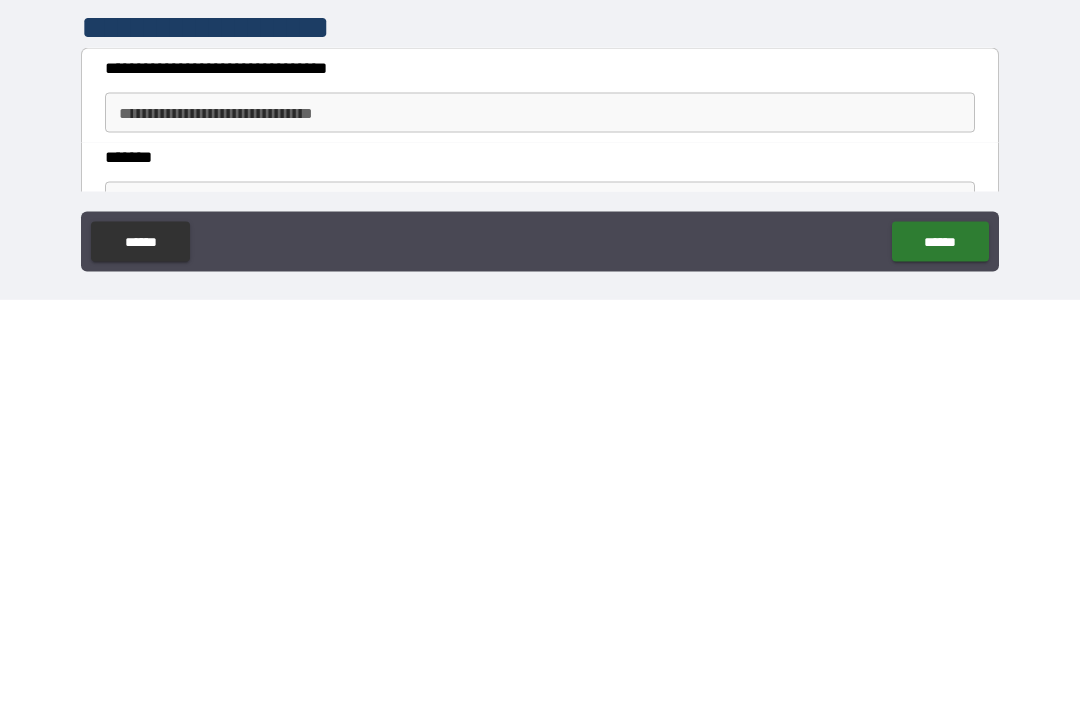 click on "**********" at bounding box center (540, 520) 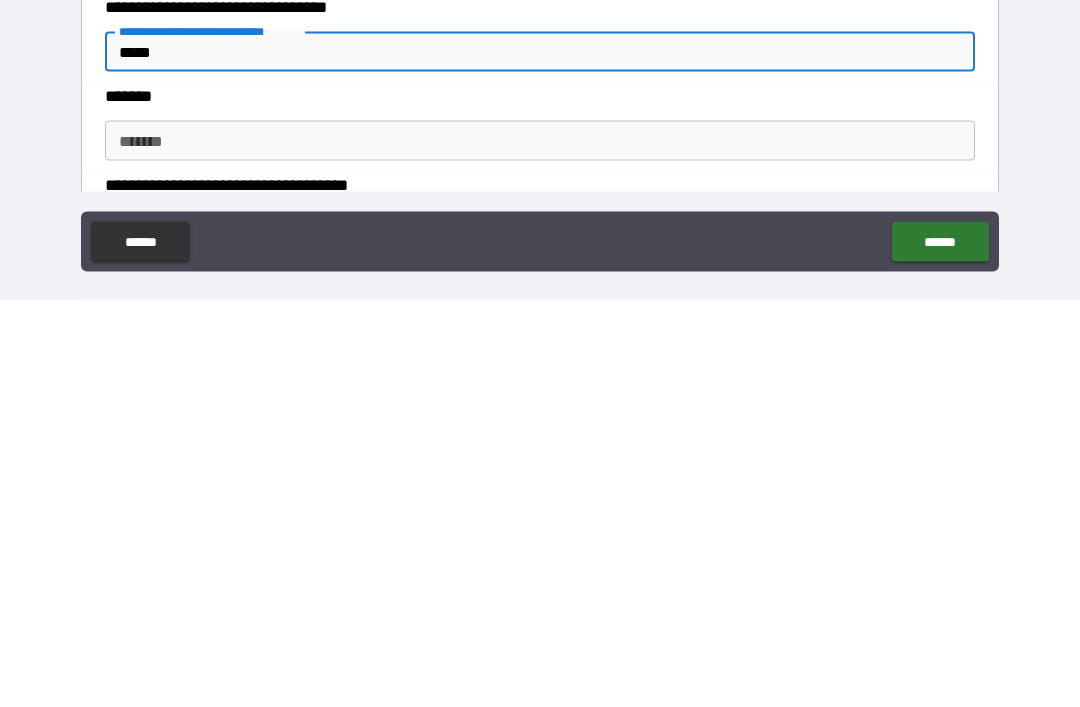 scroll, scrollTop: 1330, scrollLeft: 0, axis: vertical 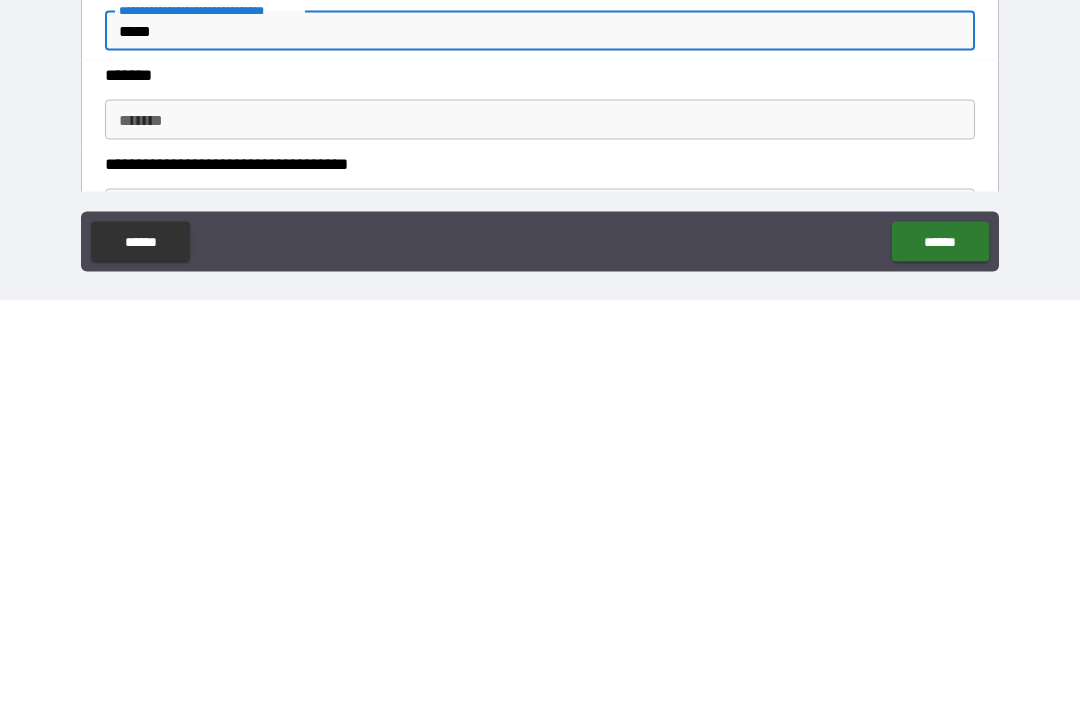click on "*******" at bounding box center (540, 527) 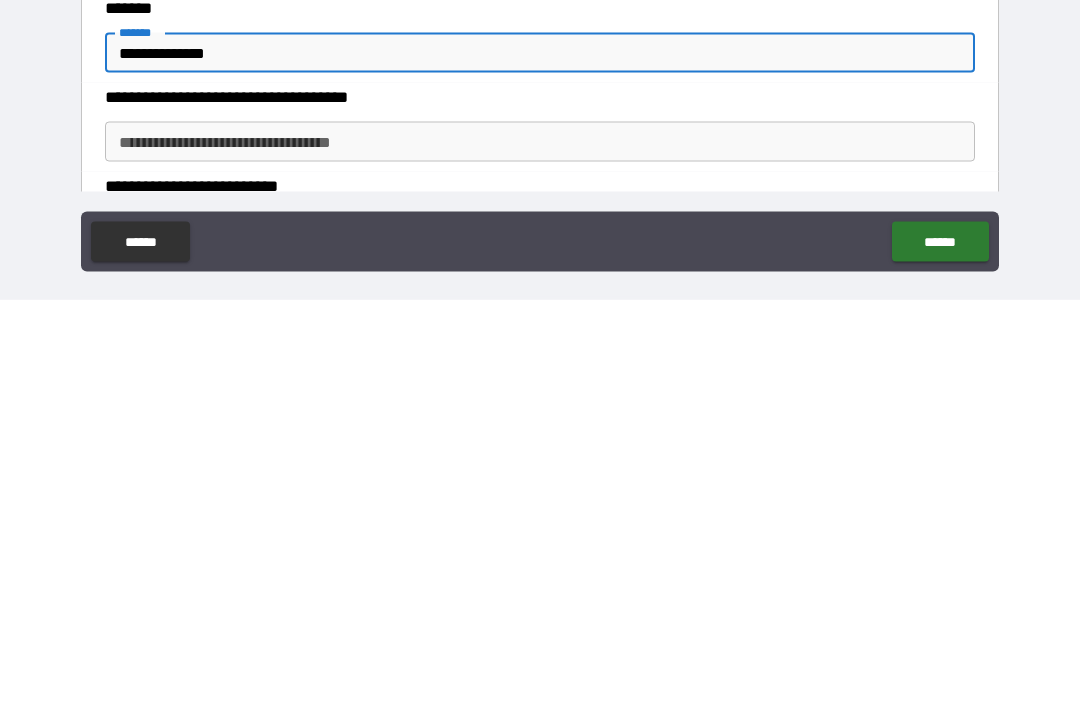 scroll, scrollTop: 1406, scrollLeft: 0, axis: vertical 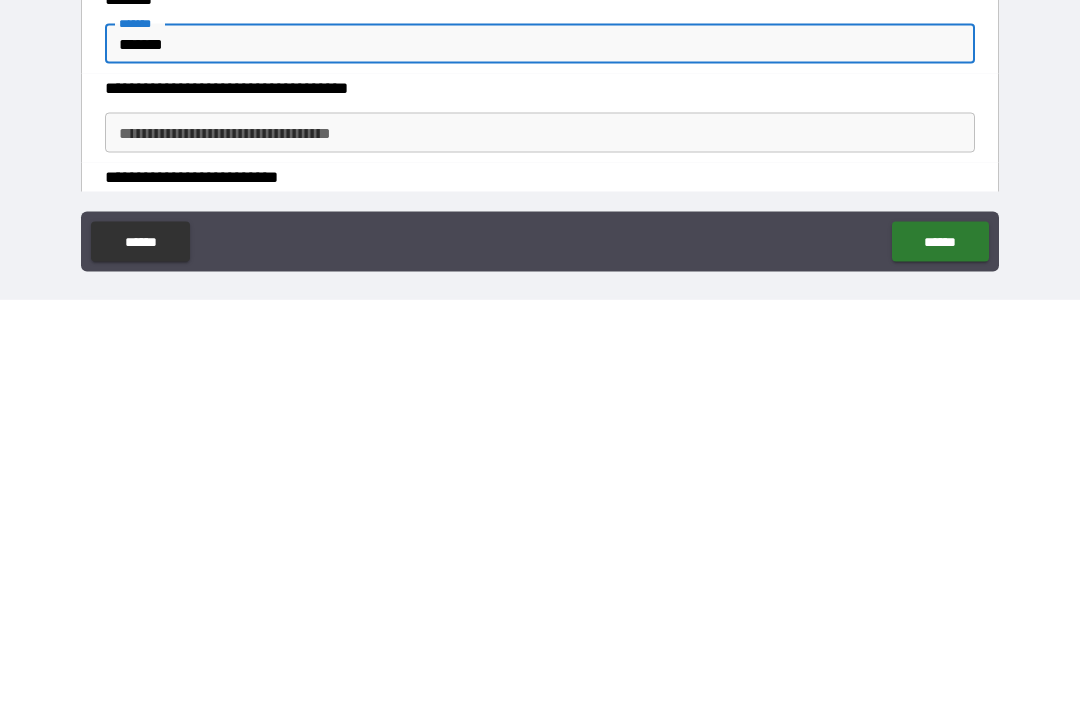 click on "**********" at bounding box center (540, 540) 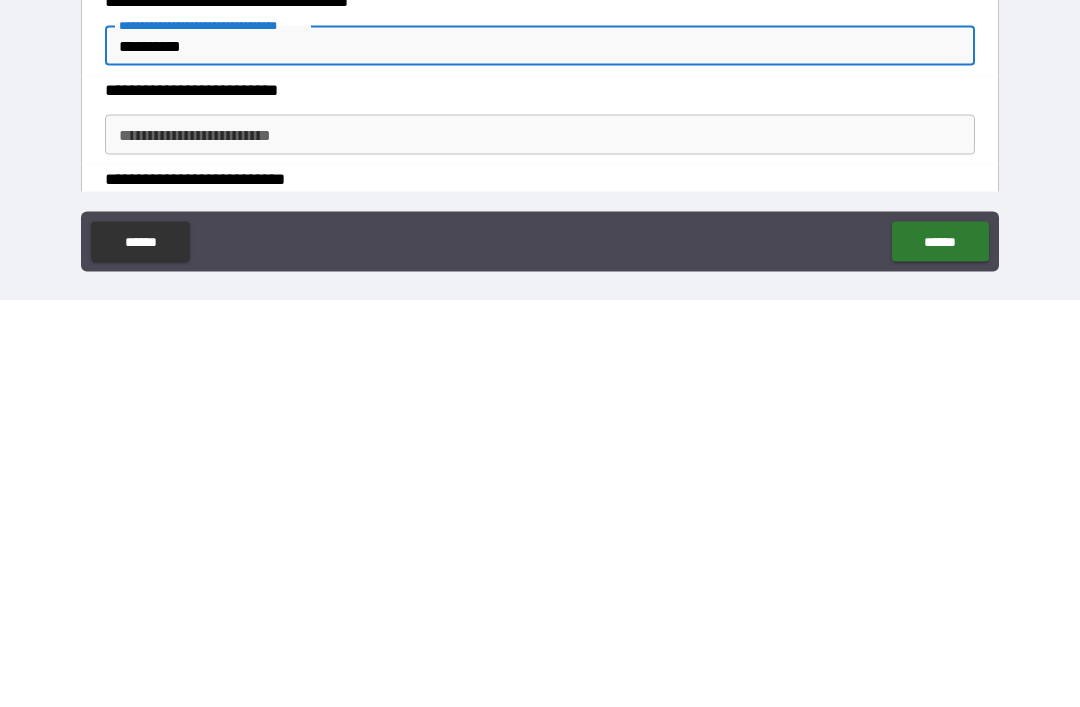 scroll, scrollTop: 1496, scrollLeft: 0, axis: vertical 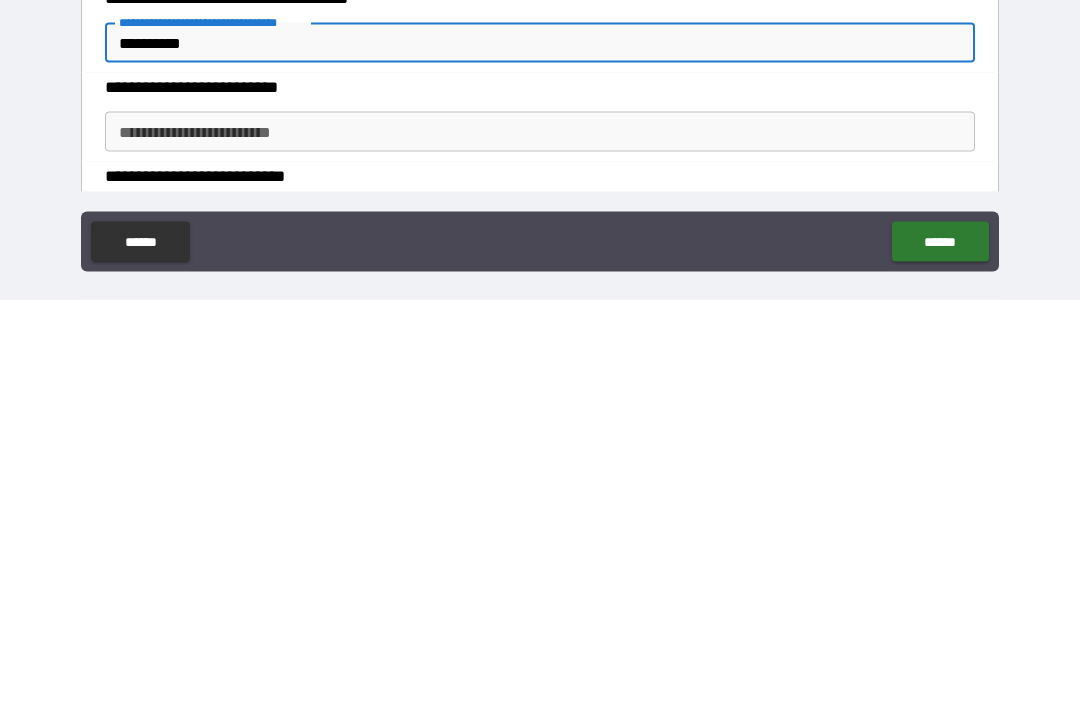 click on "**********" at bounding box center (540, 539) 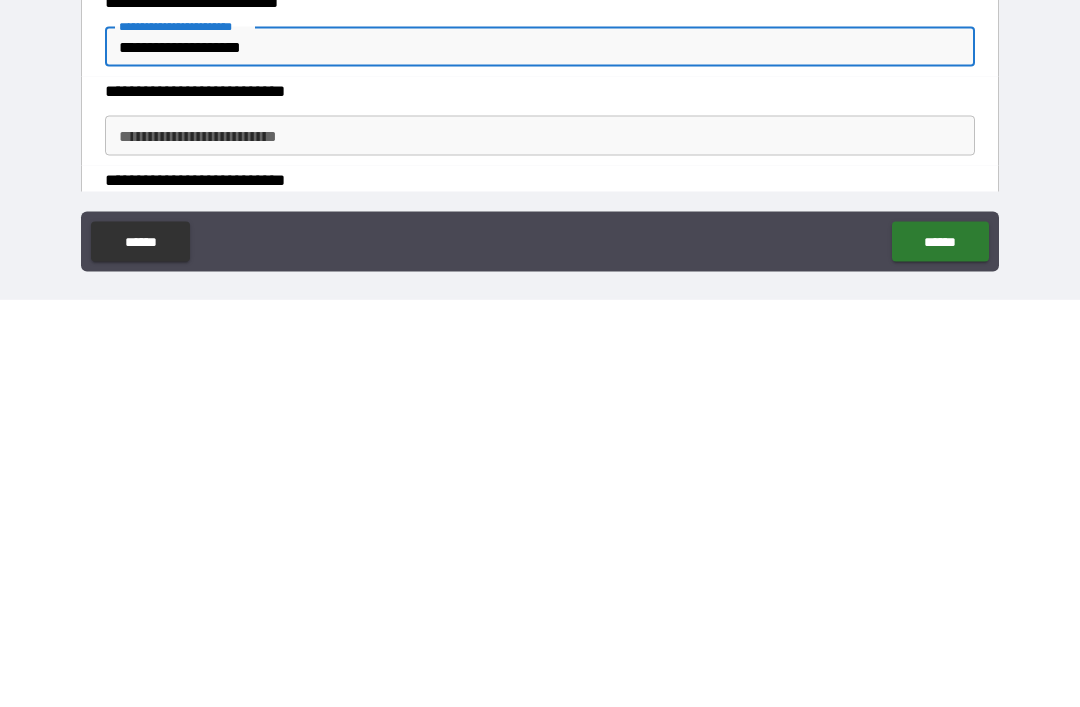 scroll, scrollTop: 1674, scrollLeft: 0, axis: vertical 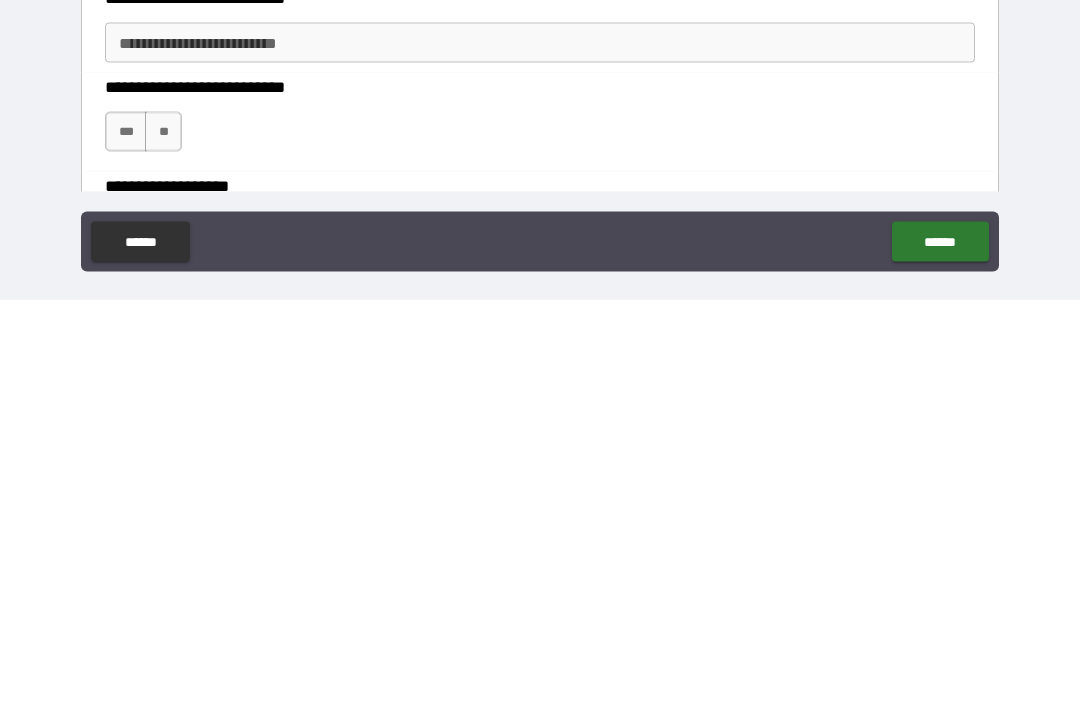 click on "**********" at bounding box center [540, 450] 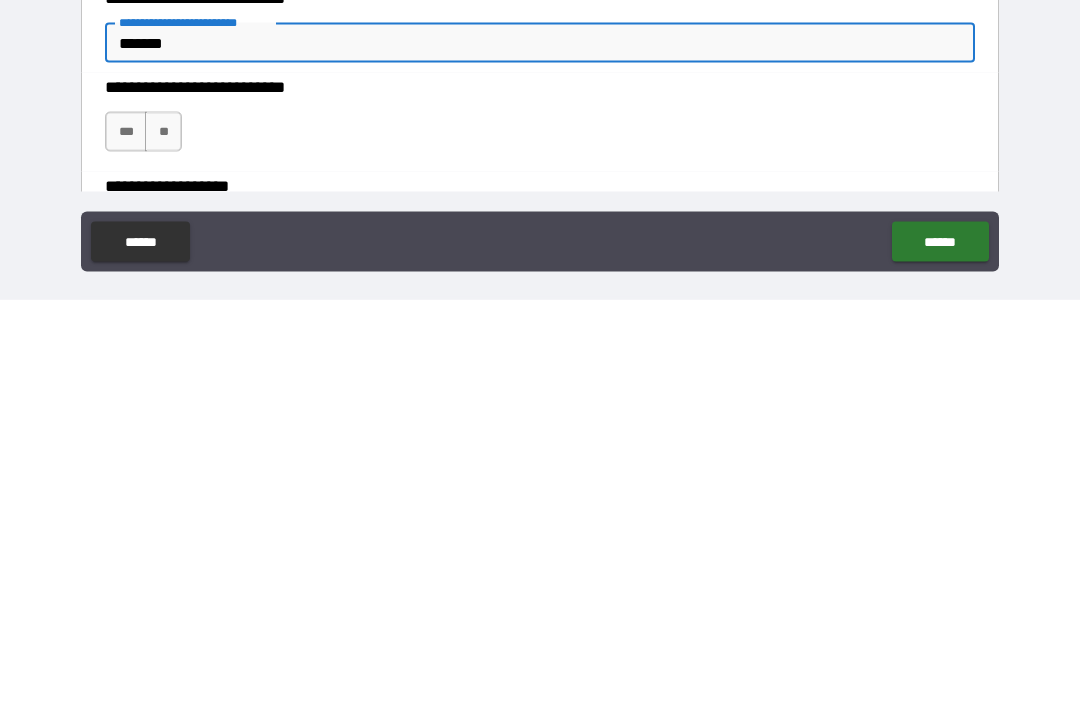 click on "***" at bounding box center [126, 539] 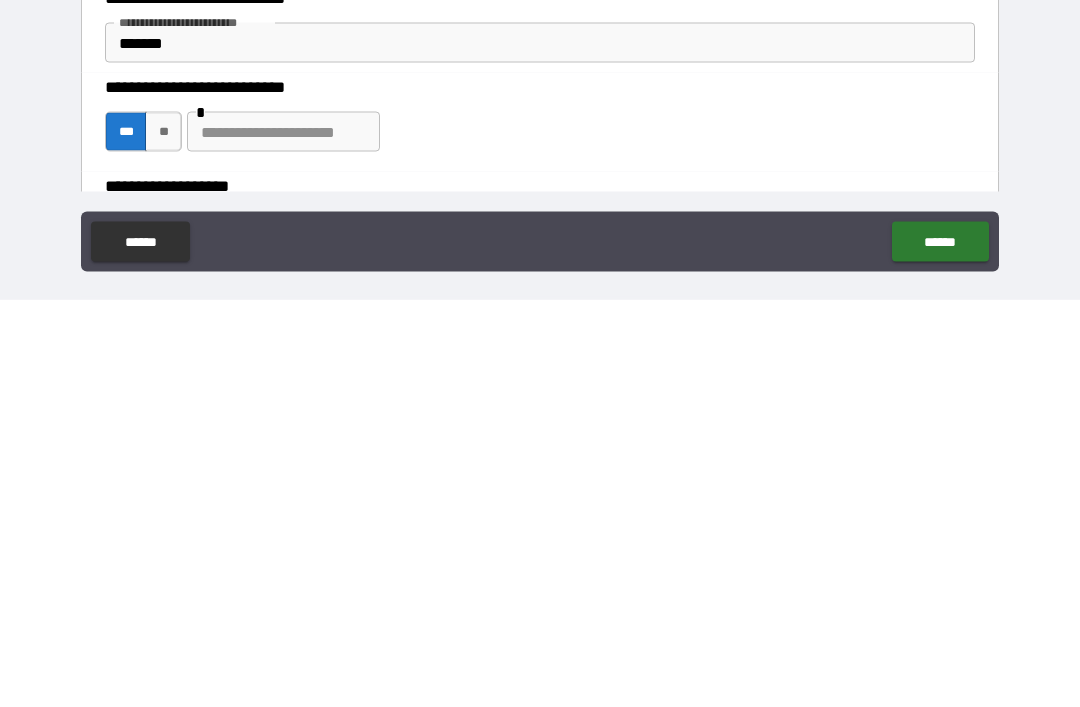 scroll, scrollTop: 64, scrollLeft: 0, axis: vertical 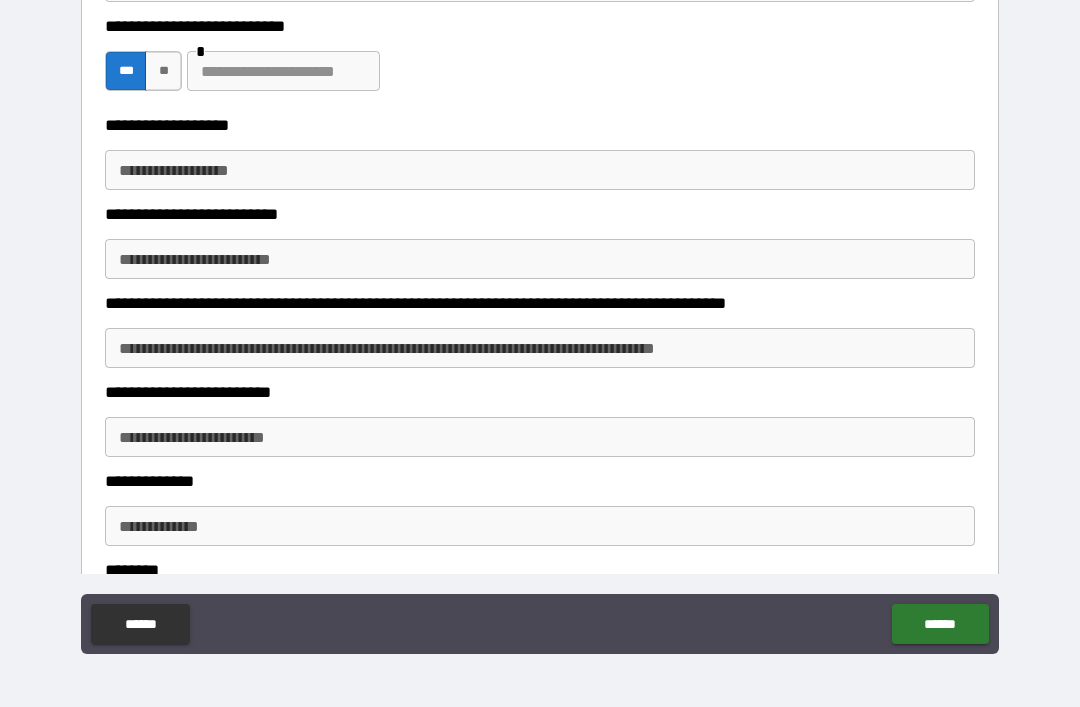 click on "**" at bounding box center (163, 71) 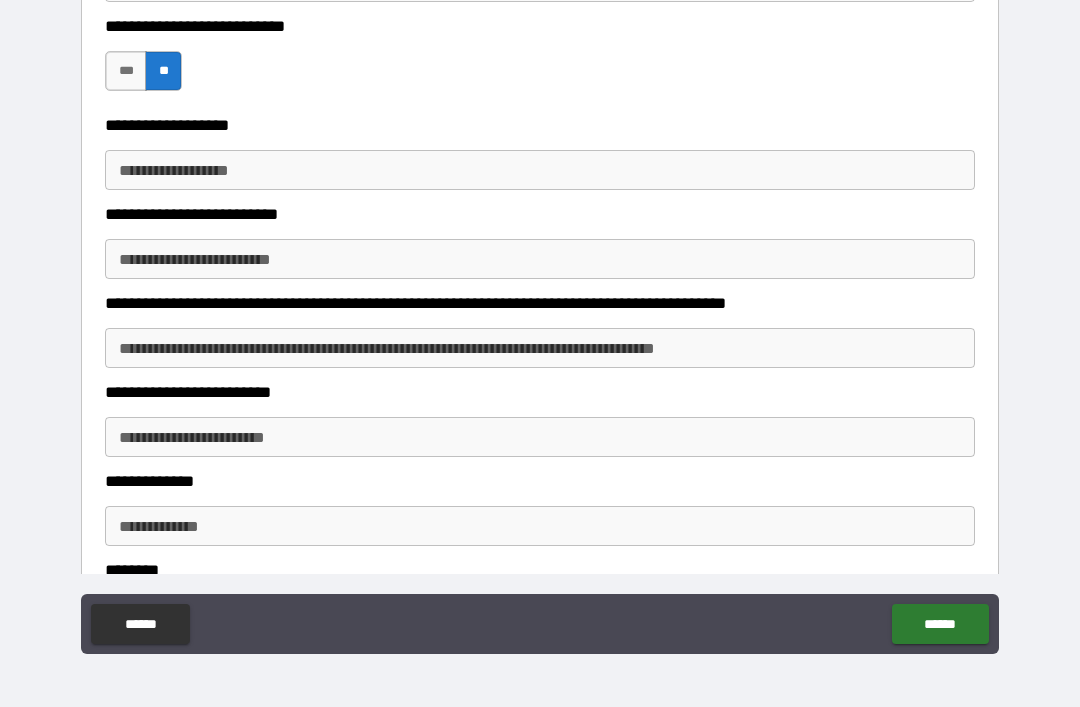 click on "***" at bounding box center [126, 71] 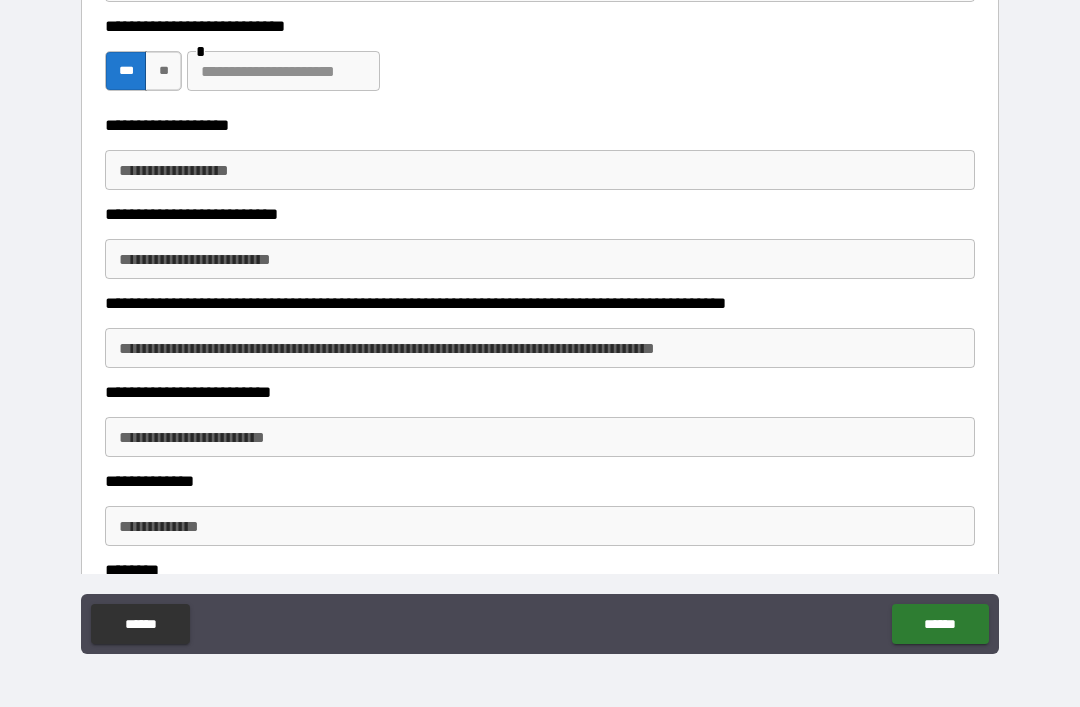 click on "**" at bounding box center (163, 71) 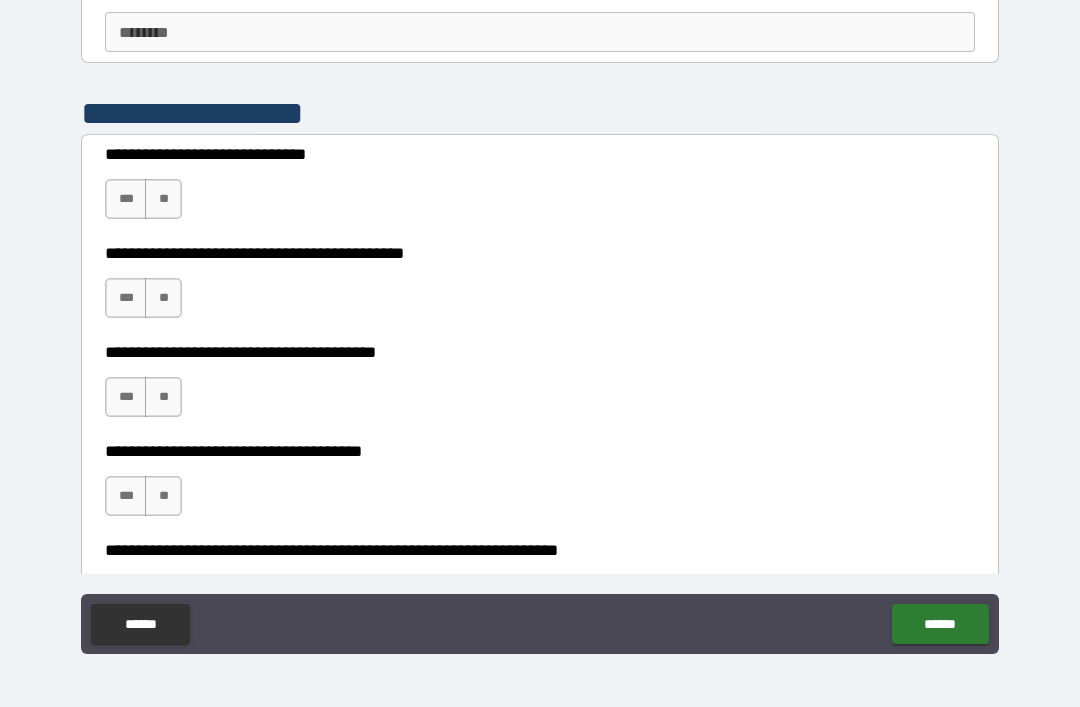 scroll, scrollTop: 2701, scrollLeft: 0, axis: vertical 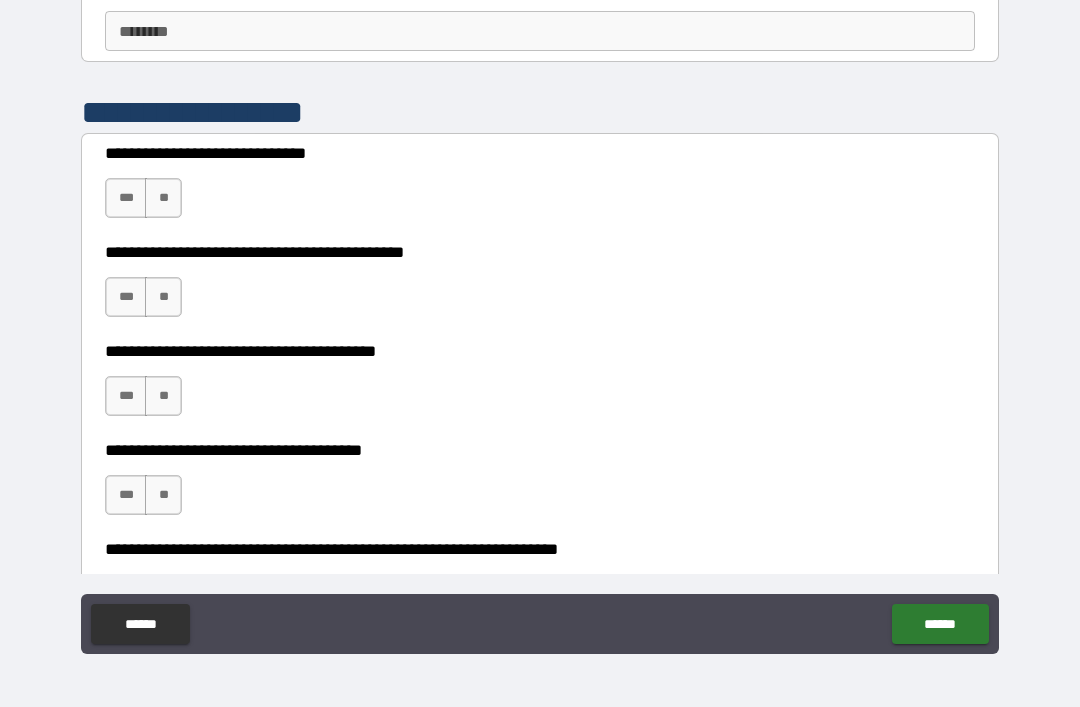 click on "***" at bounding box center [126, 198] 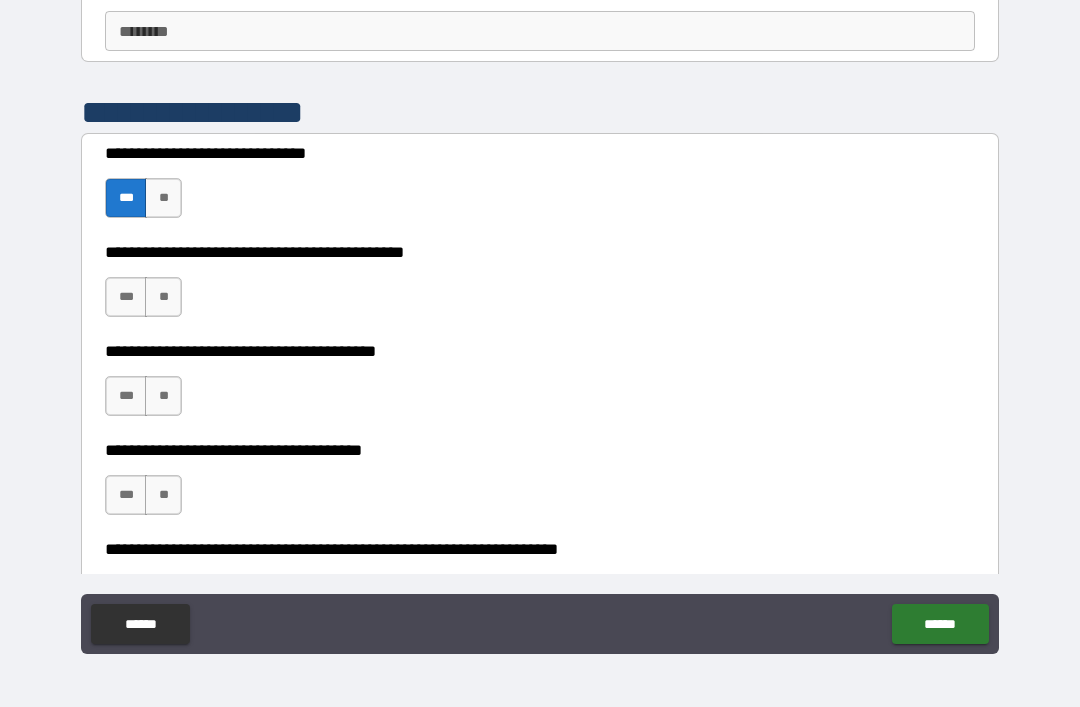 click on "***" at bounding box center (126, 297) 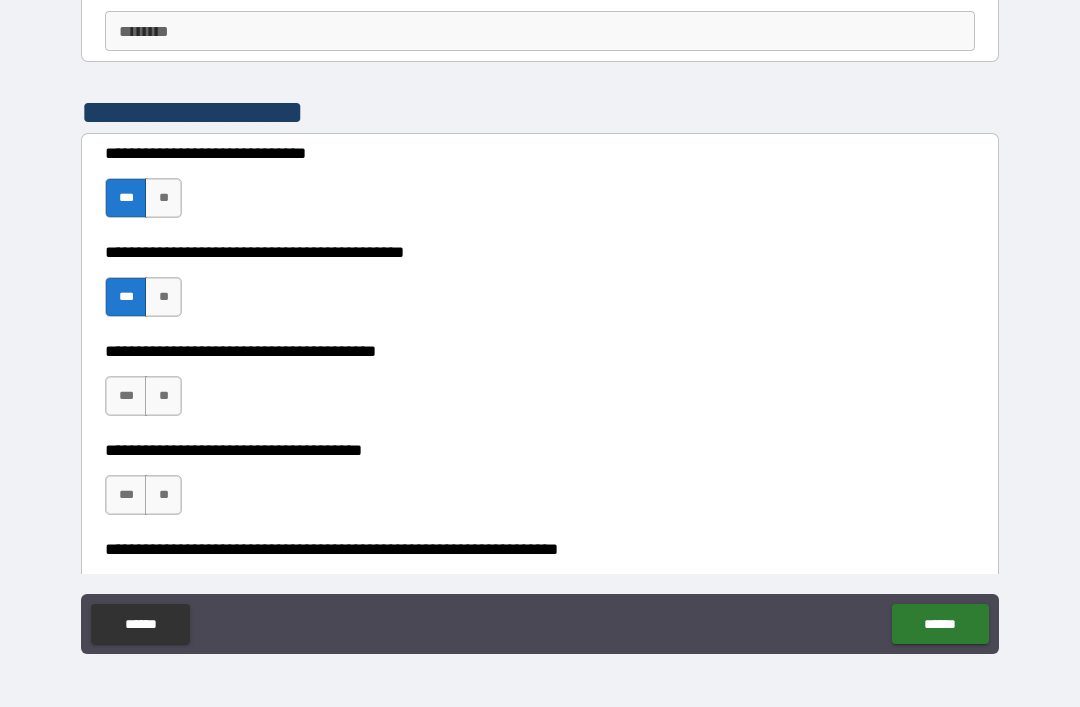 click on "***" at bounding box center (126, 396) 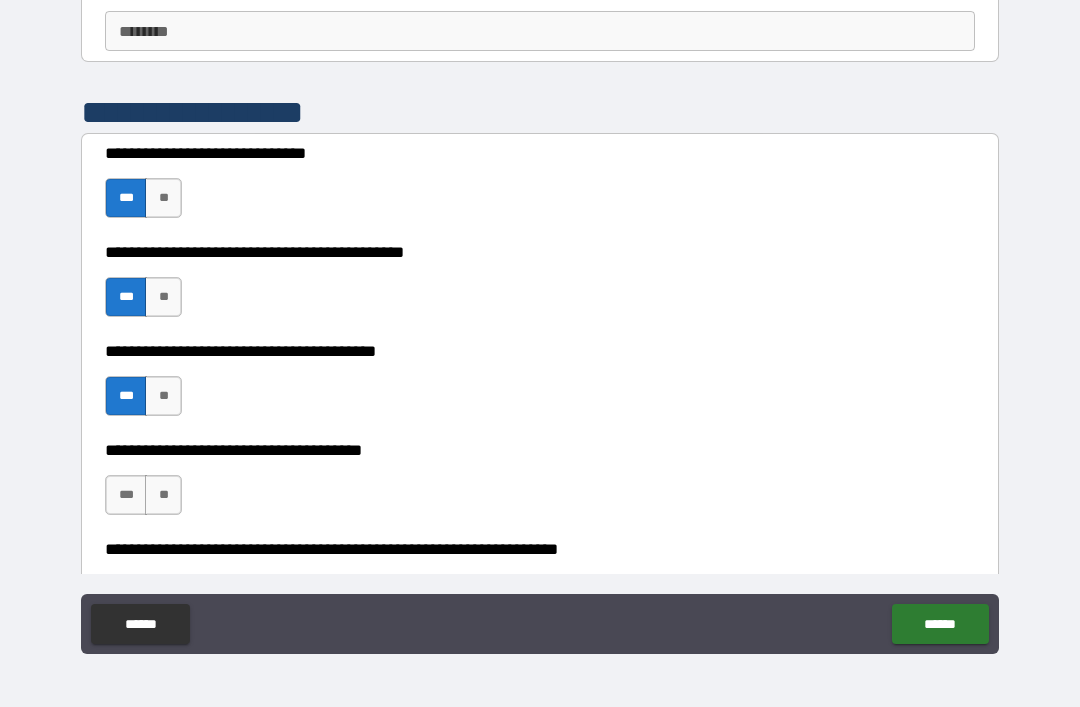 click on "**" at bounding box center (163, 495) 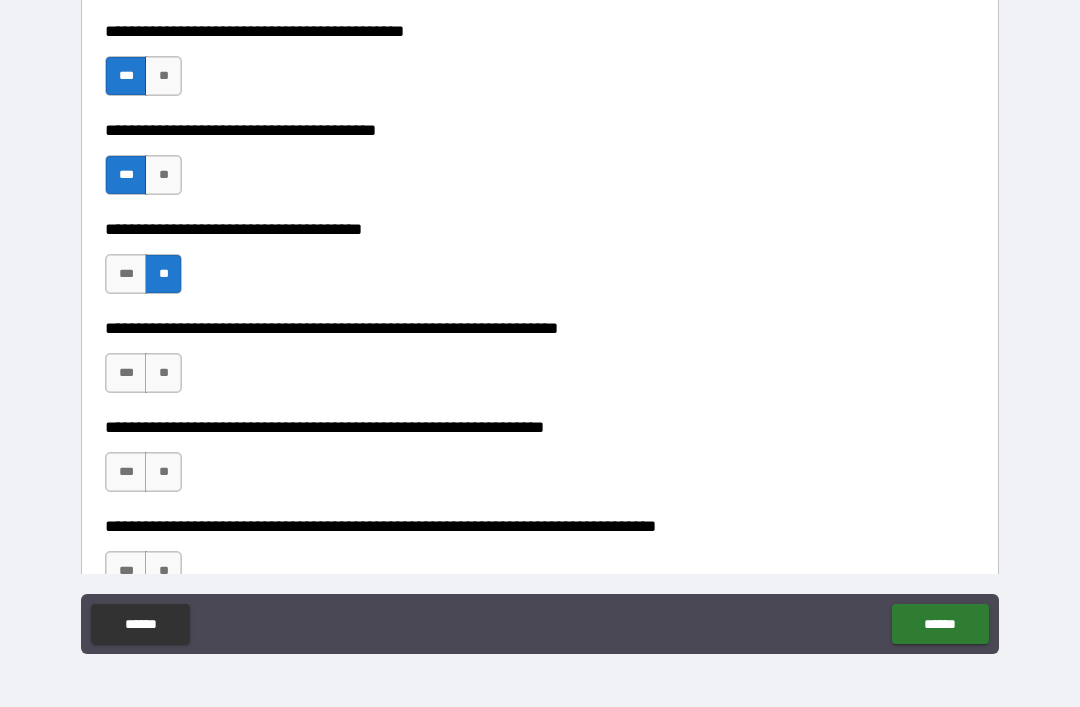 scroll, scrollTop: 2931, scrollLeft: 0, axis: vertical 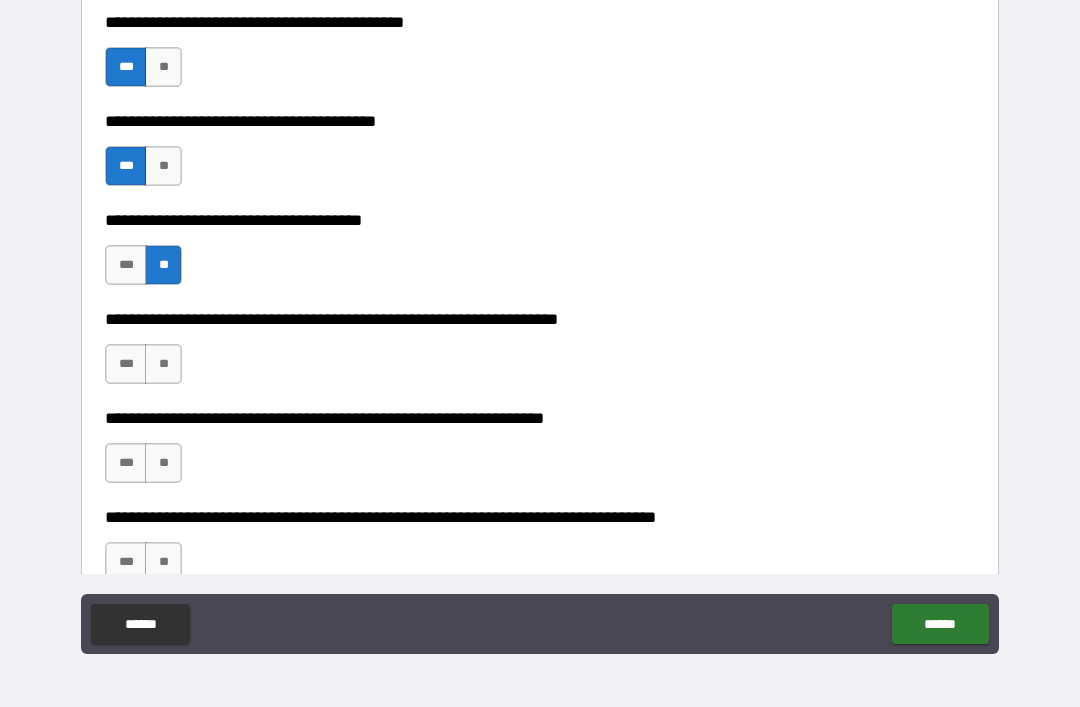 click on "**" at bounding box center (163, 364) 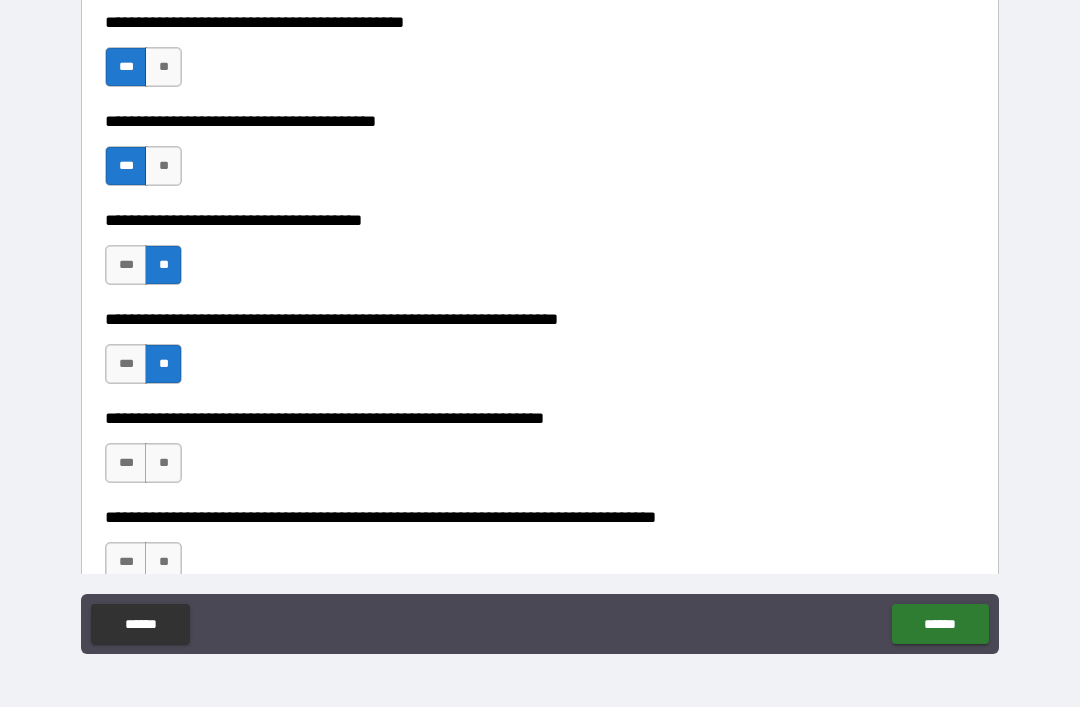 click on "**" at bounding box center [163, 463] 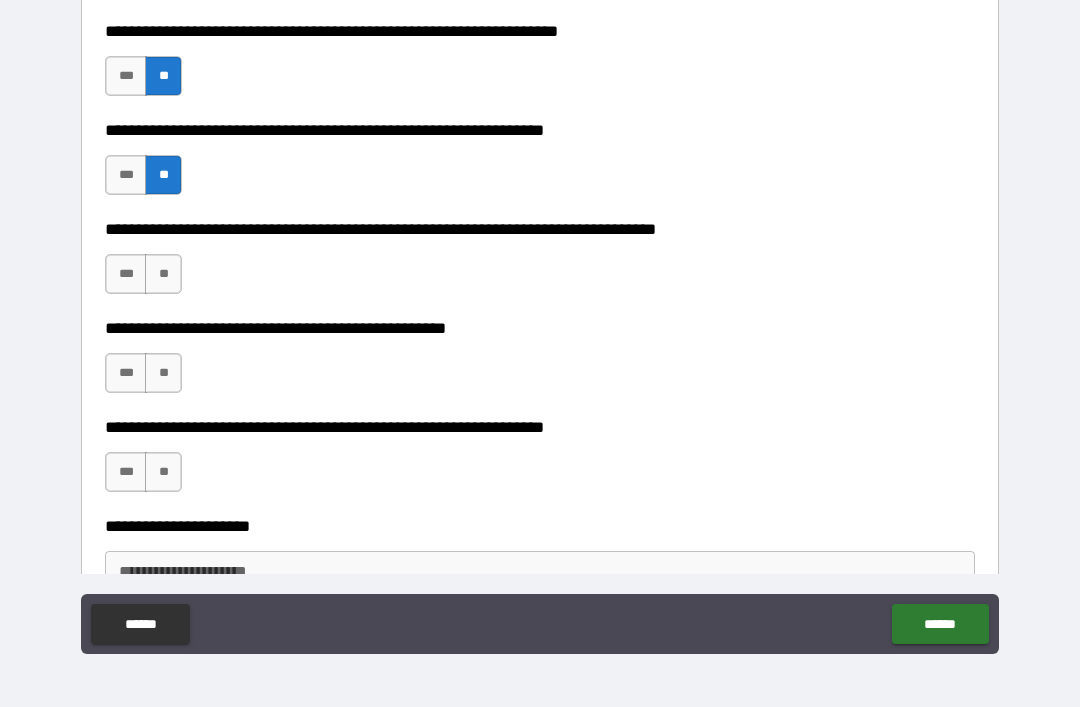 scroll, scrollTop: 3266, scrollLeft: 0, axis: vertical 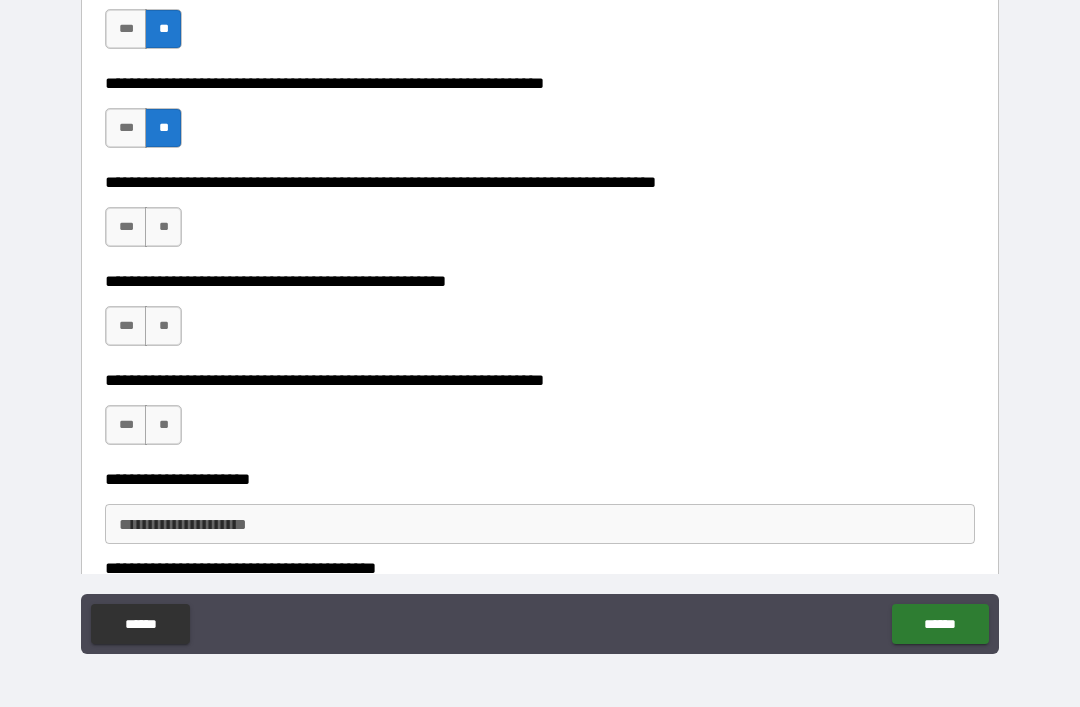 click on "**" at bounding box center (163, 227) 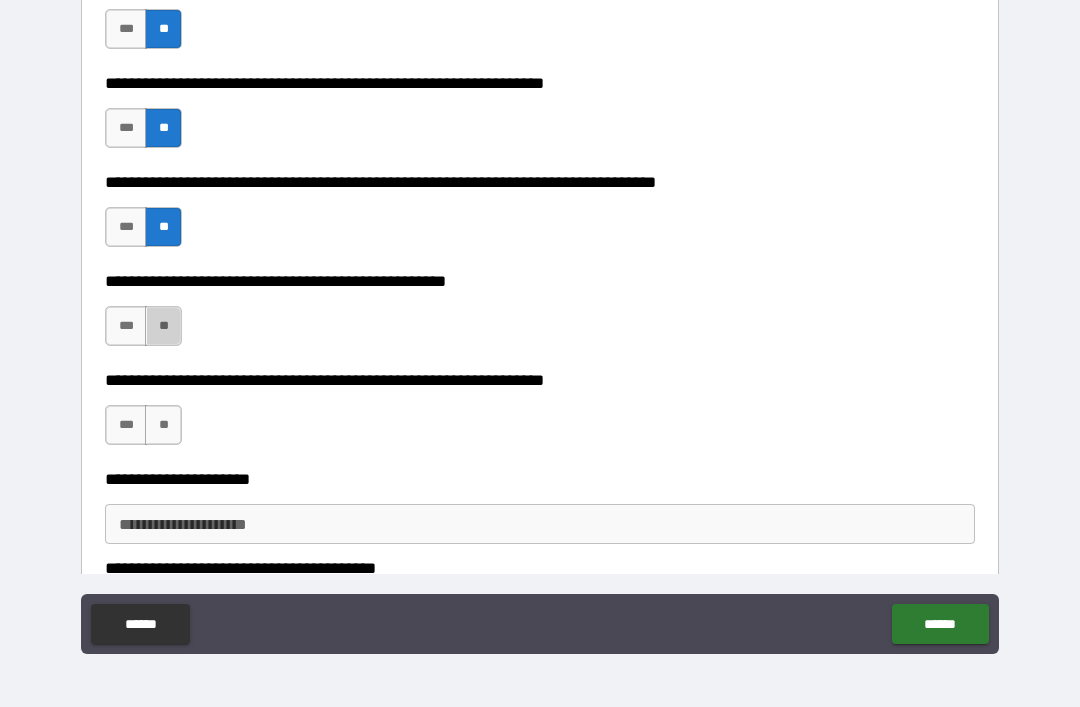 click on "**" at bounding box center [163, 326] 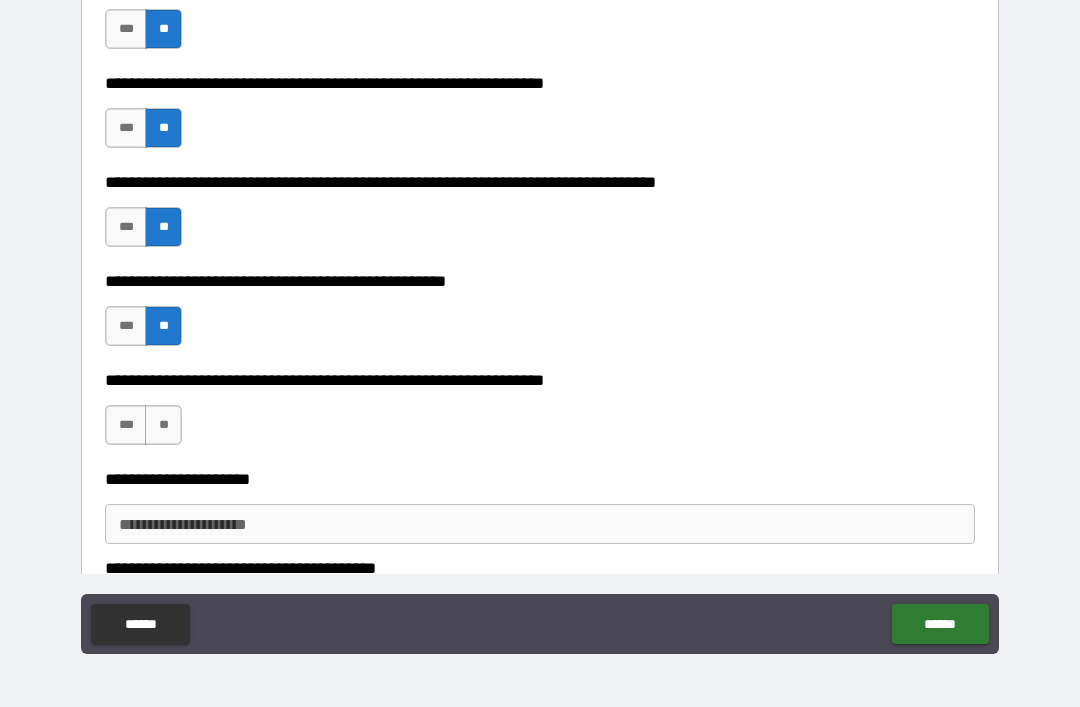 click on "**" at bounding box center (163, 425) 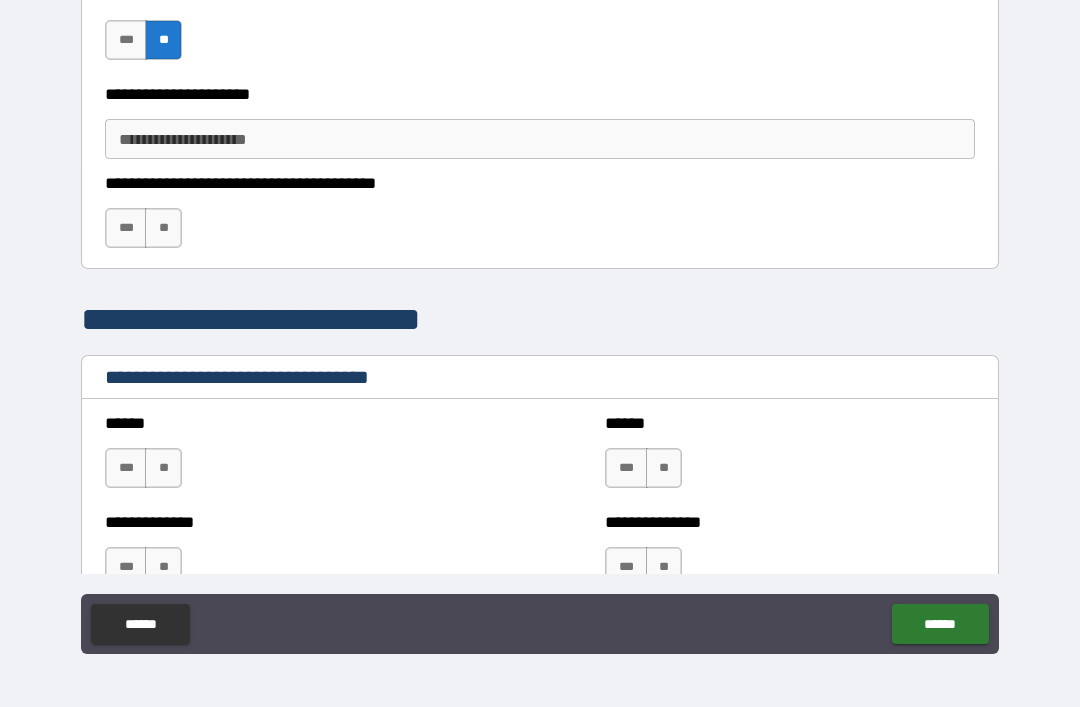 scroll, scrollTop: 3652, scrollLeft: 0, axis: vertical 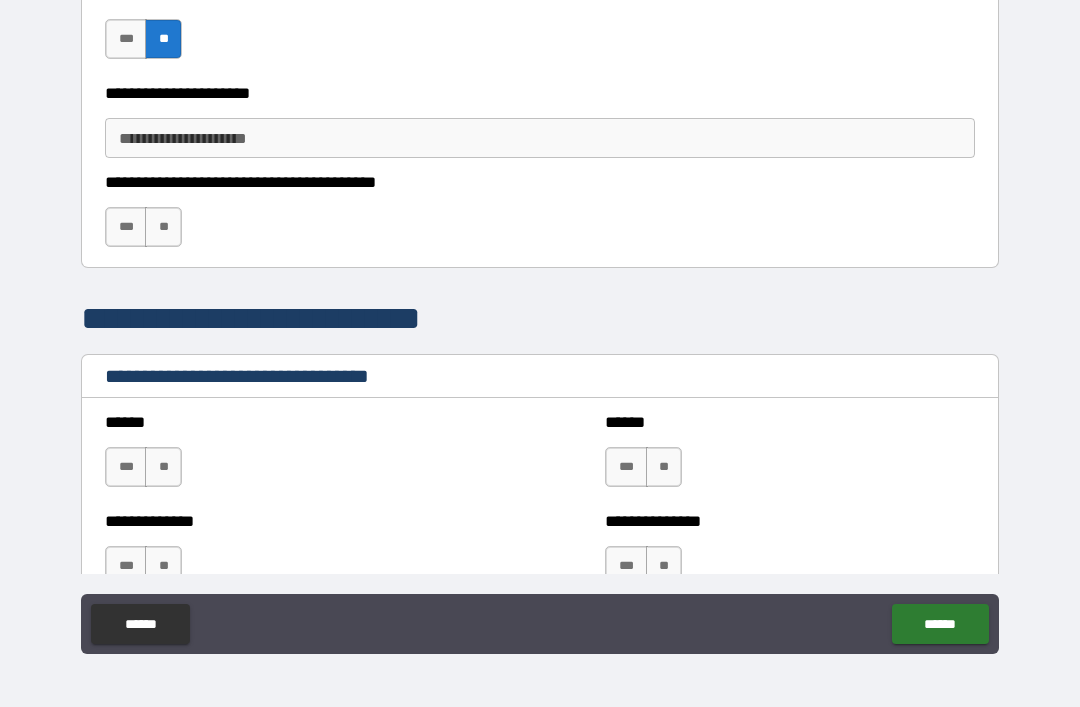 click on "**" at bounding box center [163, 227] 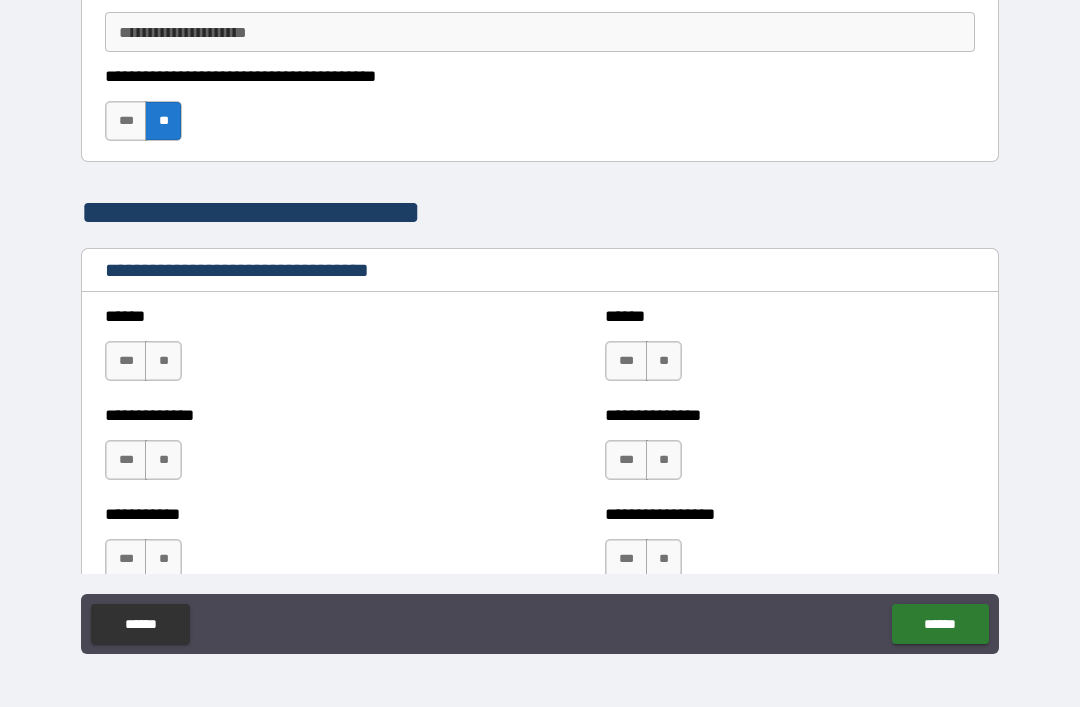 scroll, scrollTop: 3764, scrollLeft: 0, axis: vertical 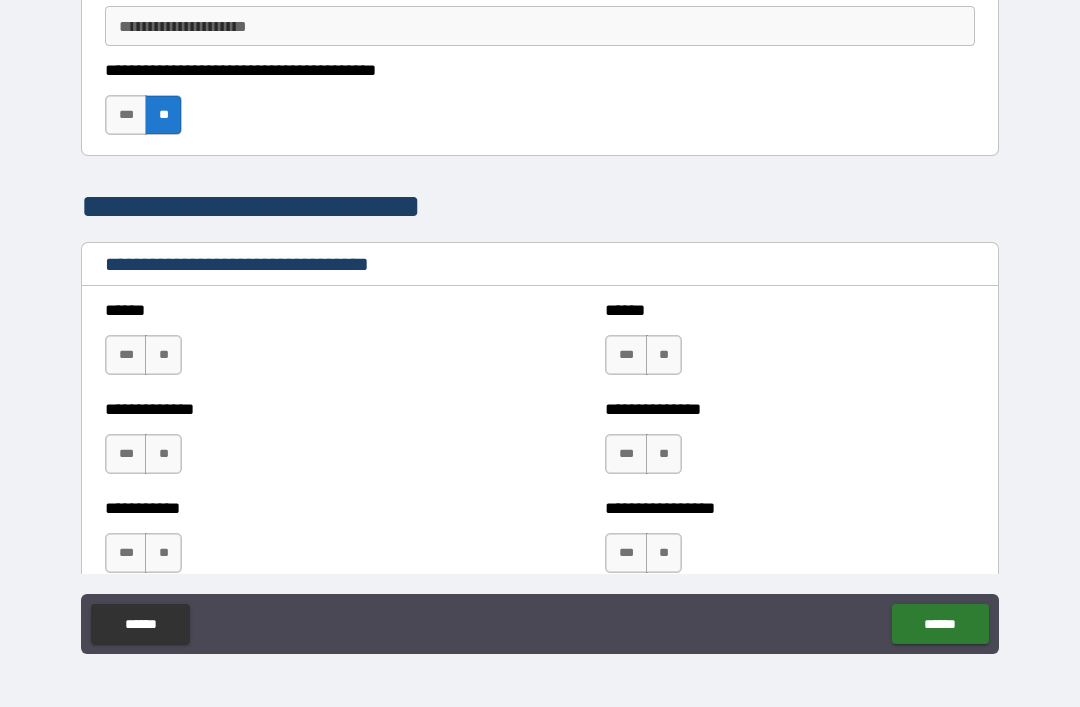 click on "**" at bounding box center (163, 355) 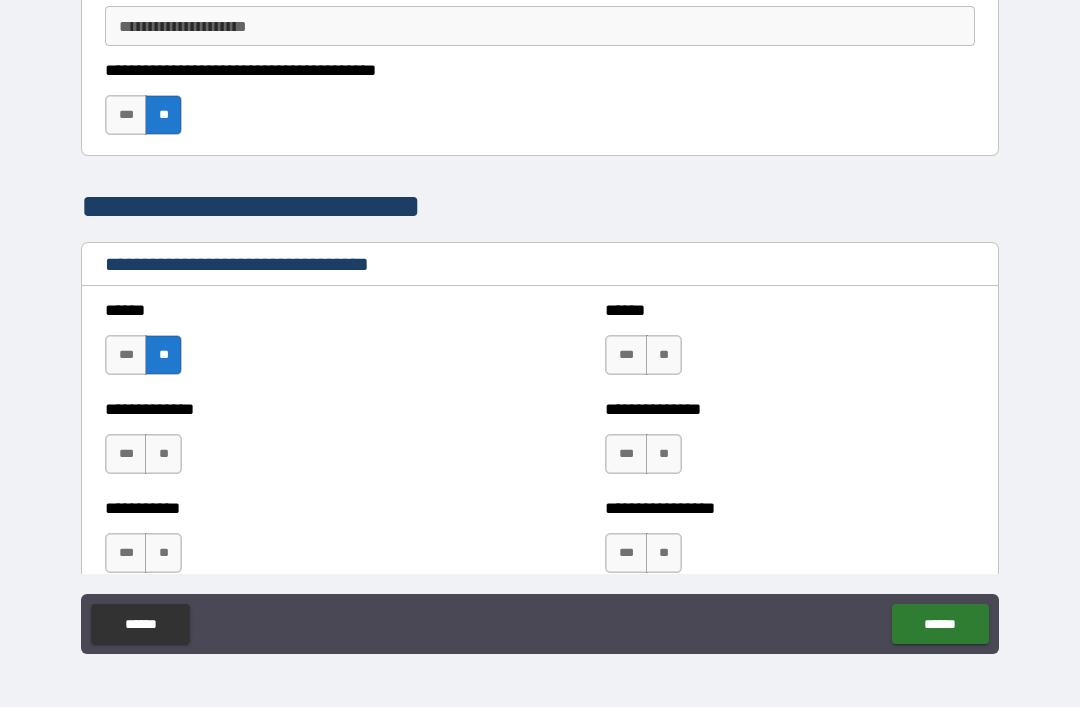 click on "**" at bounding box center (163, 454) 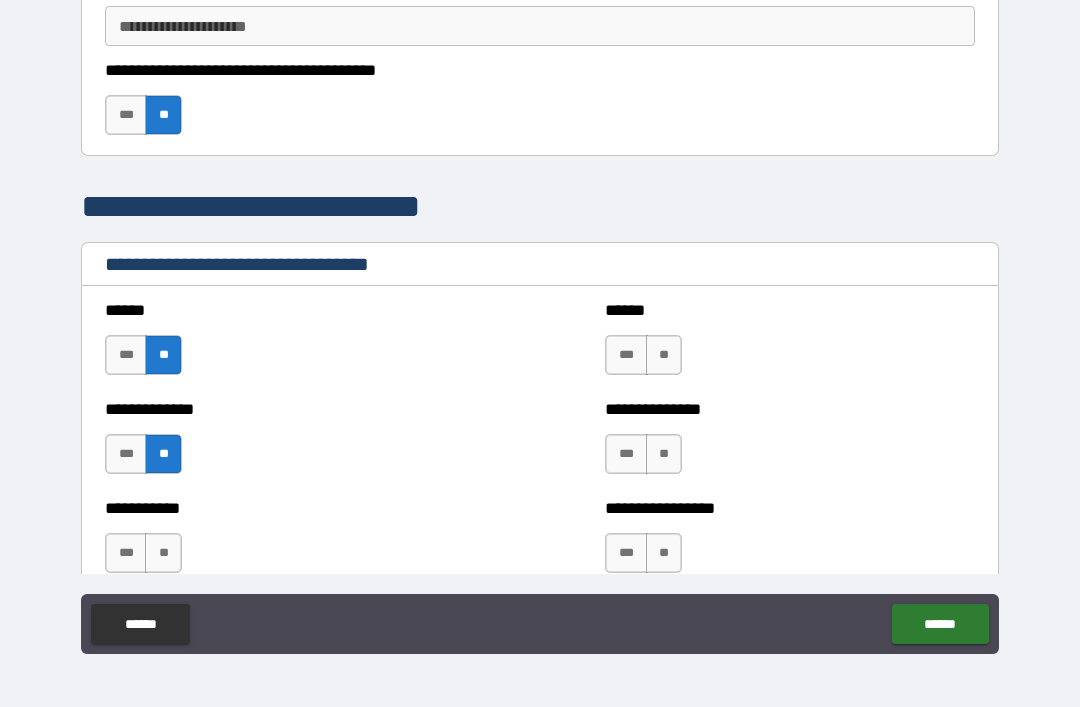 click on "**" at bounding box center [163, 553] 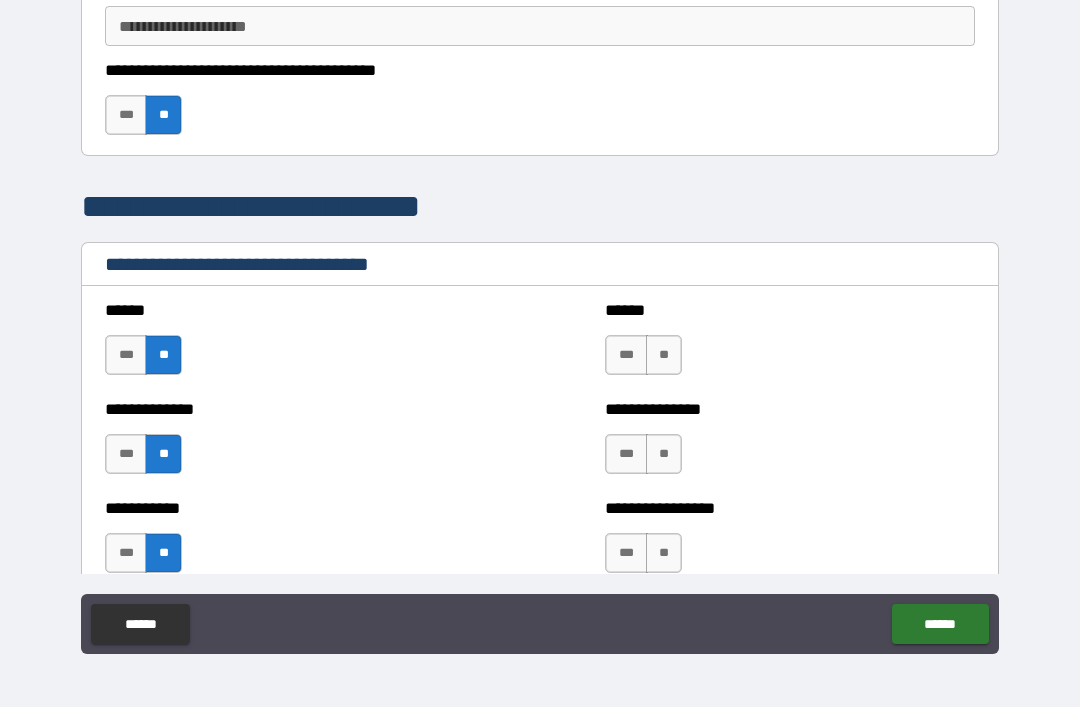 click on "**" at bounding box center (664, 355) 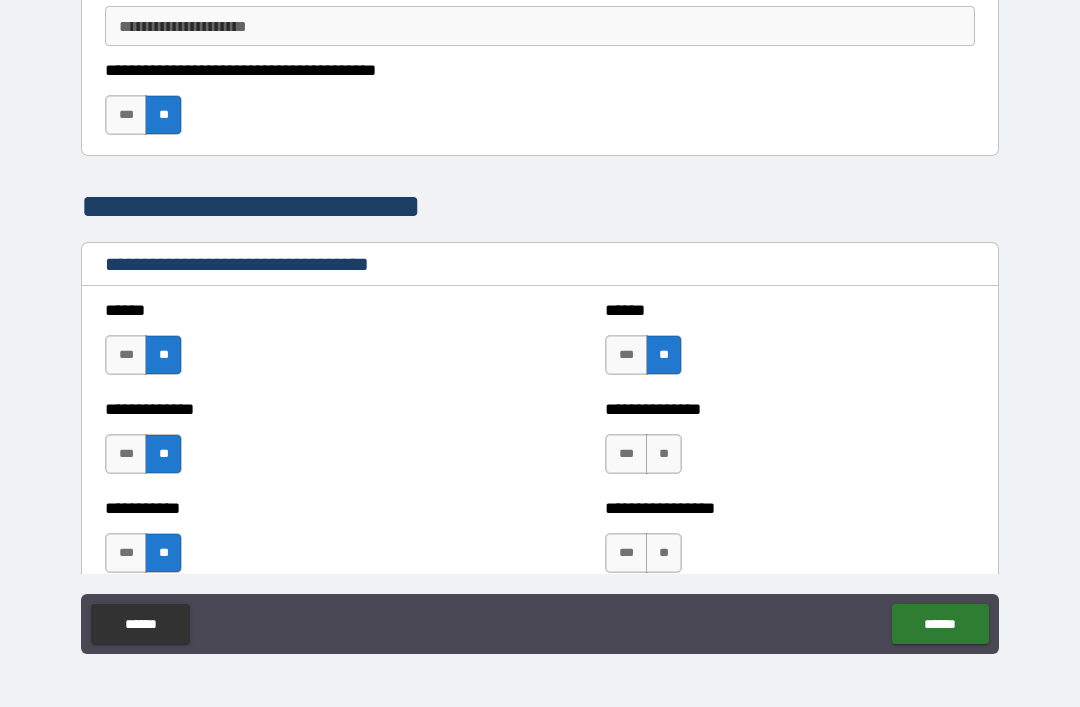 click on "**" at bounding box center [664, 454] 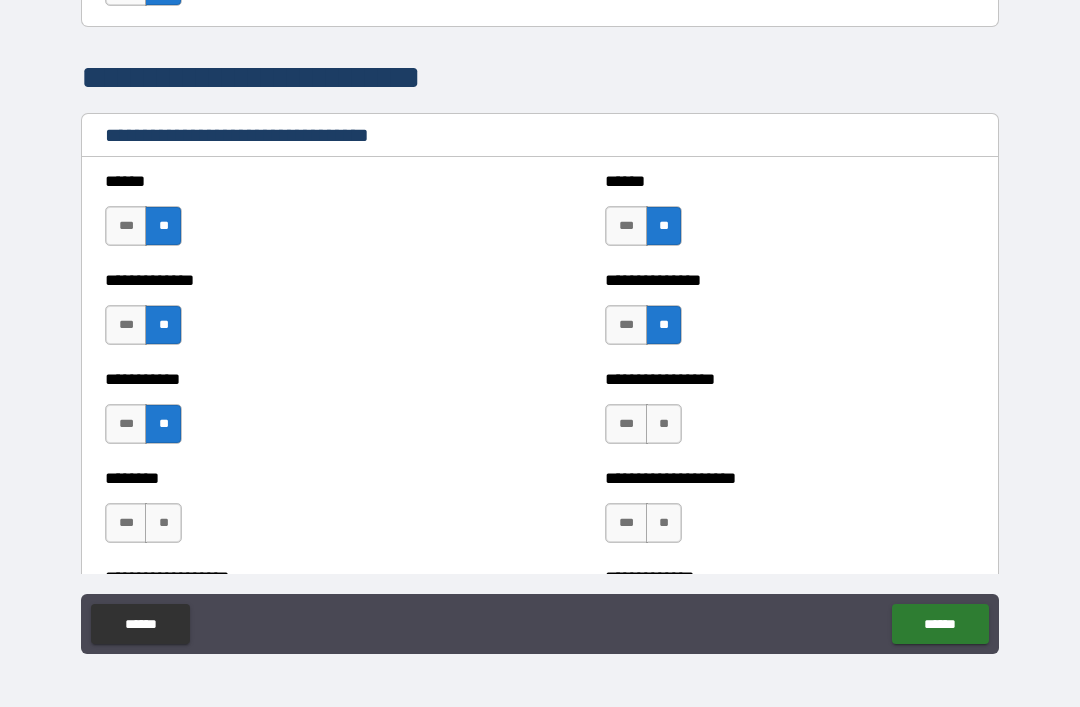 scroll, scrollTop: 3914, scrollLeft: 0, axis: vertical 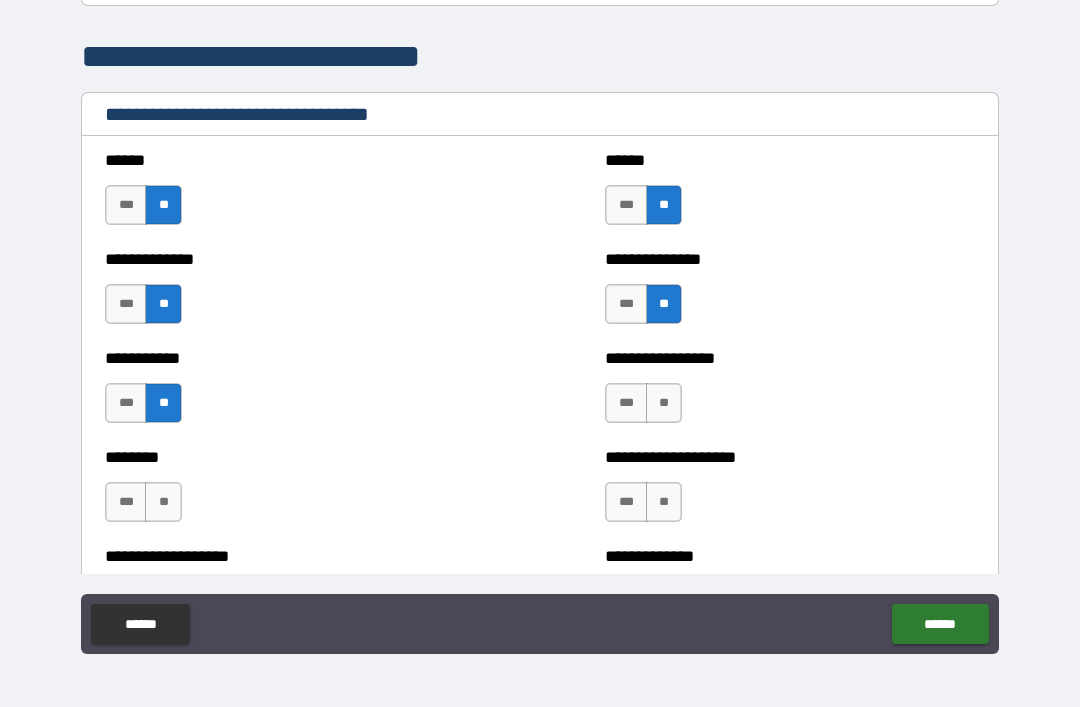 click on "**" at bounding box center (664, 403) 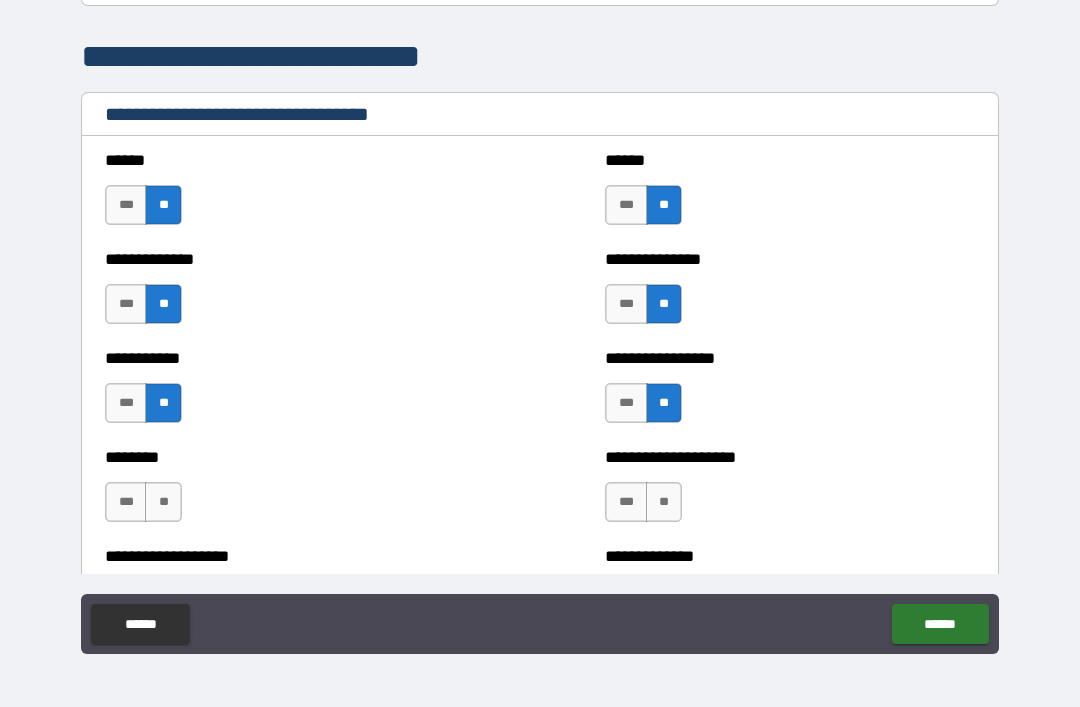 click on "**" at bounding box center [664, 502] 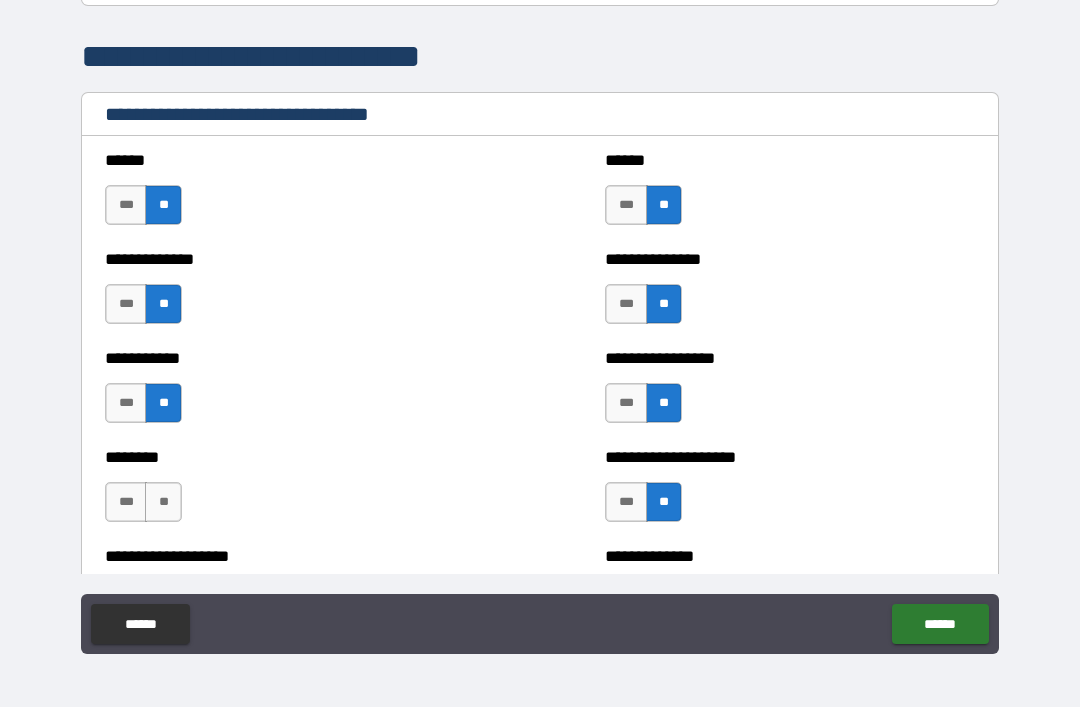 click on "**" at bounding box center (163, 502) 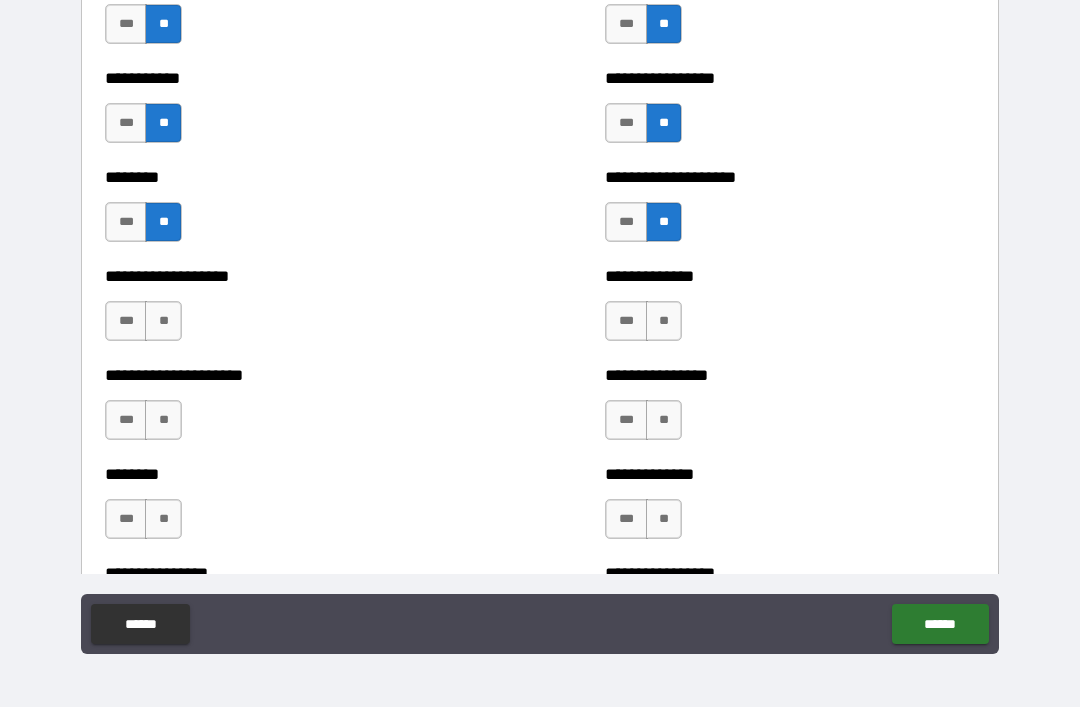 scroll, scrollTop: 4198, scrollLeft: 0, axis: vertical 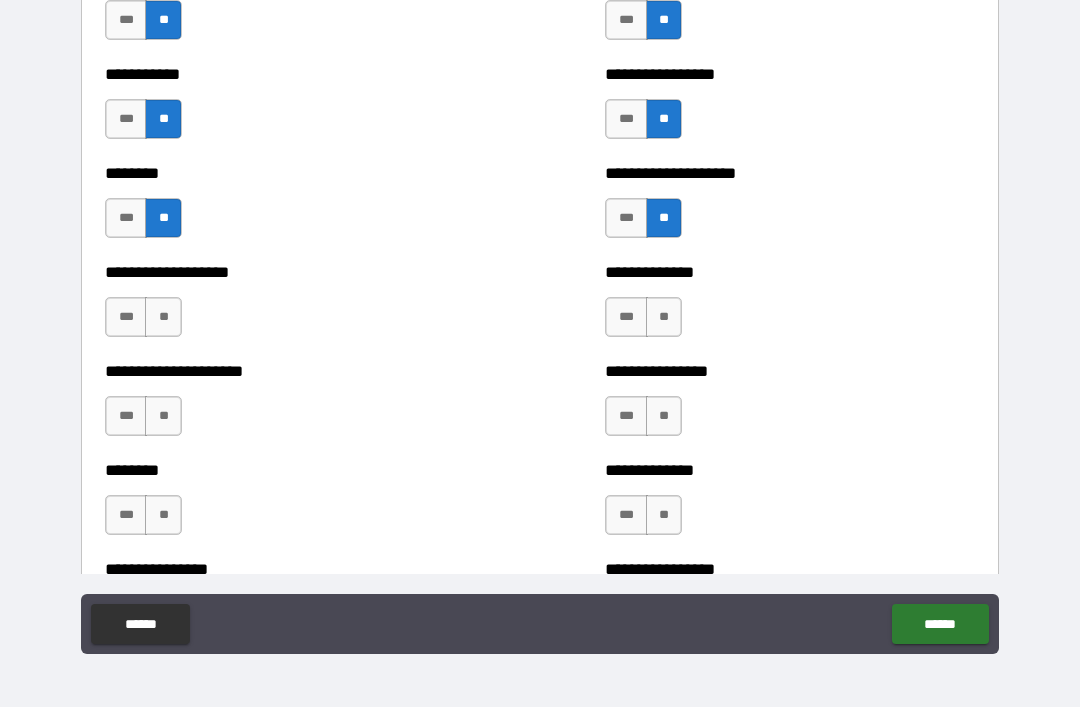 click on "**" at bounding box center (163, 317) 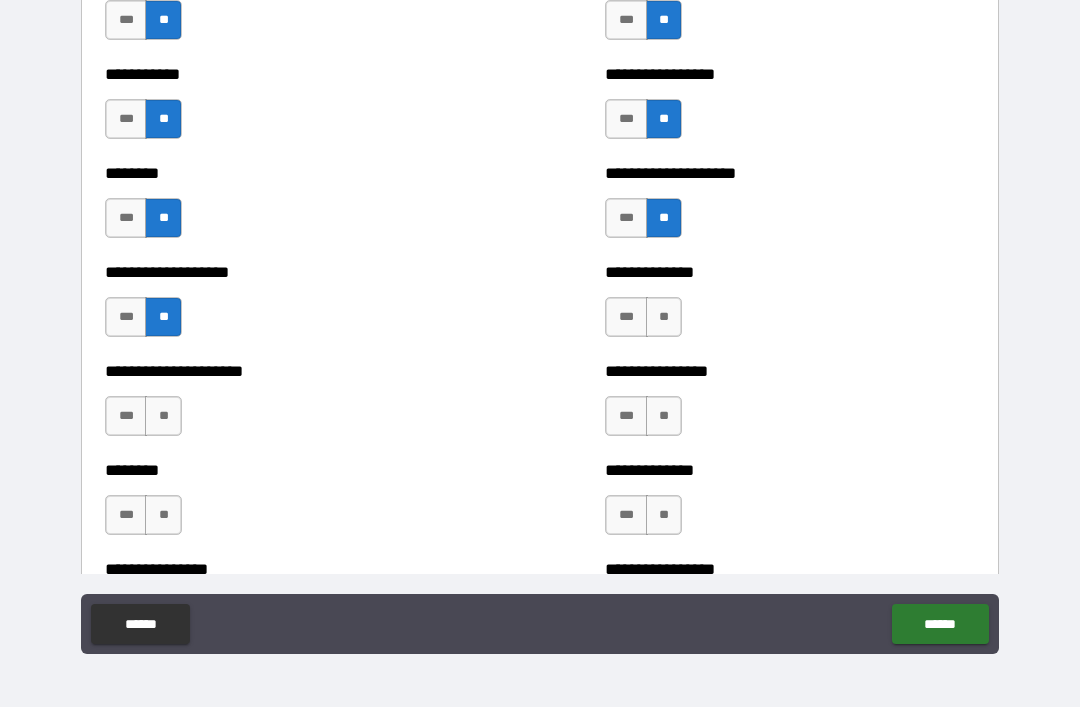 click on "**" at bounding box center [163, 416] 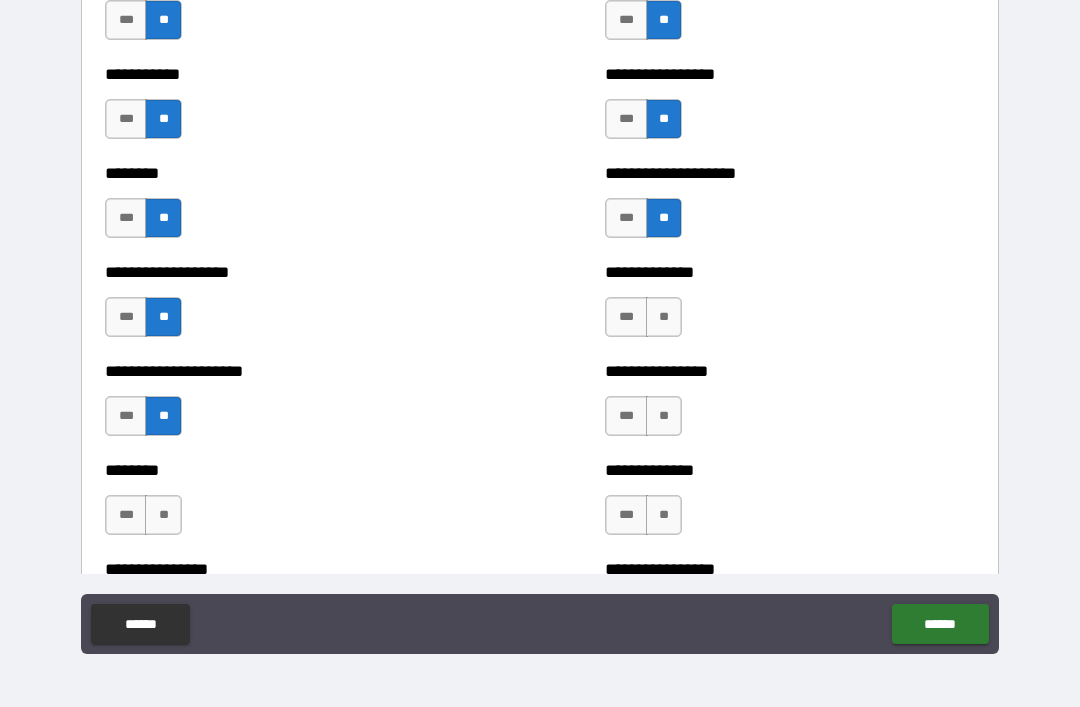 click on "**" at bounding box center (664, 317) 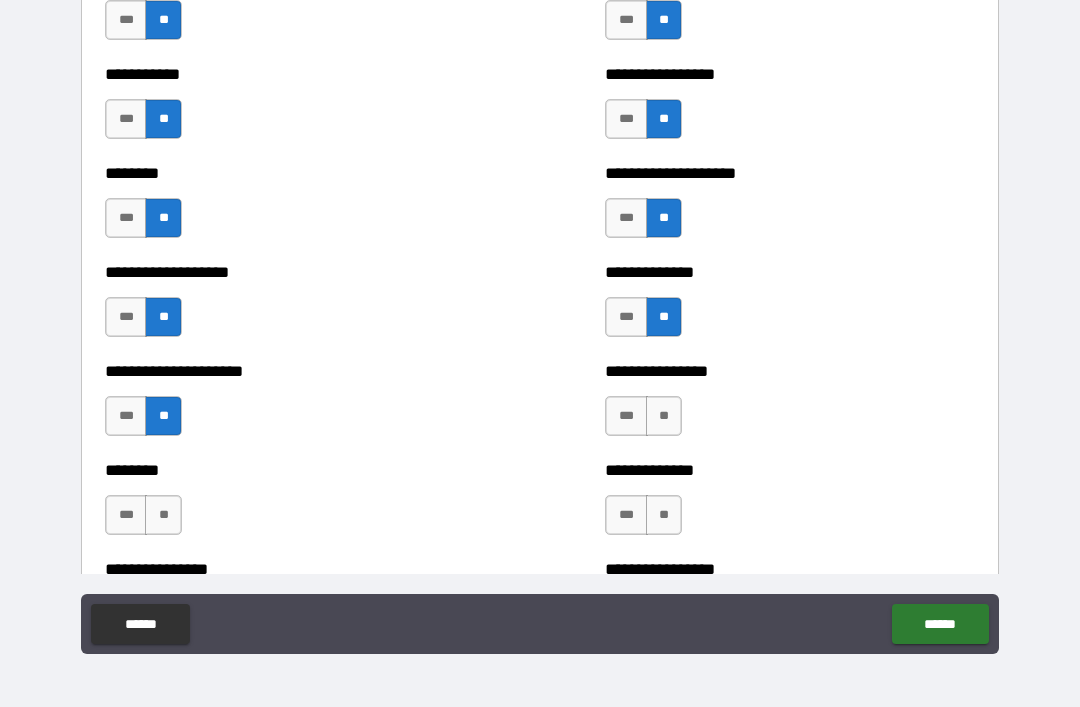 click on "**" at bounding box center (664, 416) 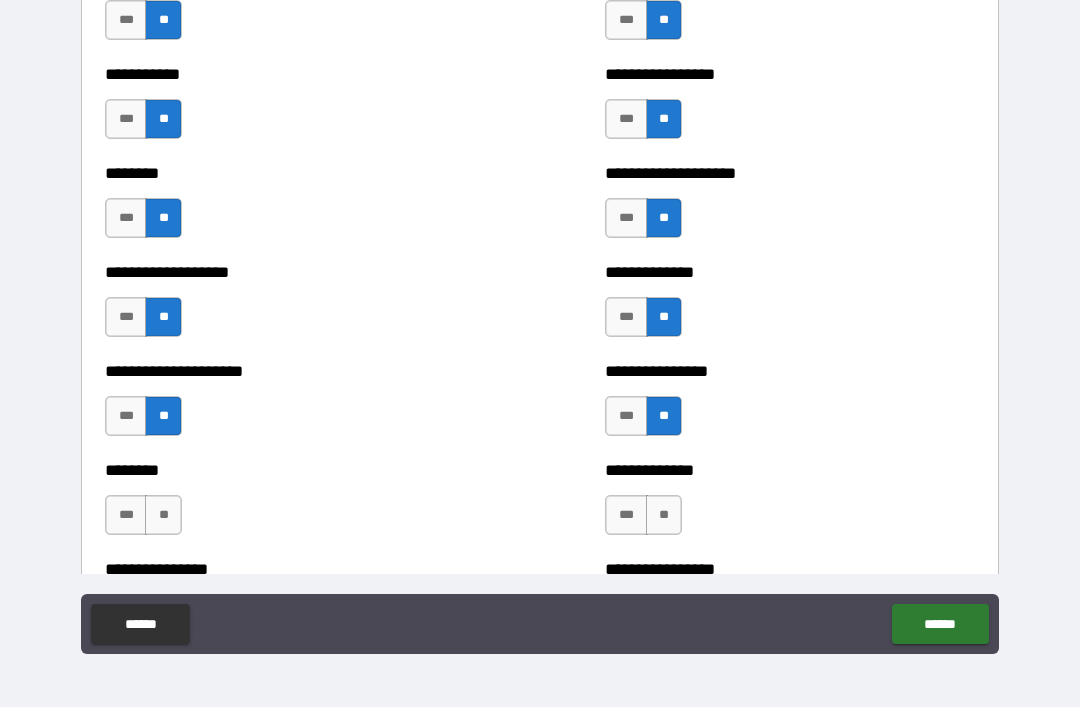 click on "**" at bounding box center (664, 515) 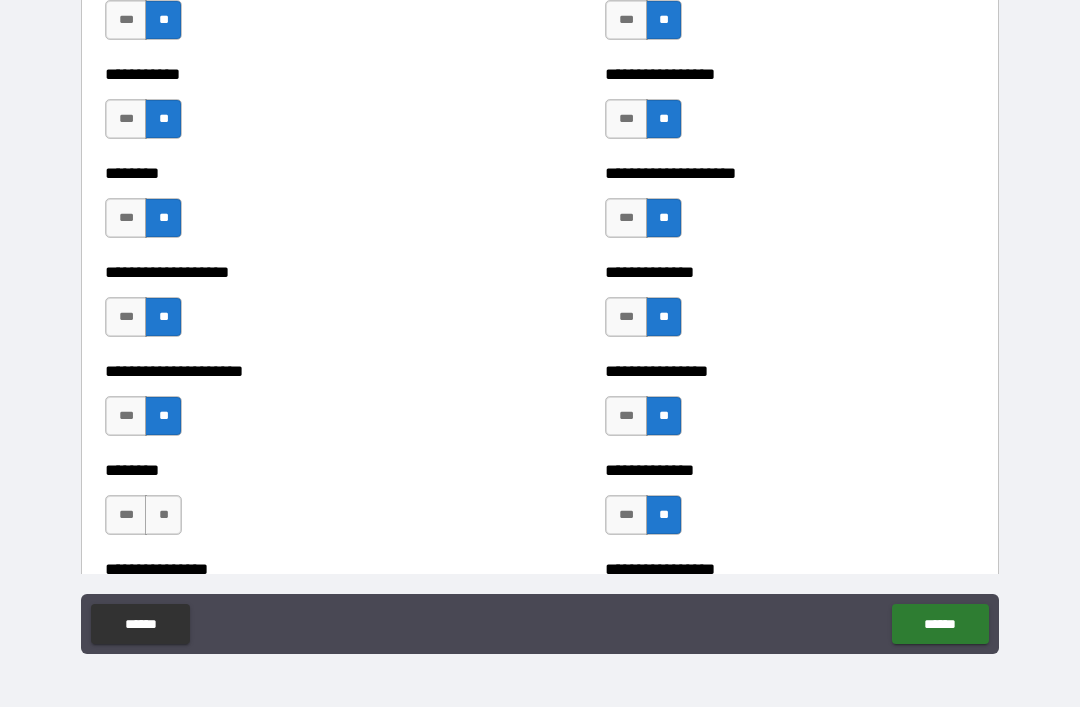 click on "**" at bounding box center (163, 515) 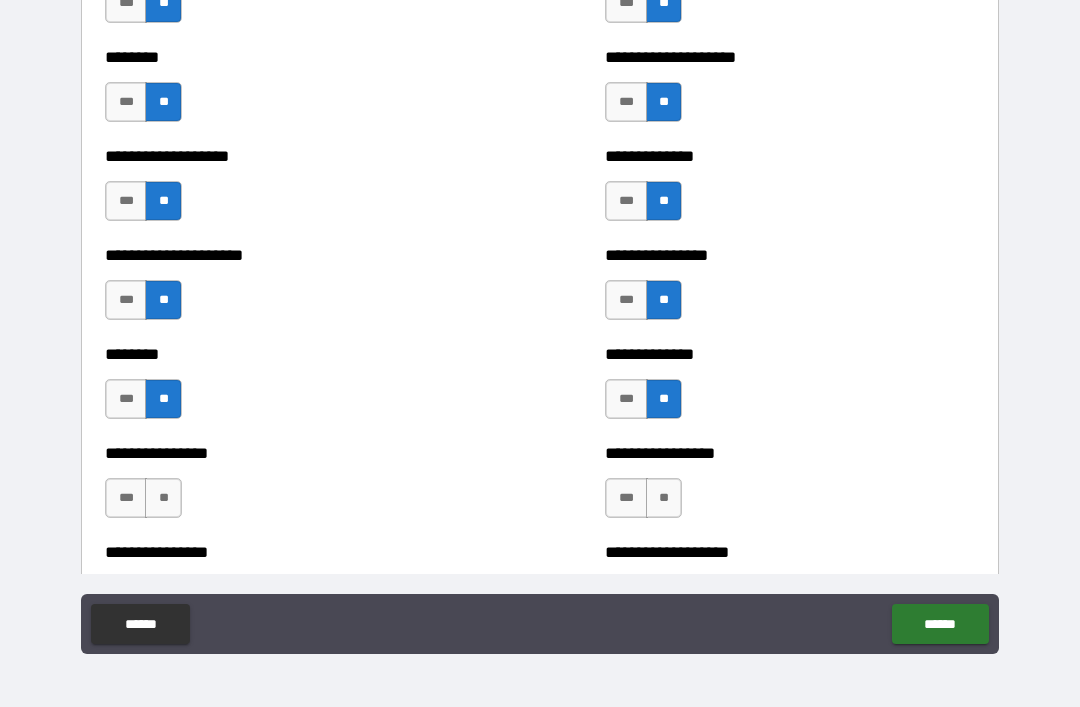 scroll, scrollTop: 4460, scrollLeft: 0, axis: vertical 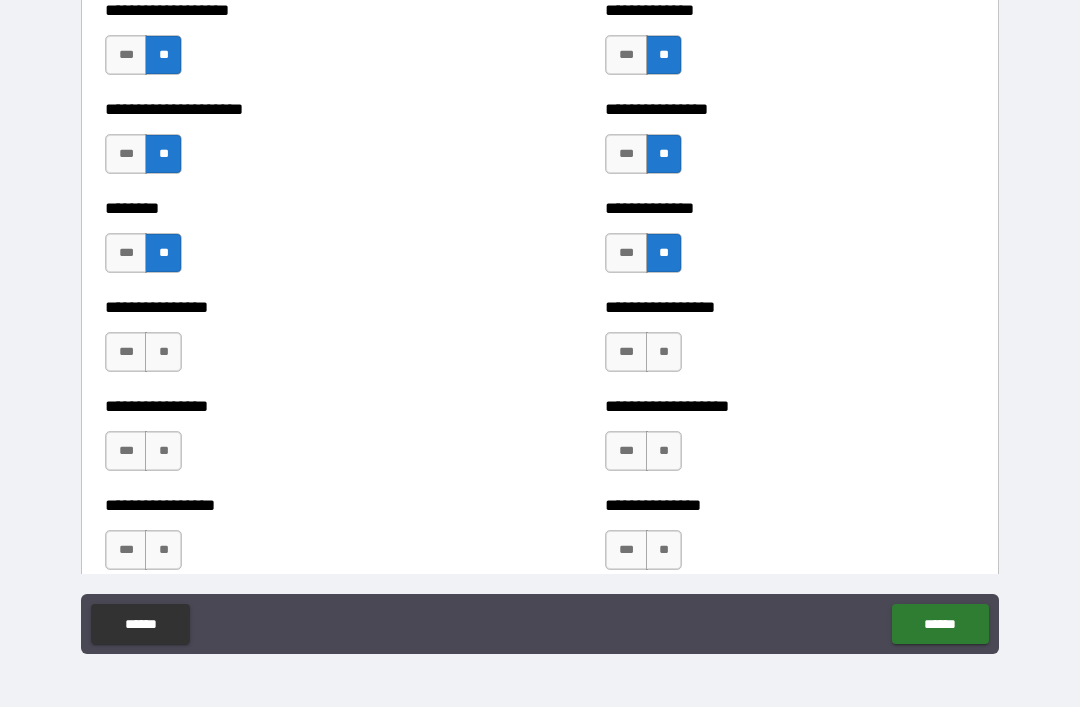 click on "**" at bounding box center [163, 352] 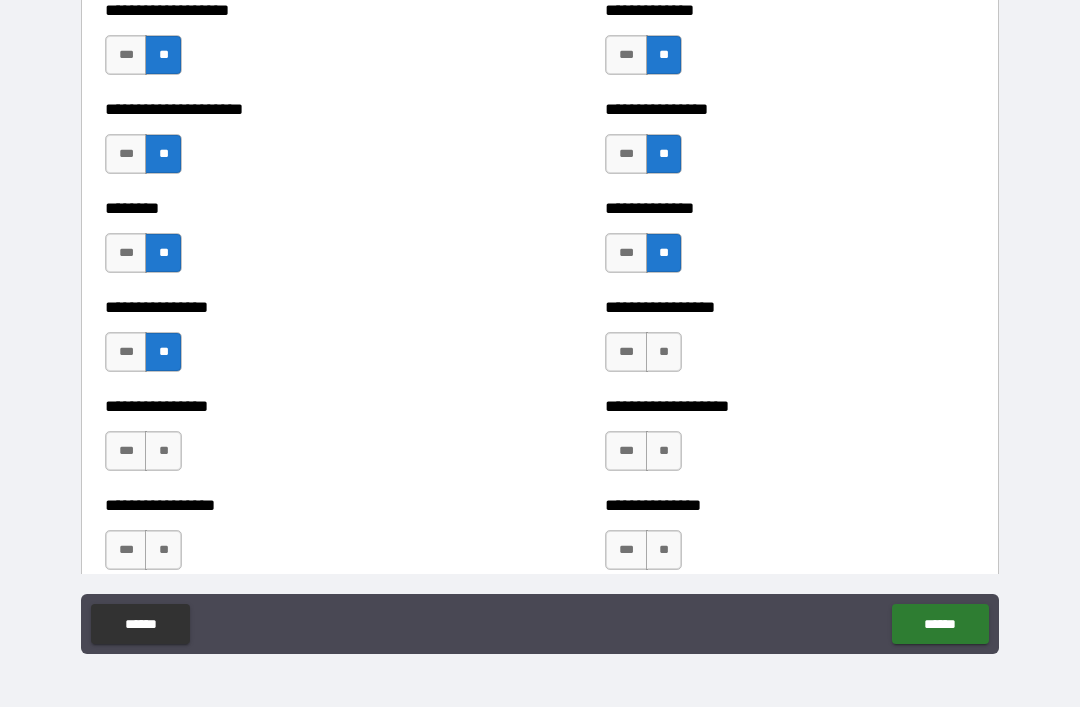 click on "**" at bounding box center (163, 451) 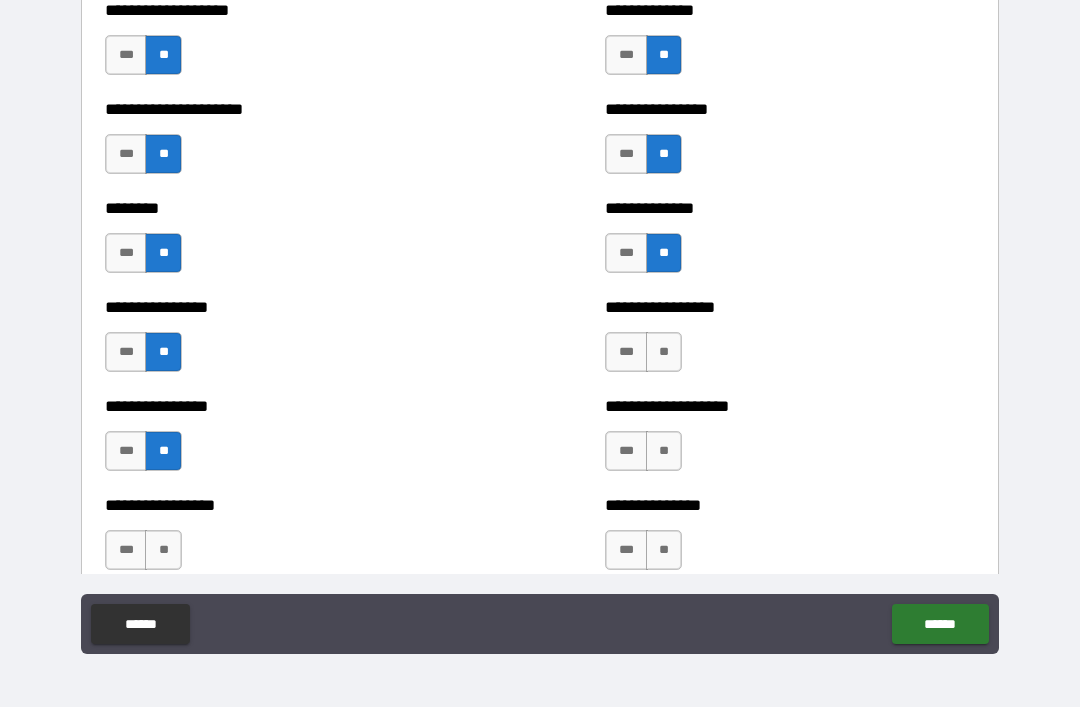 click on "**" at bounding box center (664, 352) 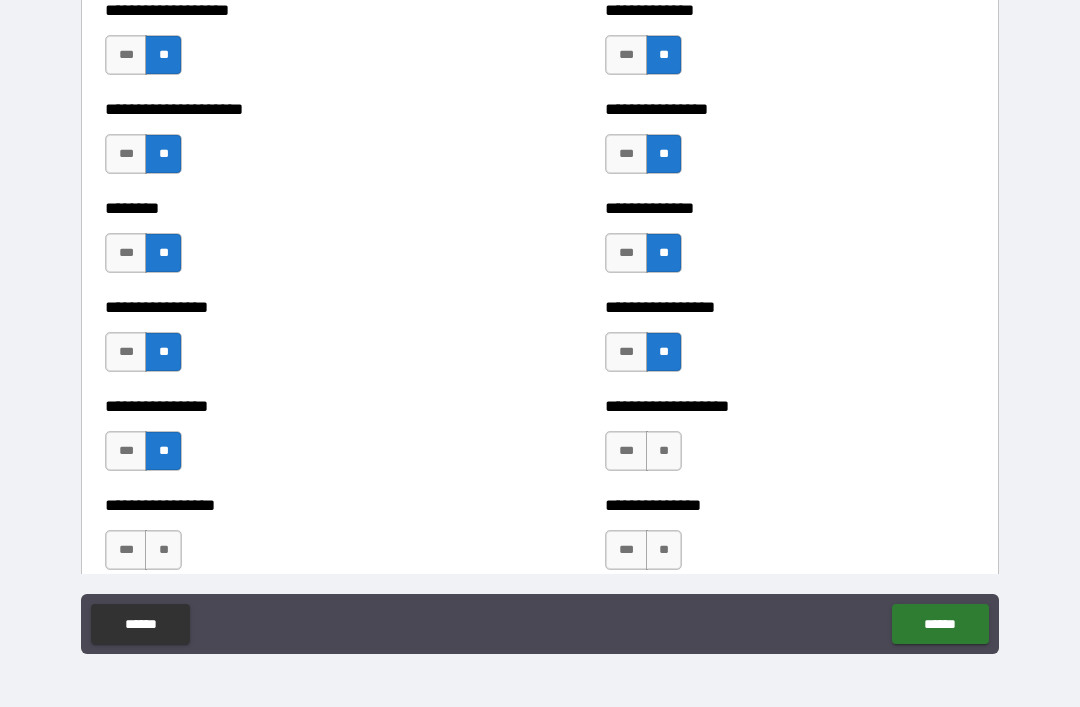 click on "**" at bounding box center [664, 451] 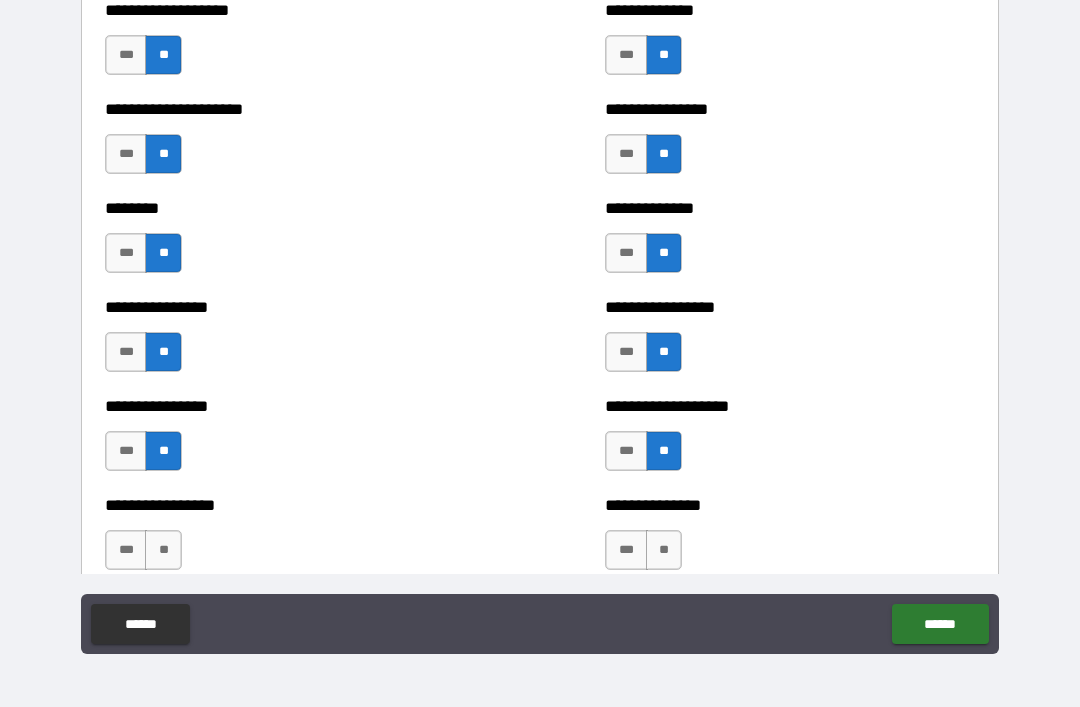 click on "**" at bounding box center [664, 550] 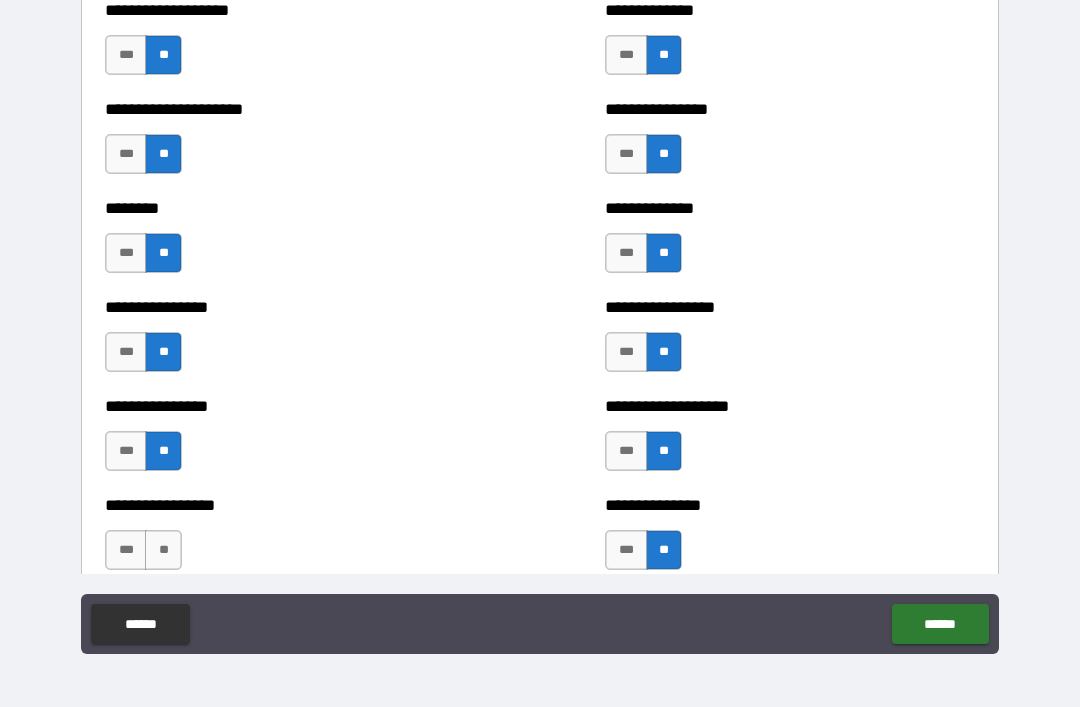click on "**" at bounding box center [163, 550] 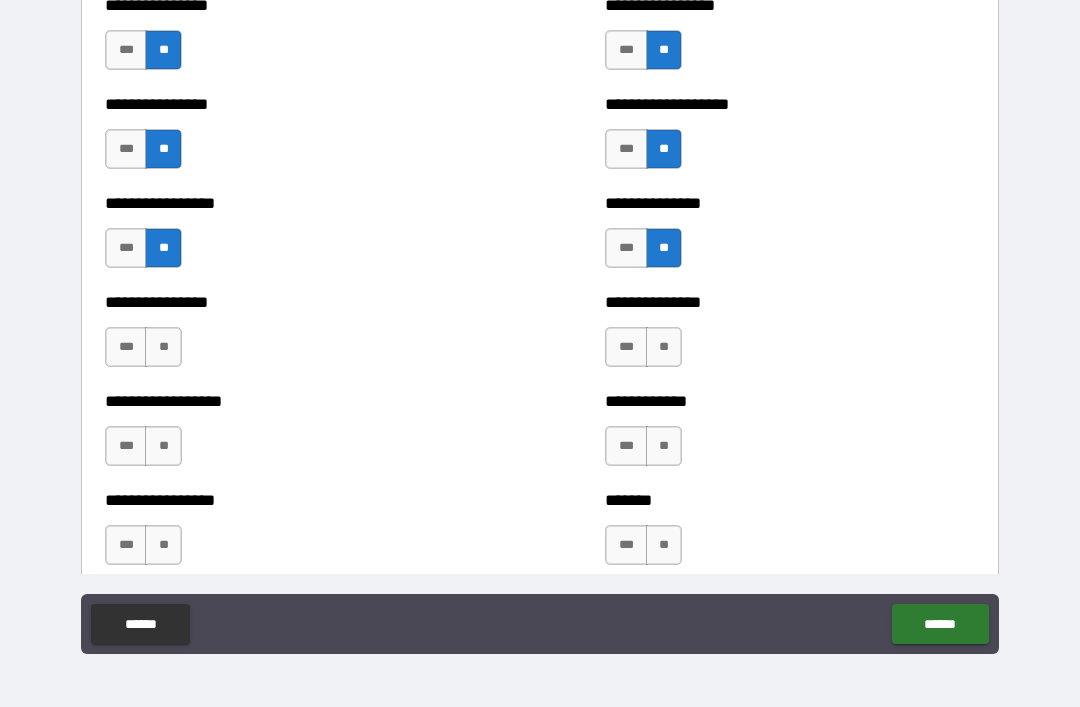 scroll, scrollTop: 4776, scrollLeft: 0, axis: vertical 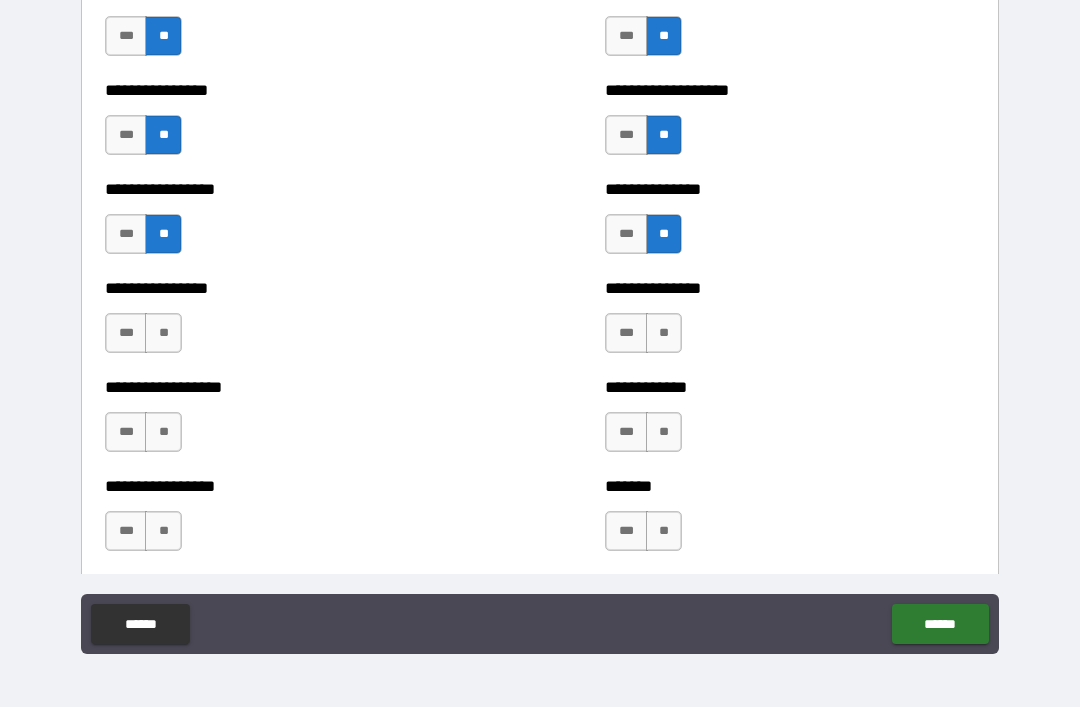 click on "**" at bounding box center (163, 333) 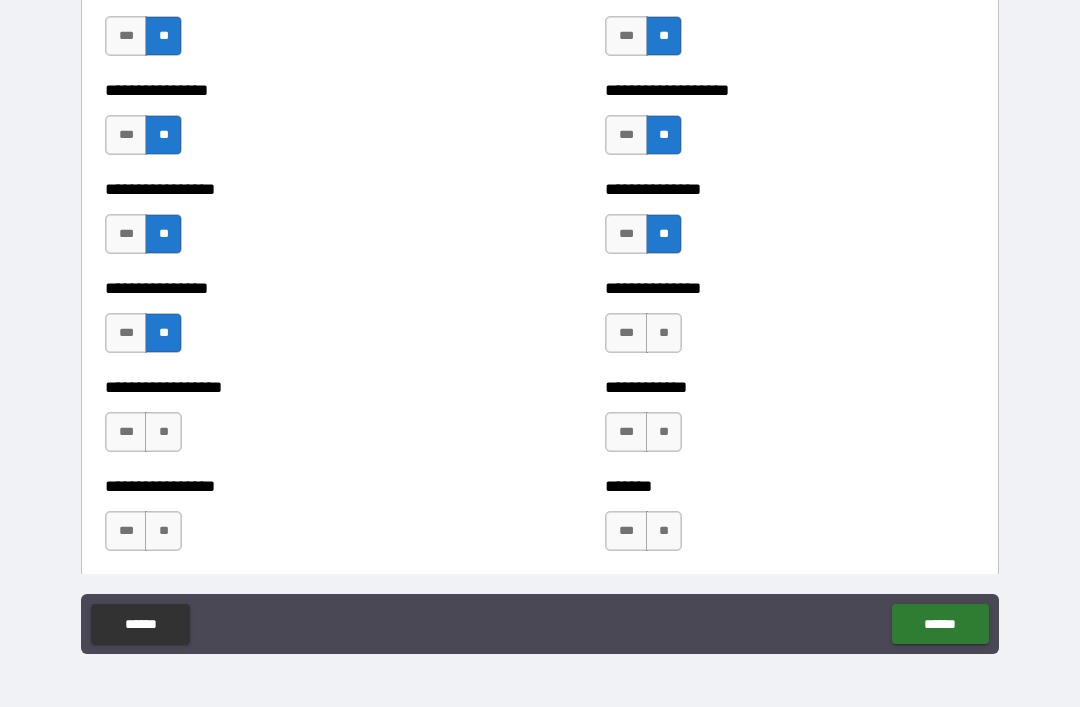 click on "**" at bounding box center [664, 333] 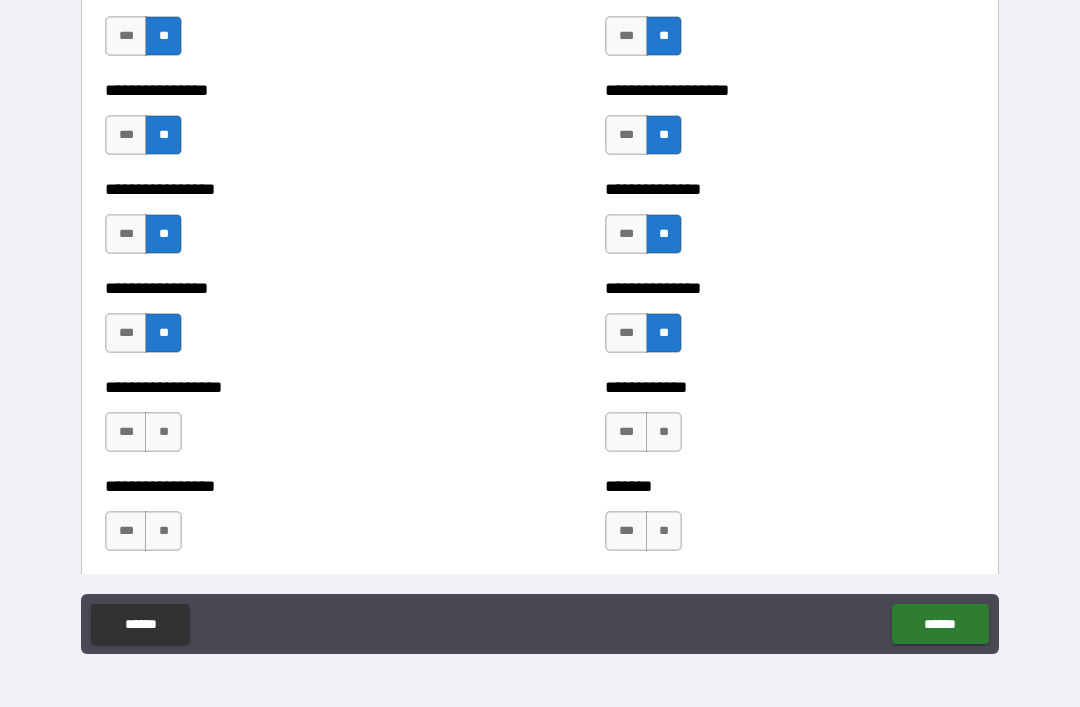 click on "**" at bounding box center (664, 432) 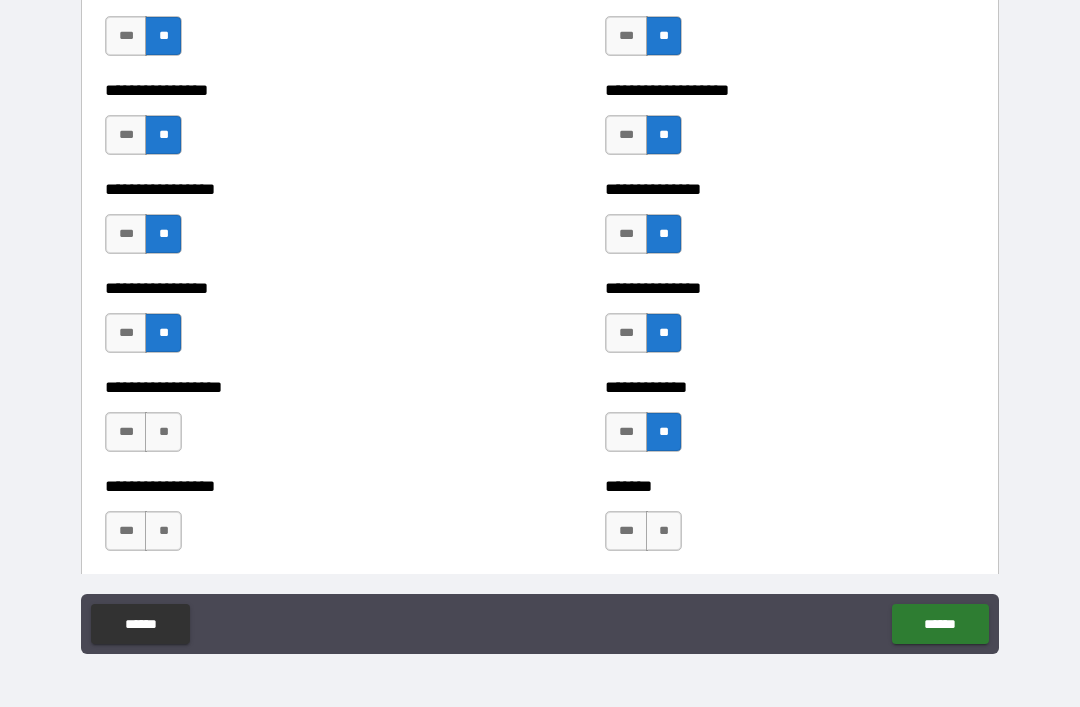 click on "**" at bounding box center (664, 531) 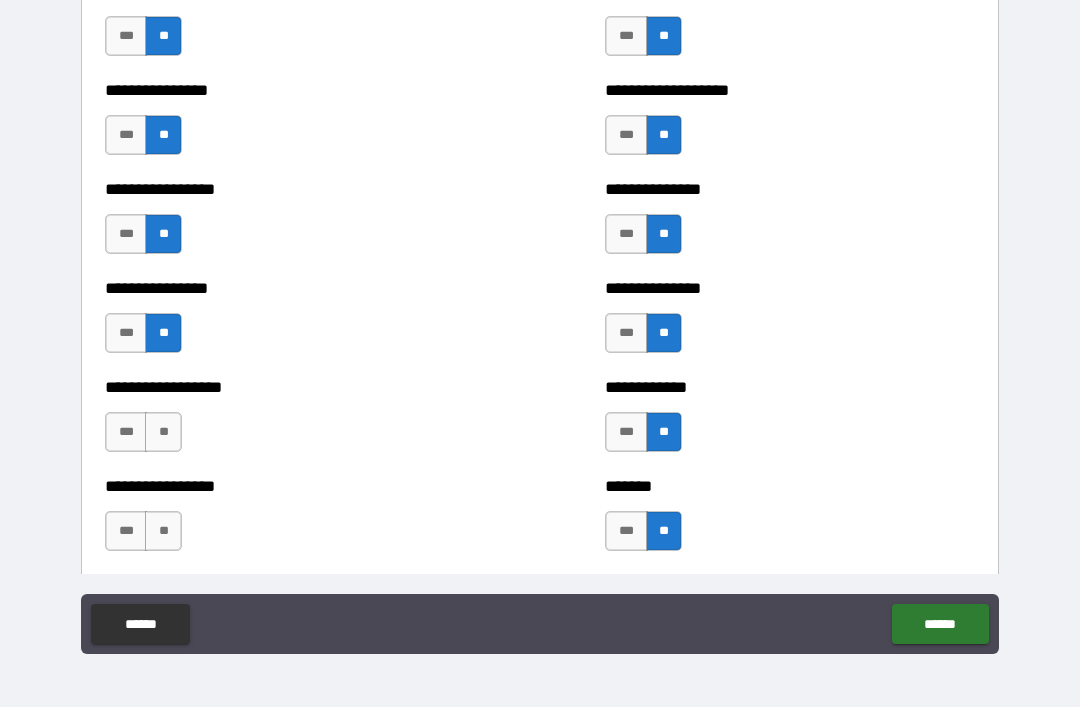 click on "**" at bounding box center (163, 432) 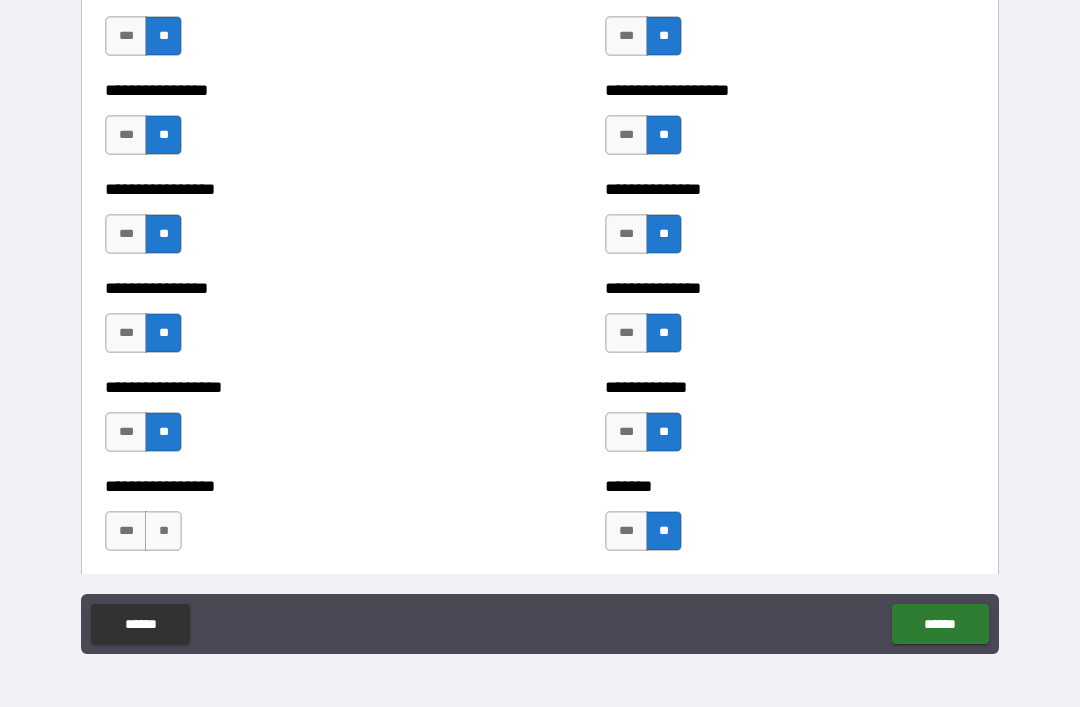 click on "**" at bounding box center (163, 531) 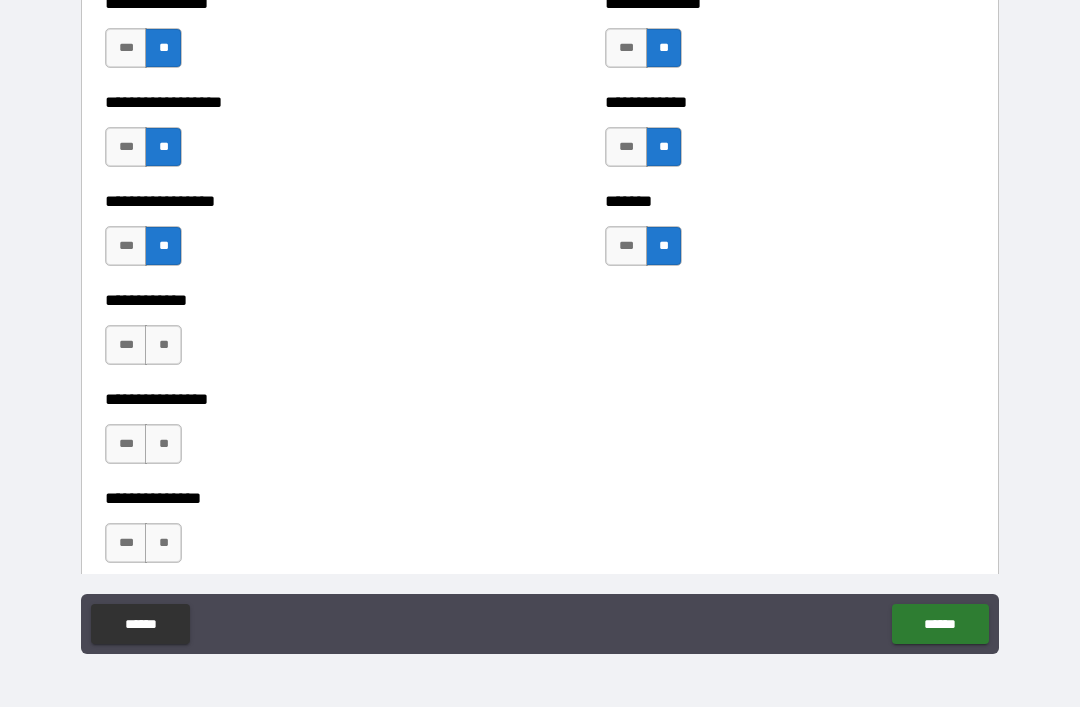 scroll, scrollTop: 5065, scrollLeft: 0, axis: vertical 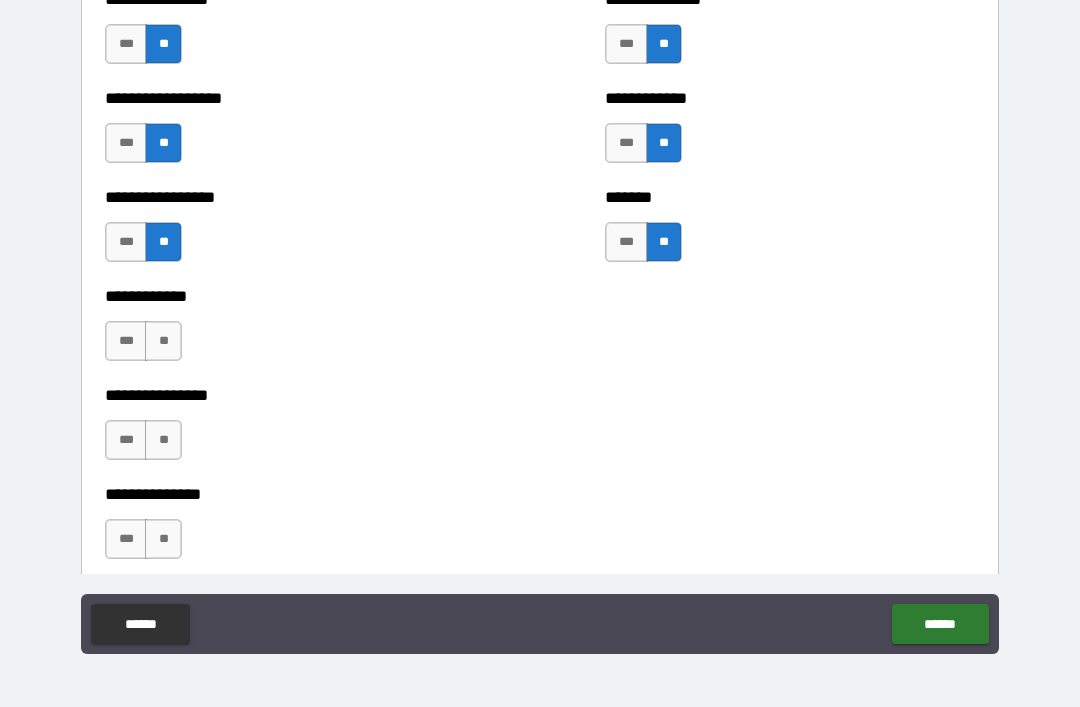 click on "**" at bounding box center [163, 341] 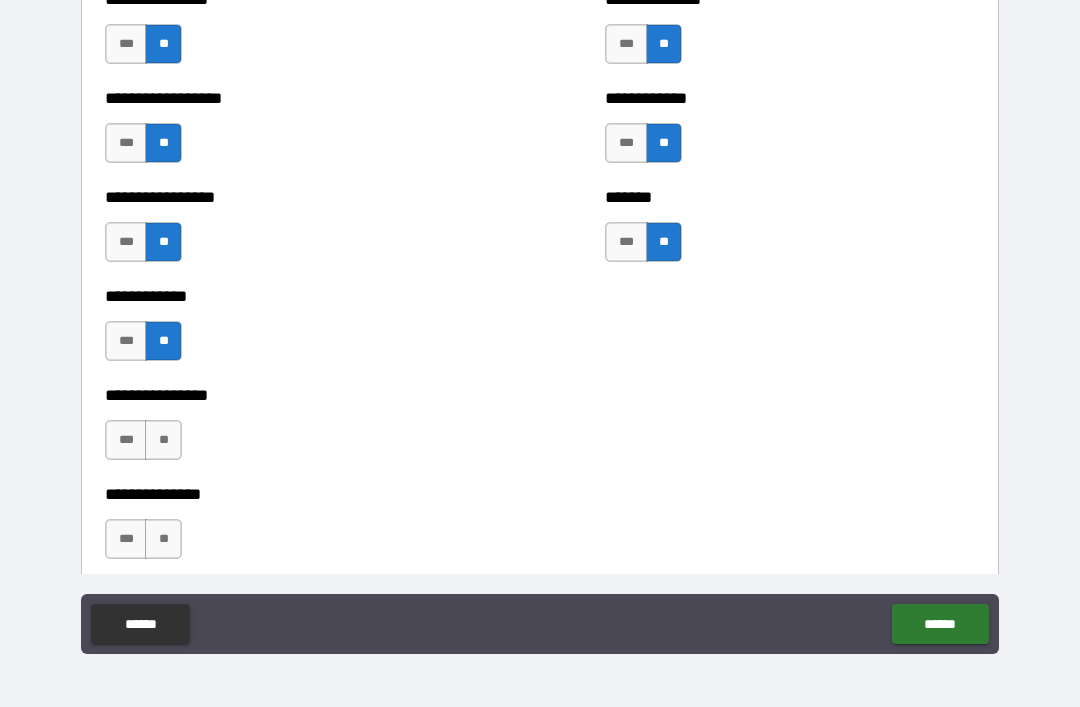 click on "**" at bounding box center [163, 440] 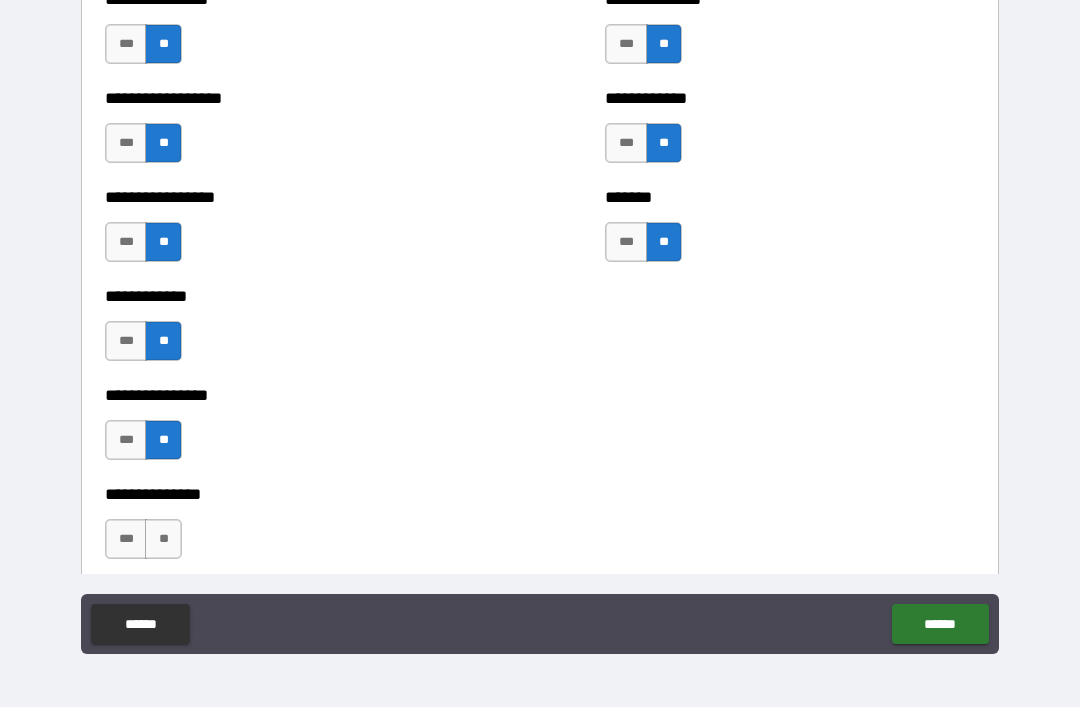 click on "**" at bounding box center [163, 539] 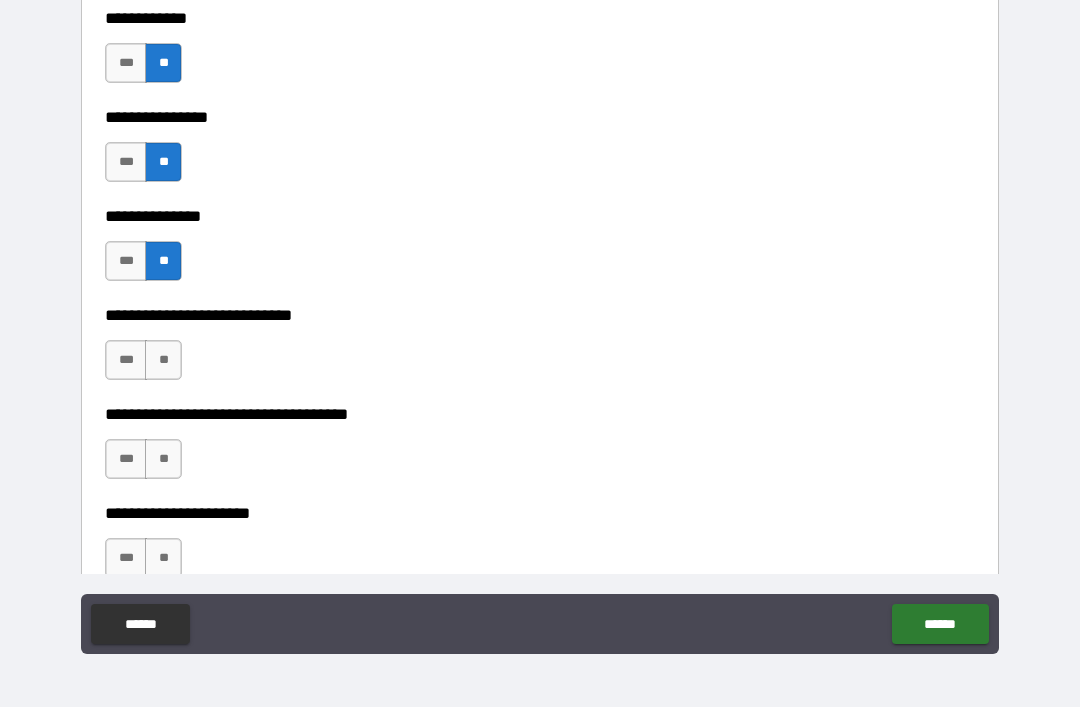 scroll, scrollTop: 5353, scrollLeft: 0, axis: vertical 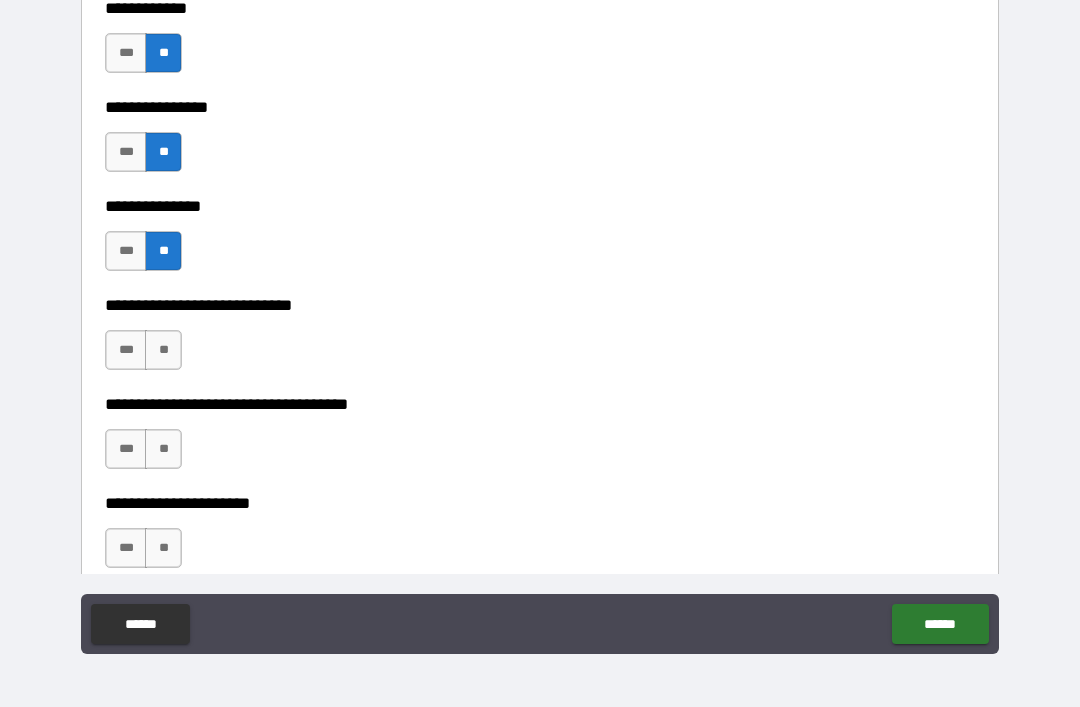 click on "**" at bounding box center [163, 350] 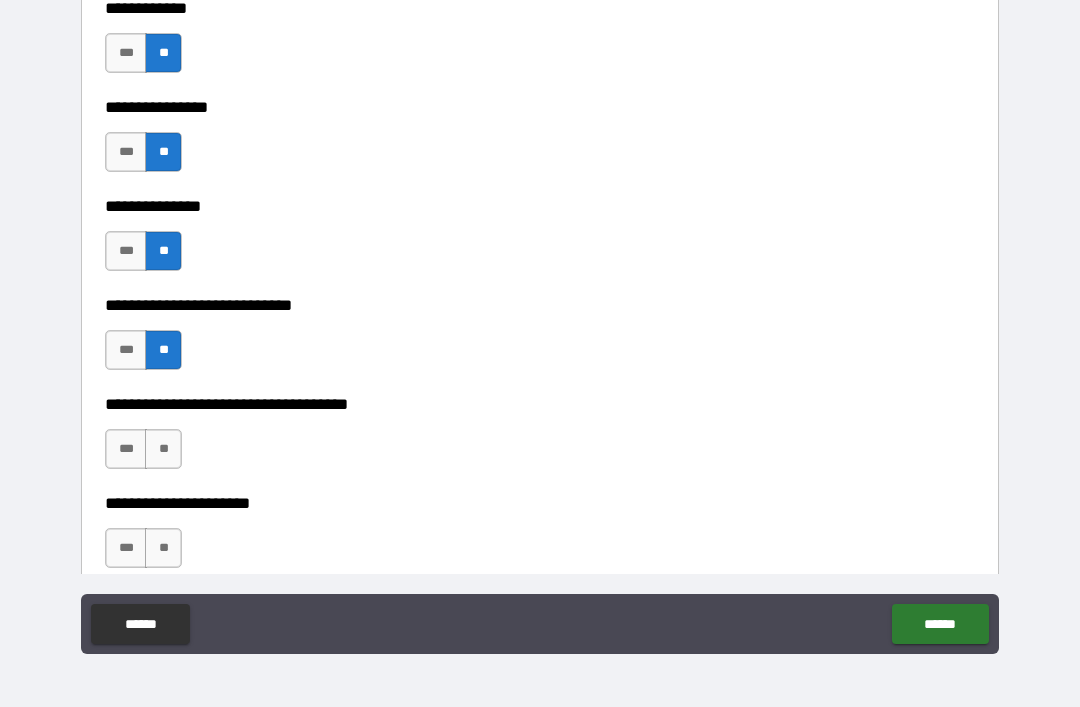 click on "**" at bounding box center [163, 449] 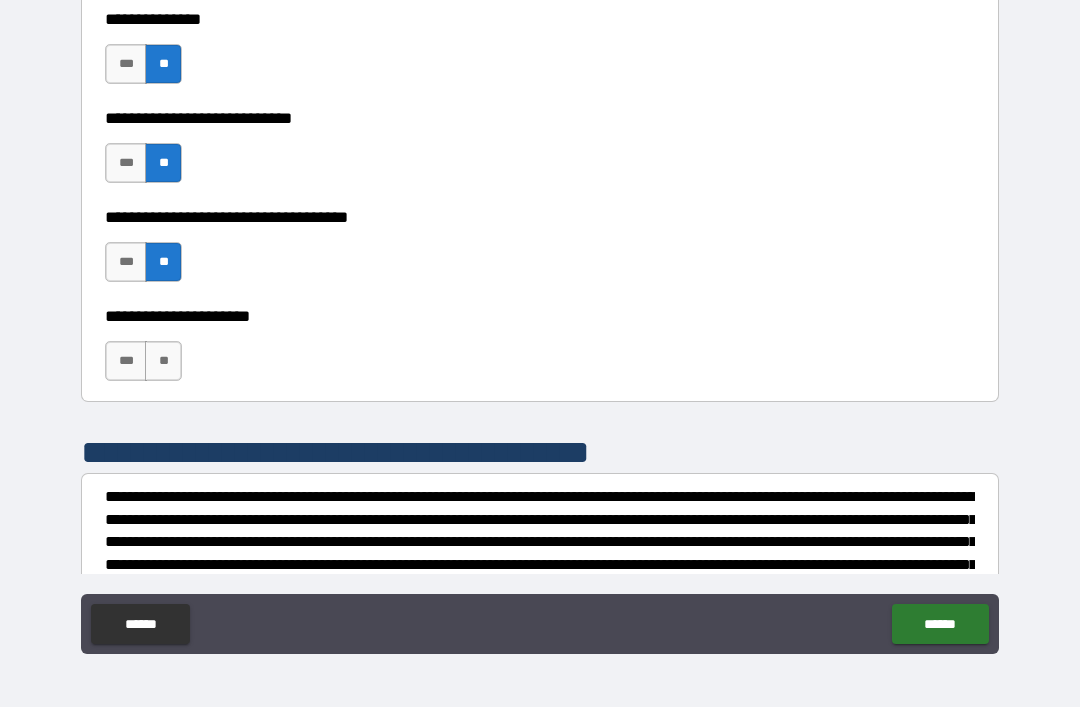 scroll, scrollTop: 5614, scrollLeft: 0, axis: vertical 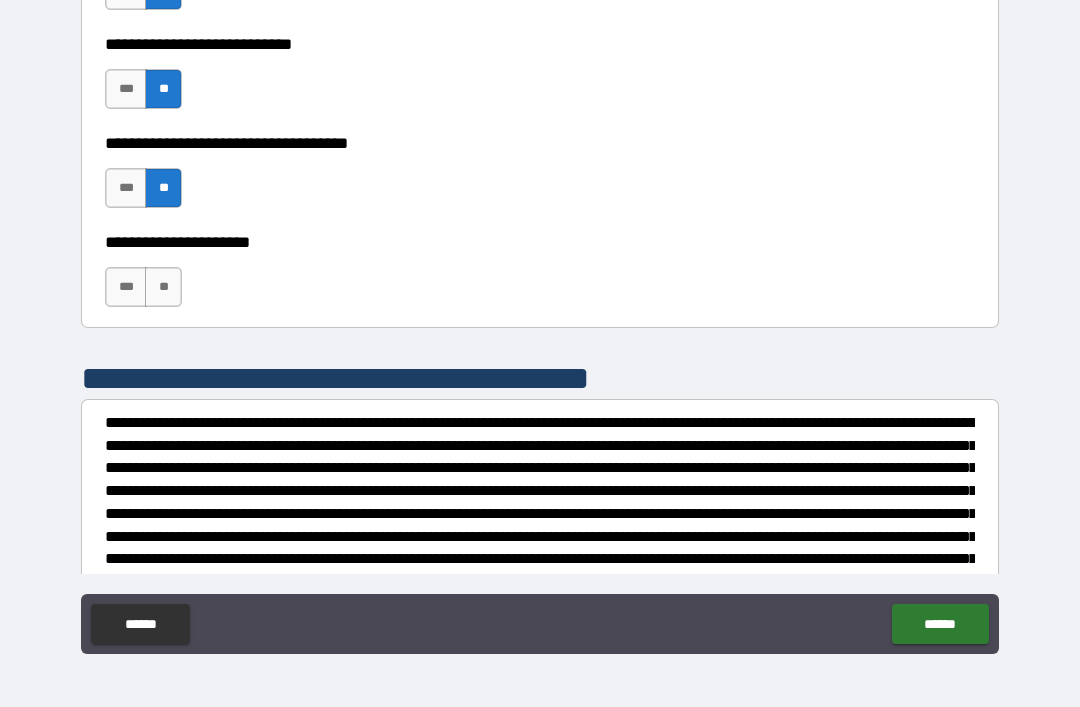 click on "**" at bounding box center (163, 287) 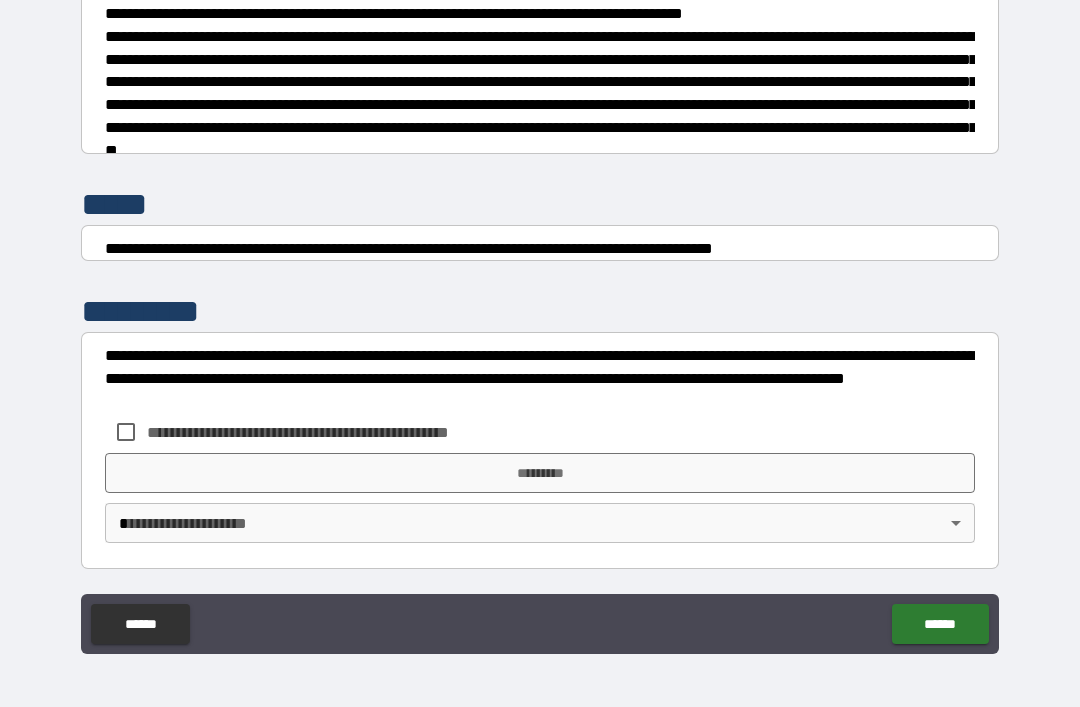 scroll, scrollTop: 7470, scrollLeft: 0, axis: vertical 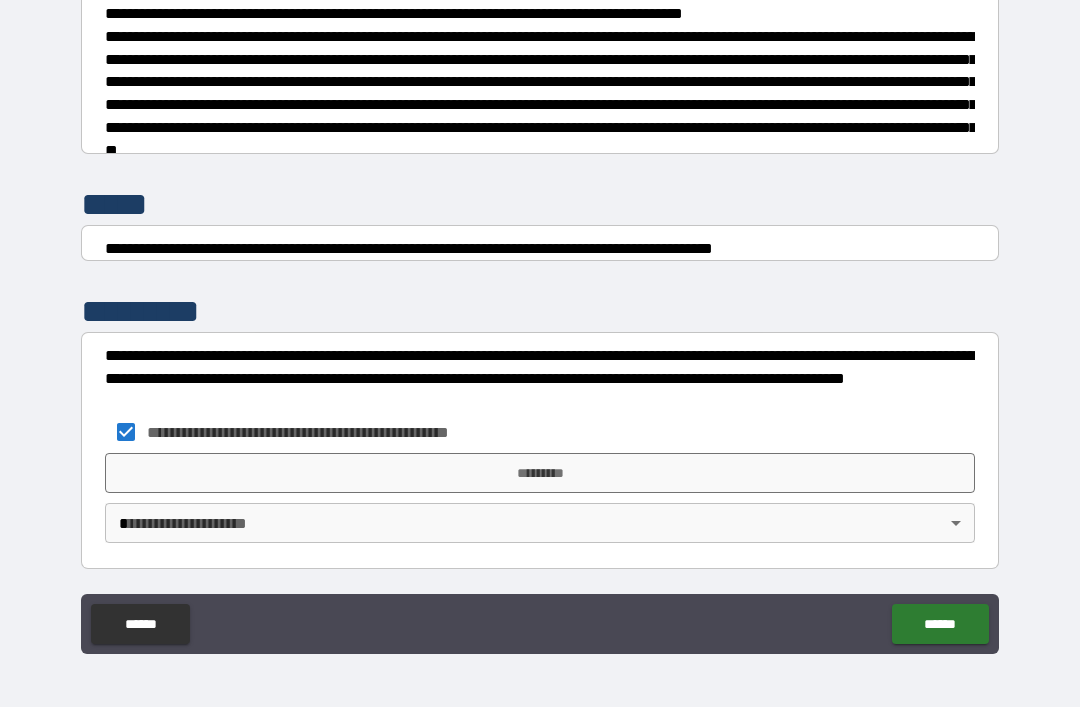 click on "*********" at bounding box center (540, 473) 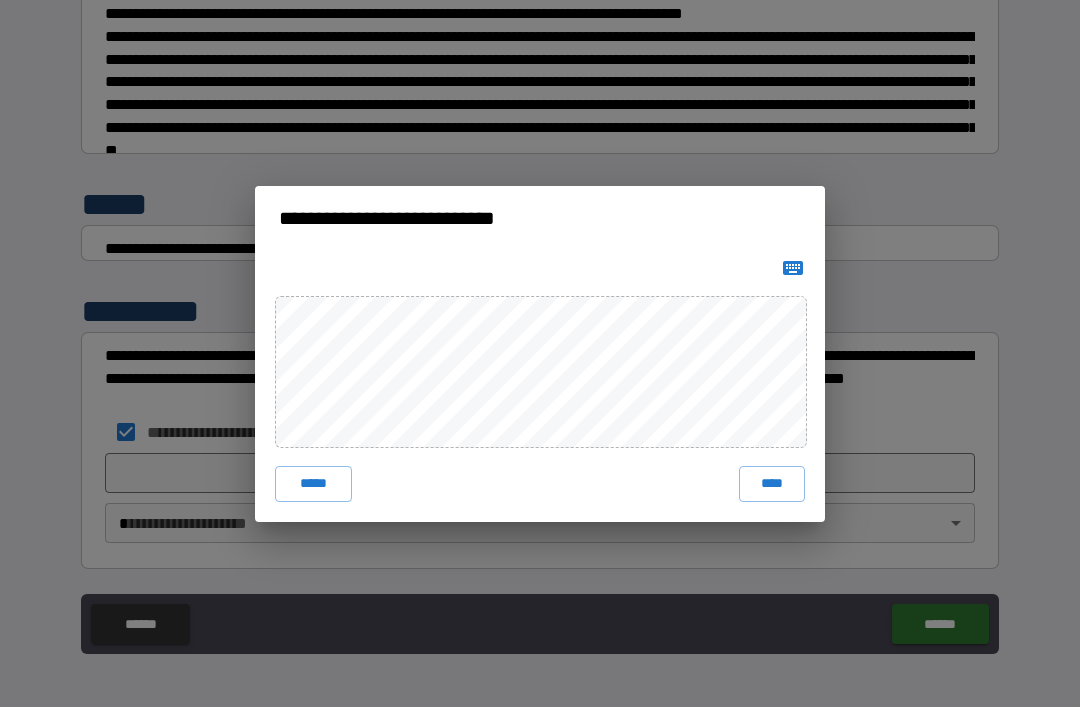 click on "****" at bounding box center [772, 484] 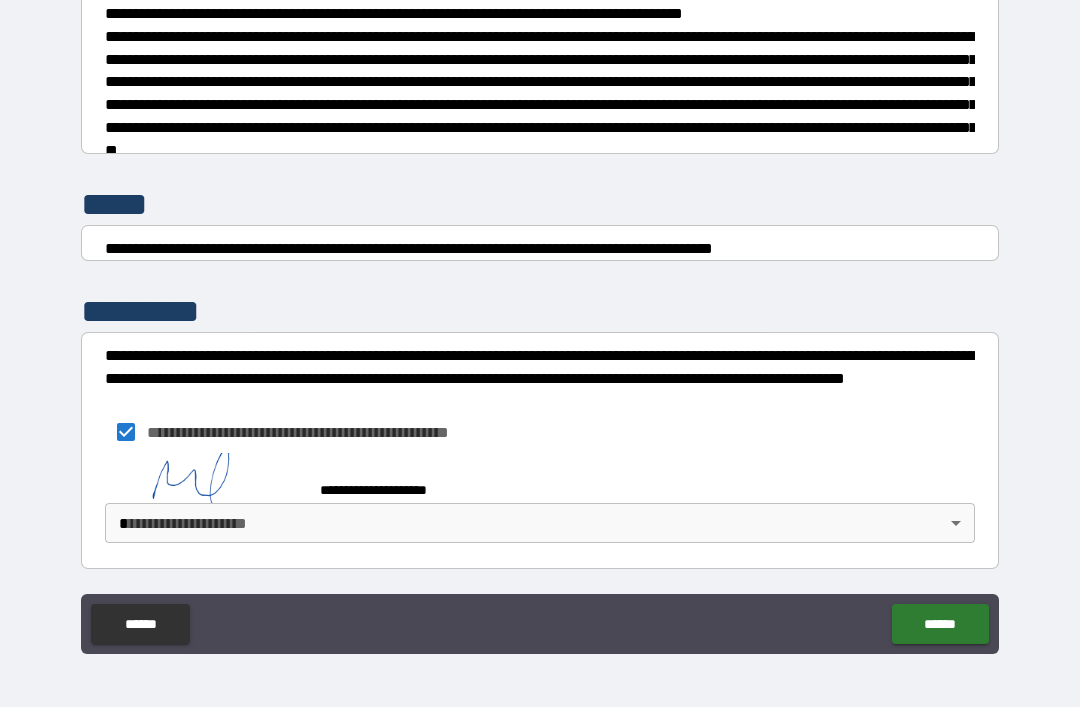 scroll, scrollTop: 7460, scrollLeft: 0, axis: vertical 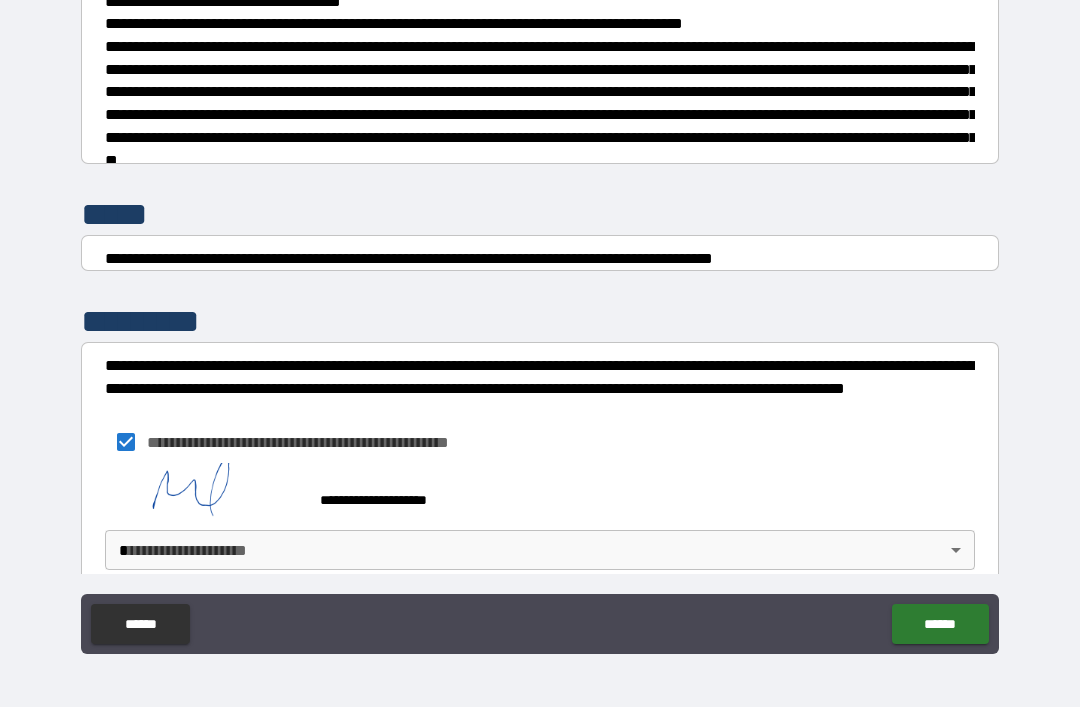 click on "**********" at bounding box center [540, 321] 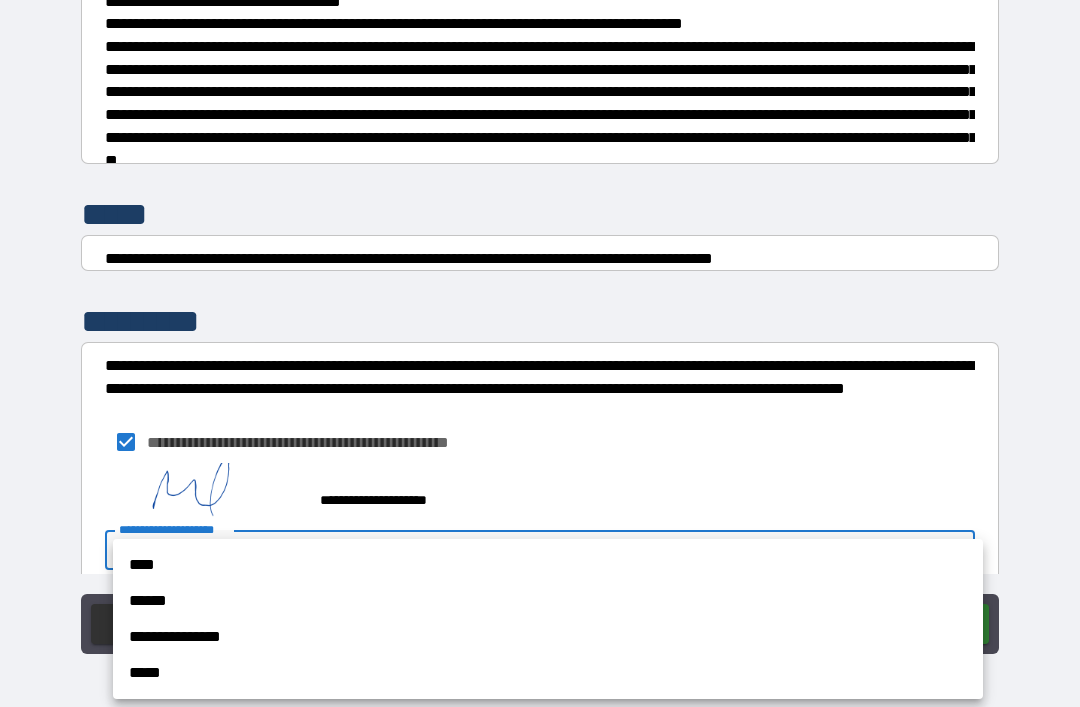 click on "**********" at bounding box center (548, 637) 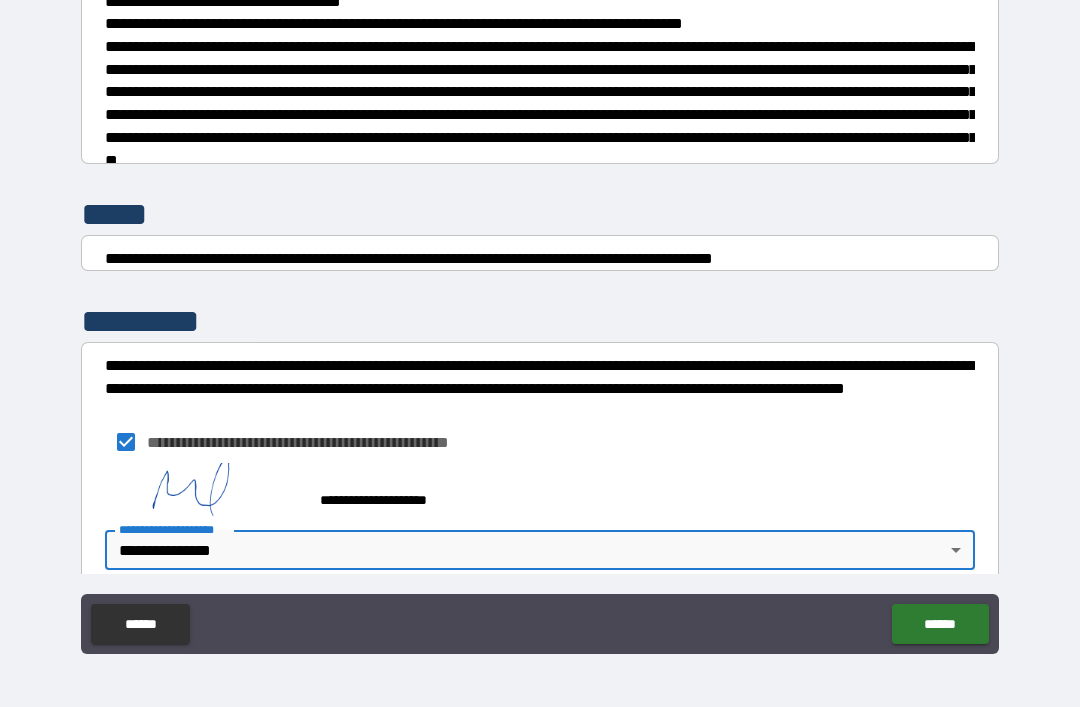 click on "******" at bounding box center [940, 624] 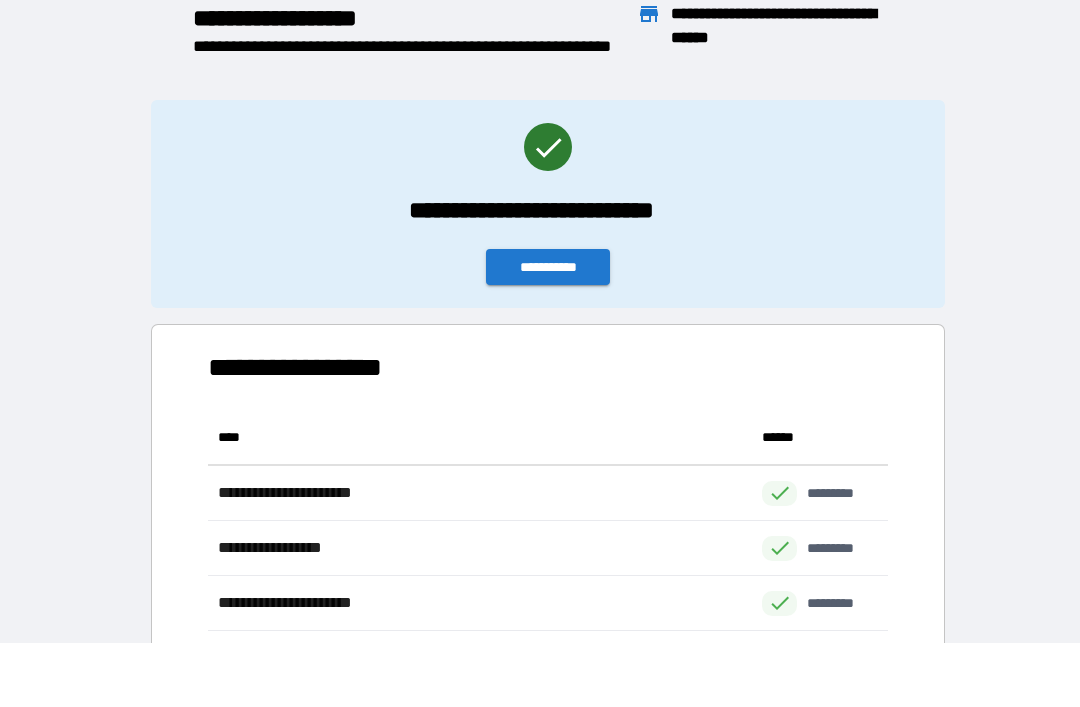 scroll, scrollTop: 1, scrollLeft: 1, axis: both 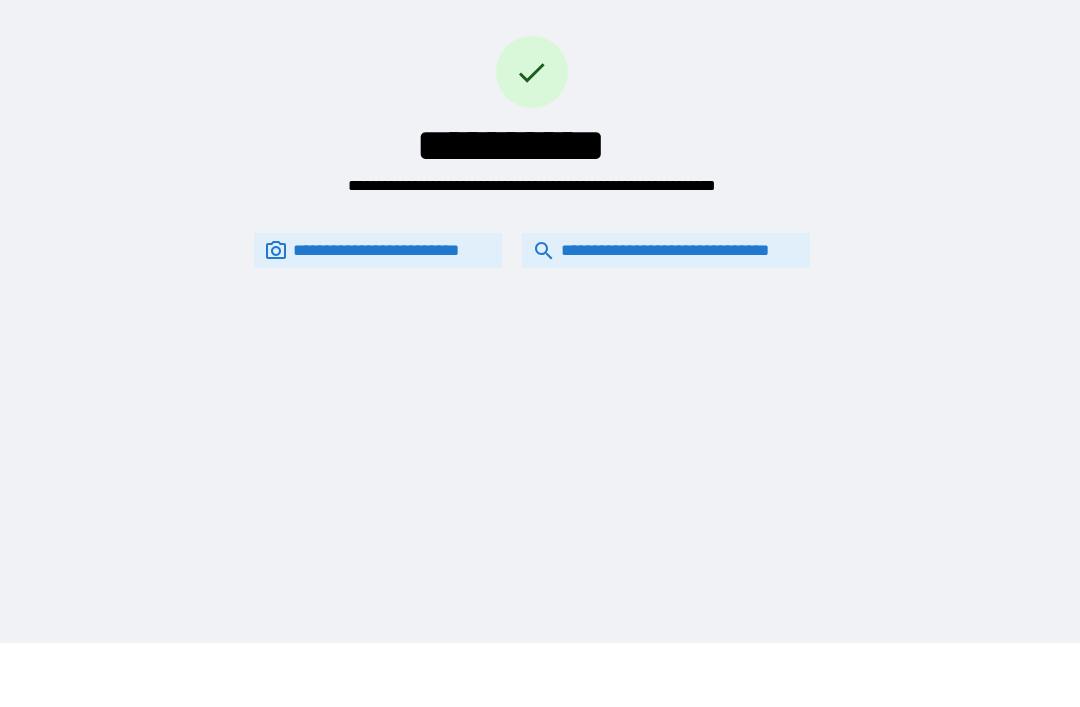 click on "**********" at bounding box center [666, 250] 